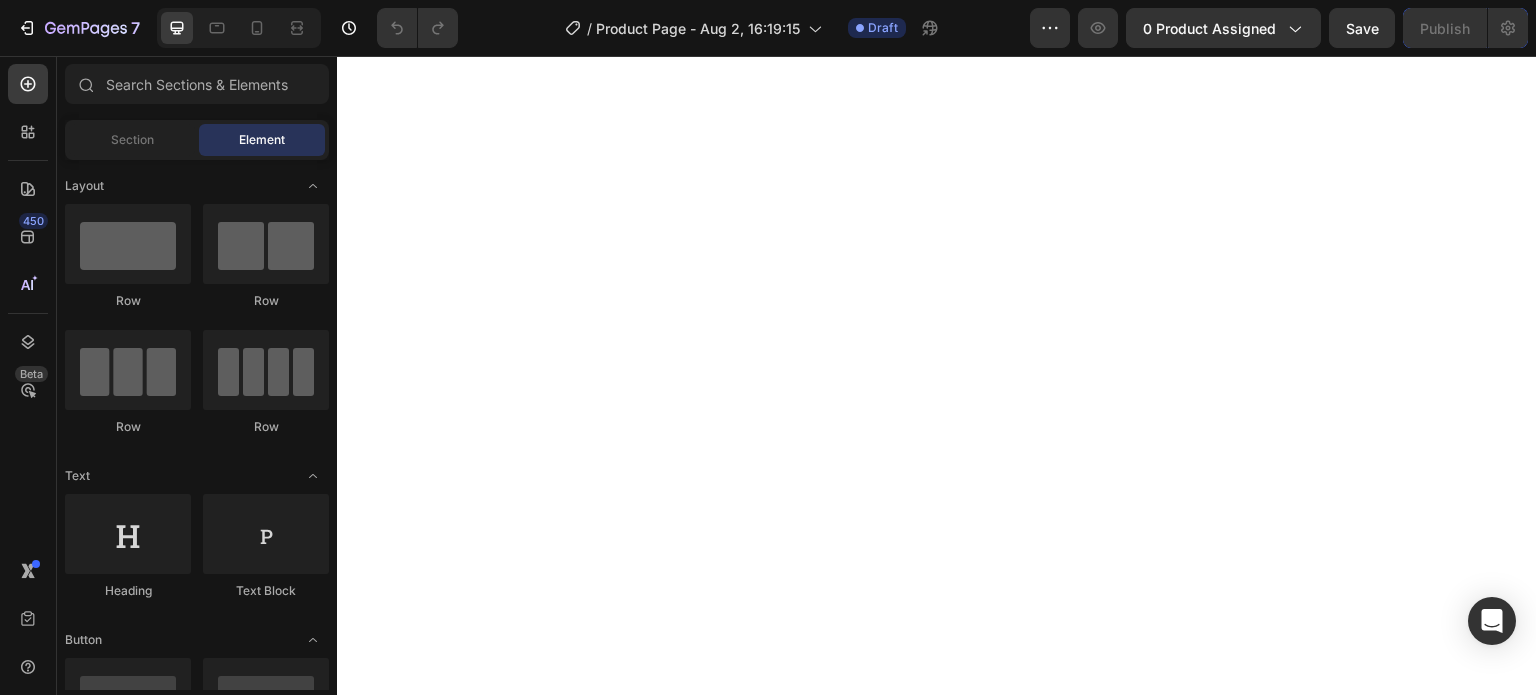 scroll, scrollTop: 0, scrollLeft: 0, axis: both 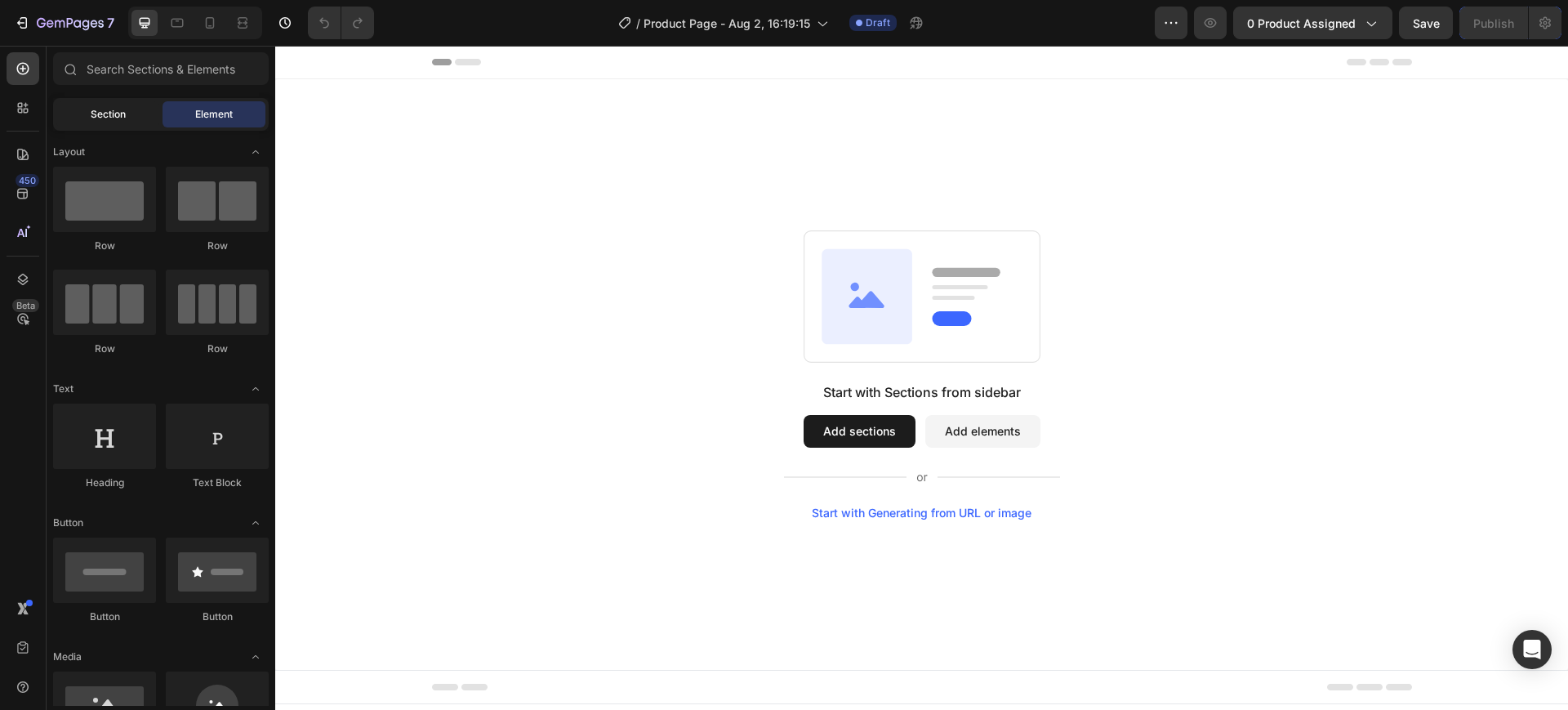 click on "Section" at bounding box center (108, 114) 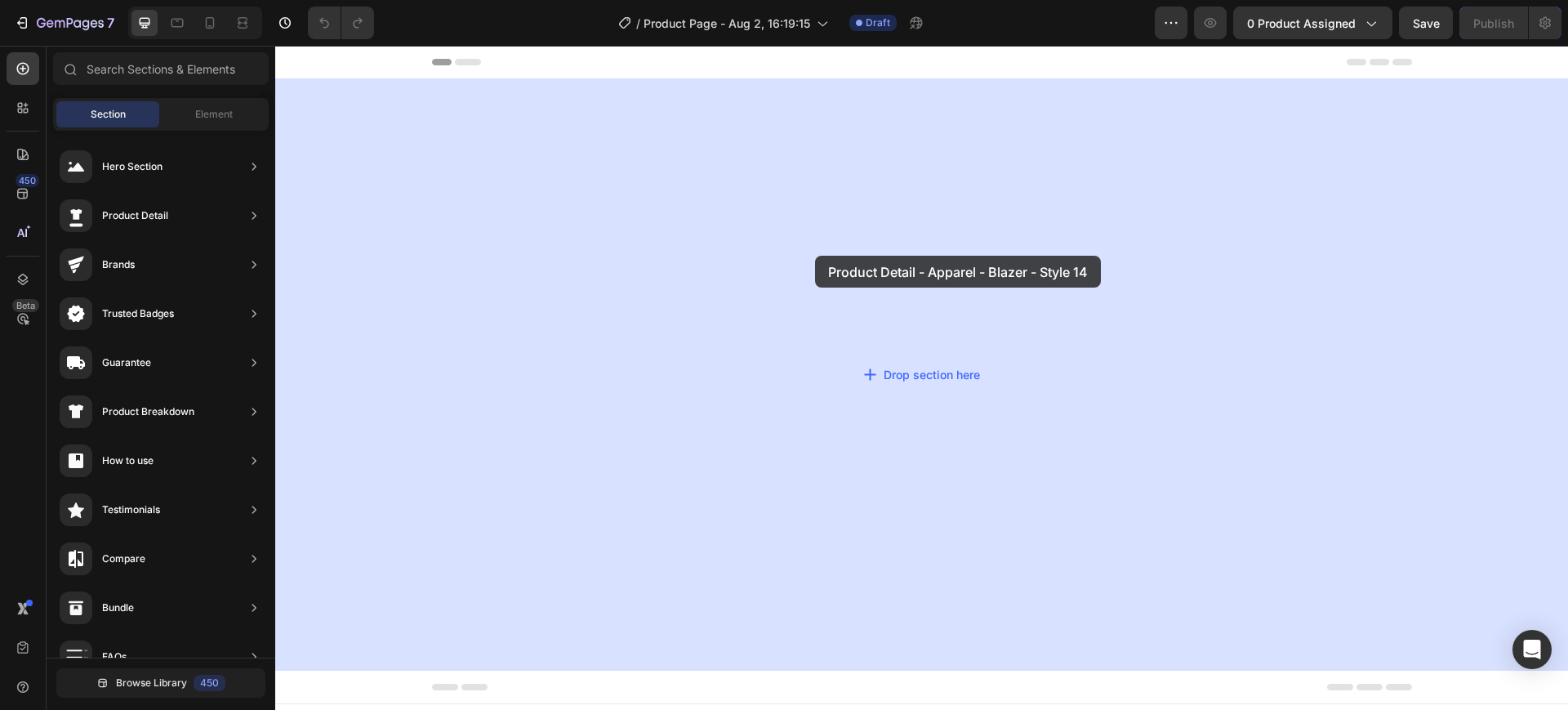 drag, startPoint x: 626, startPoint y: 207, endPoint x: 815, endPoint y: 256, distance: 195.24856 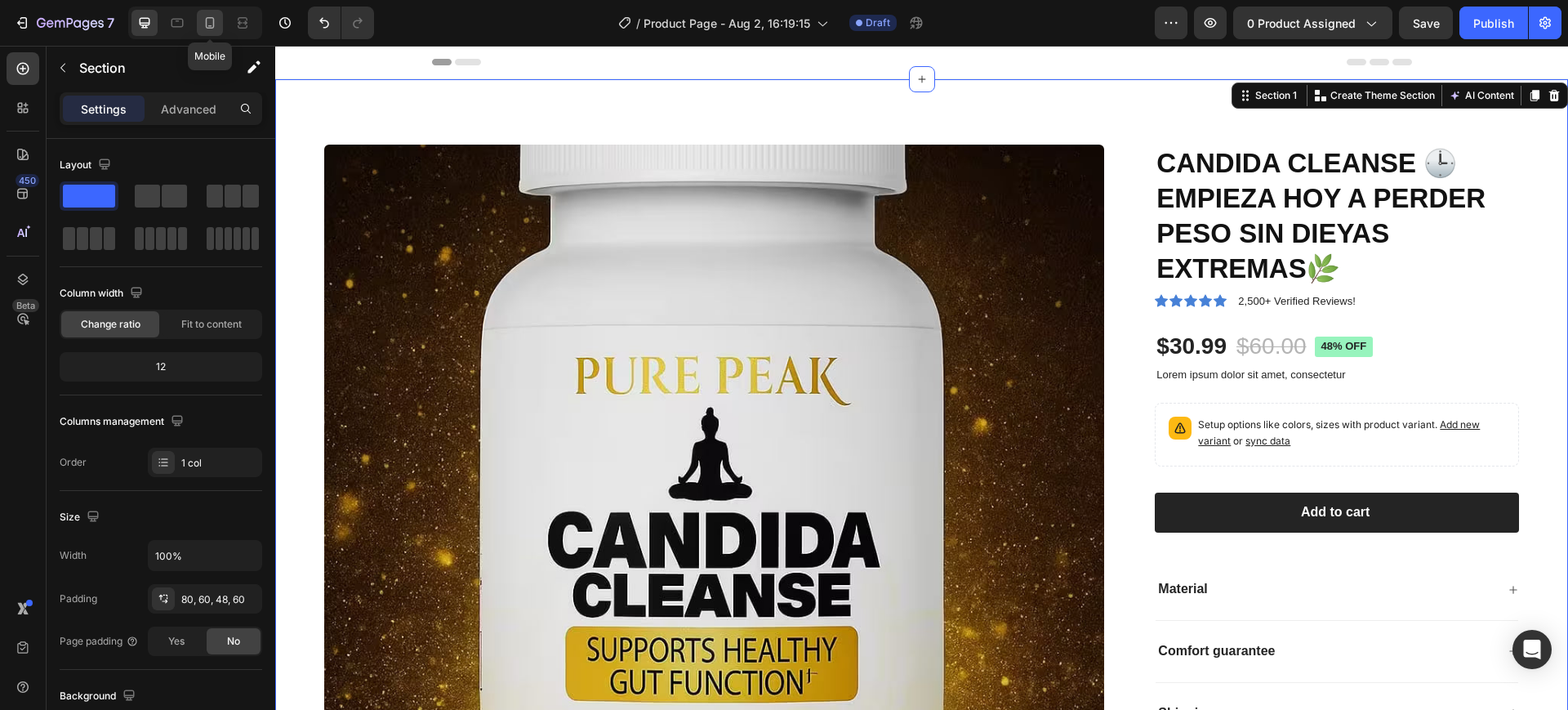 click 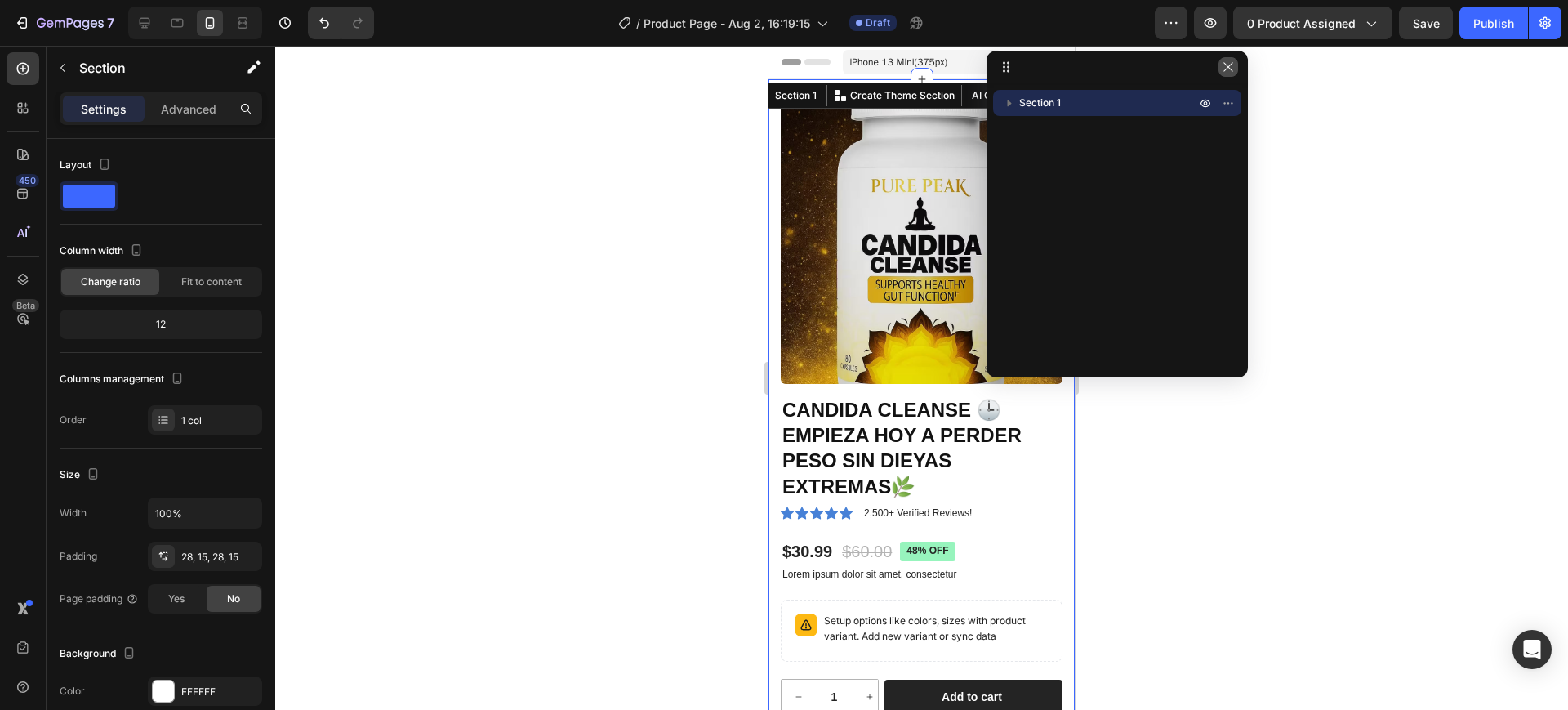 click 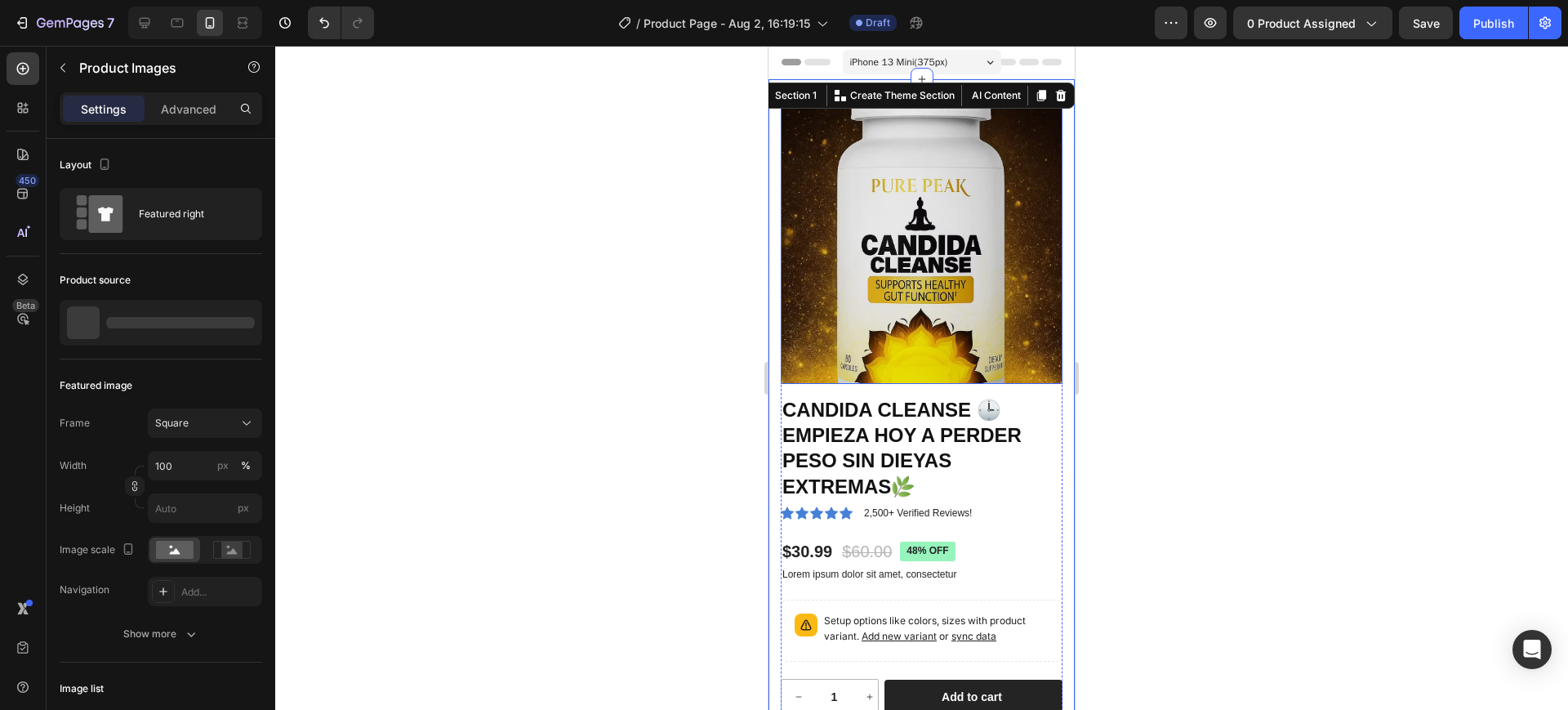 click at bounding box center (921, 243) 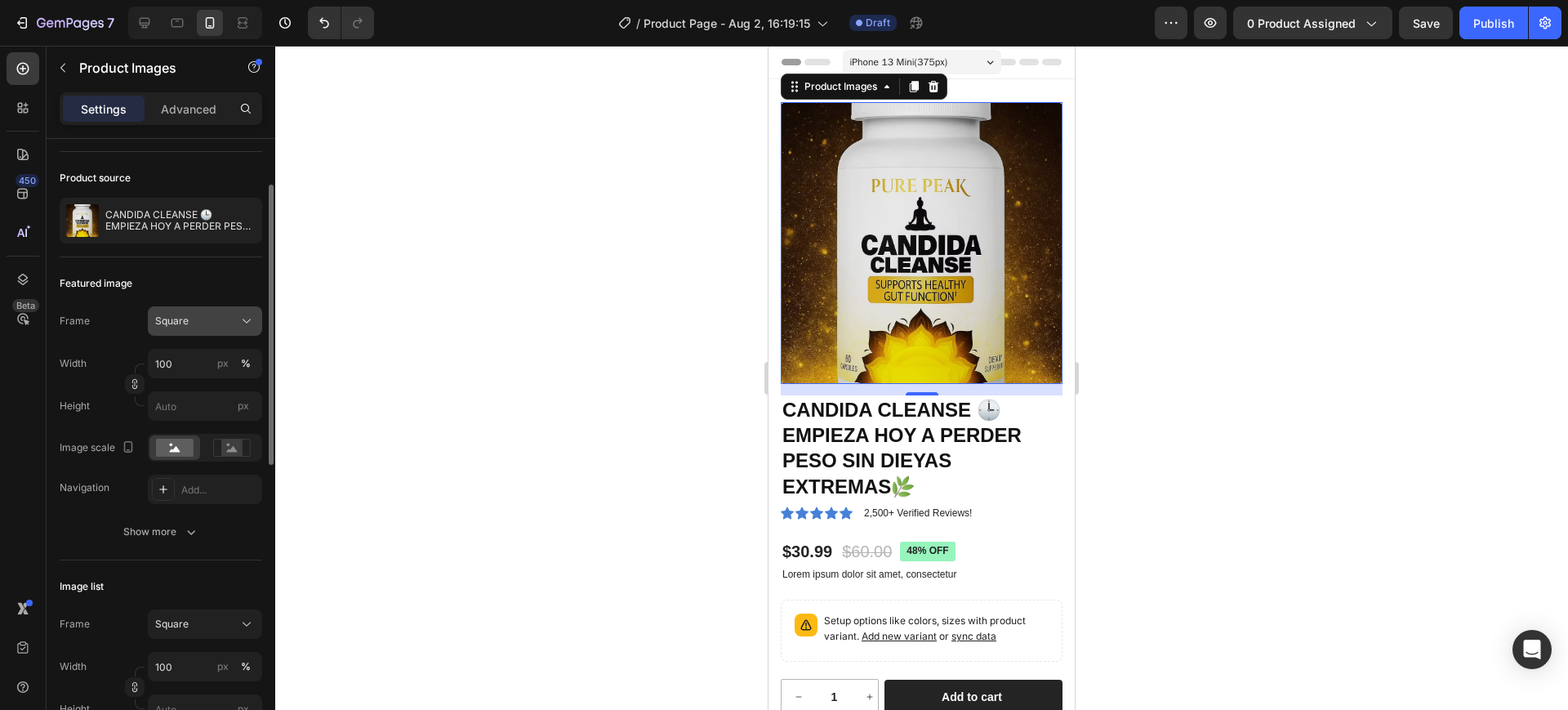 scroll, scrollTop: 0, scrollLeft: 0, axis: both 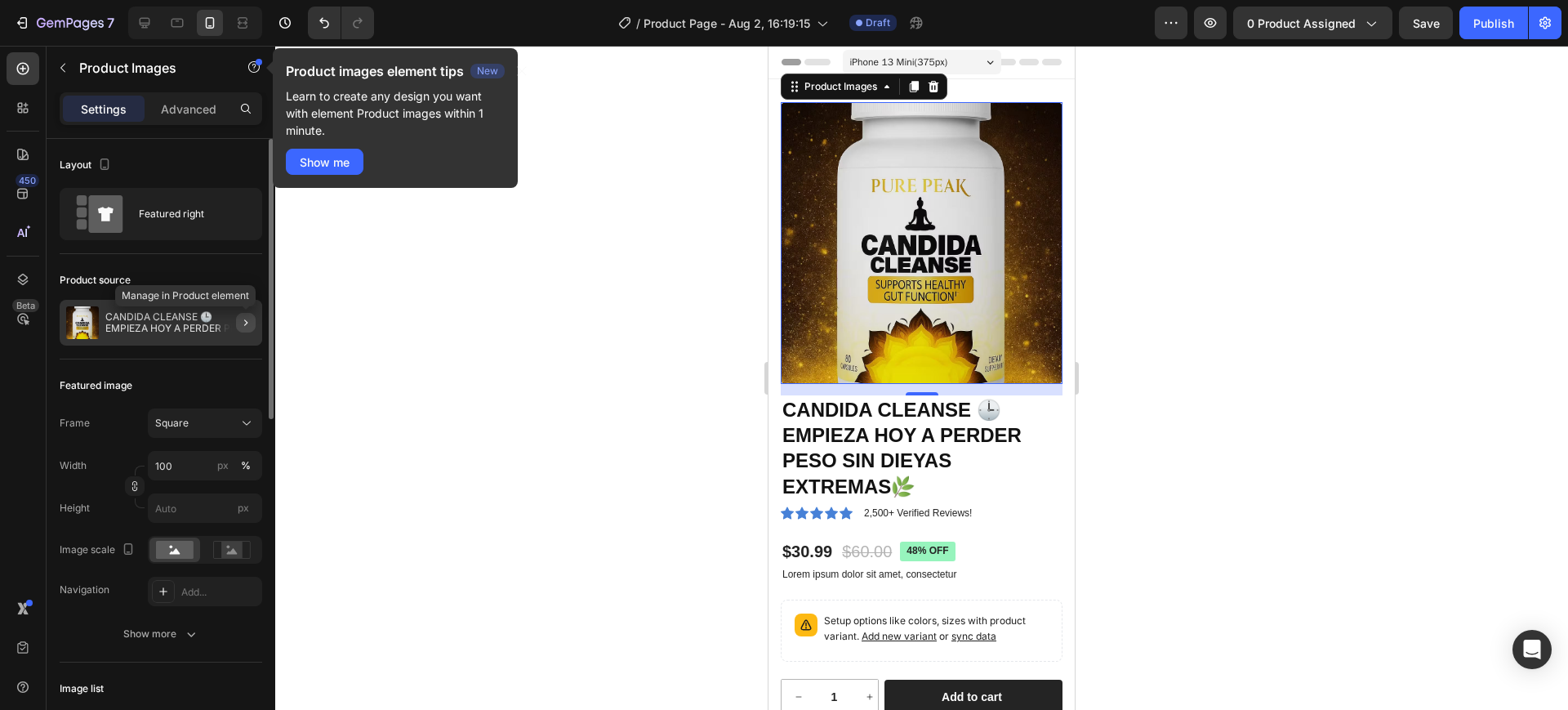 click 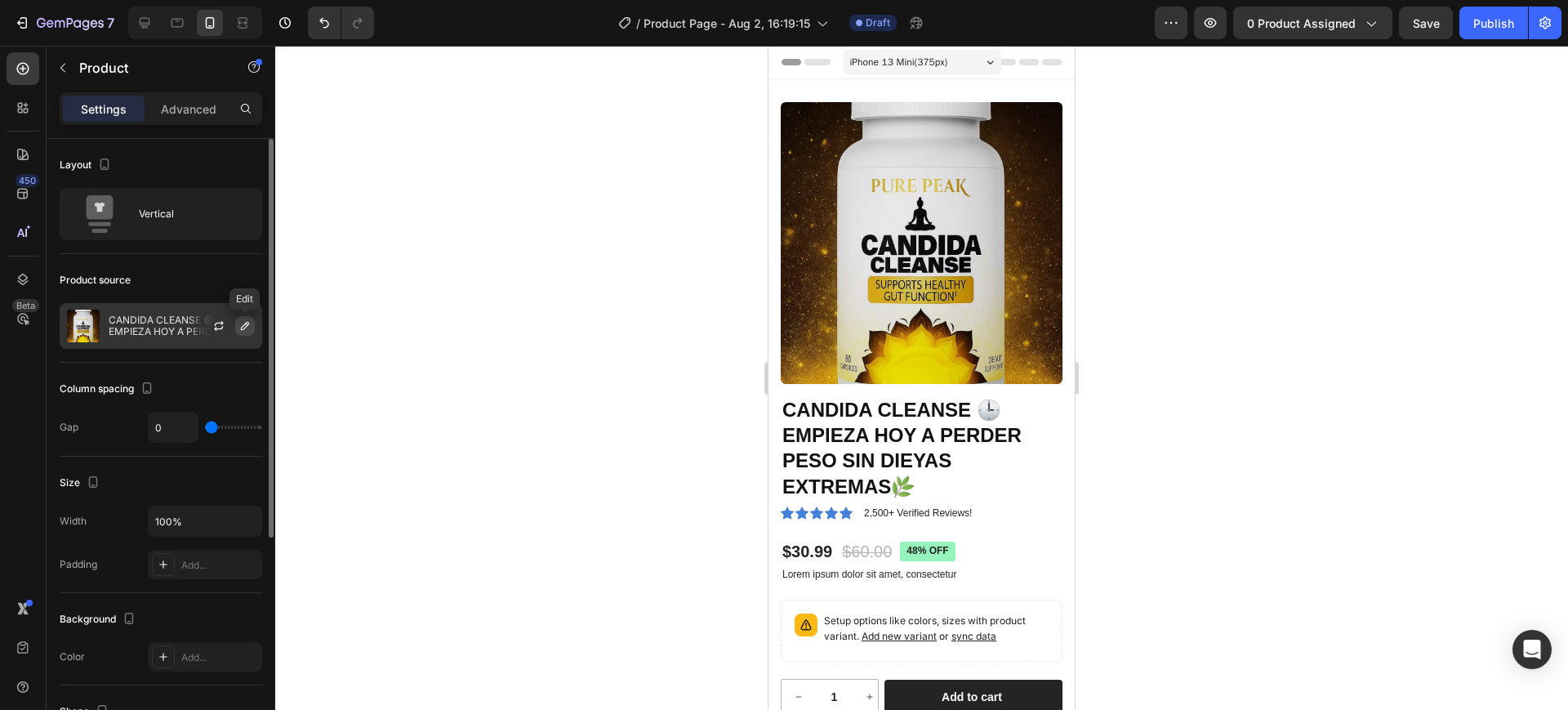 click 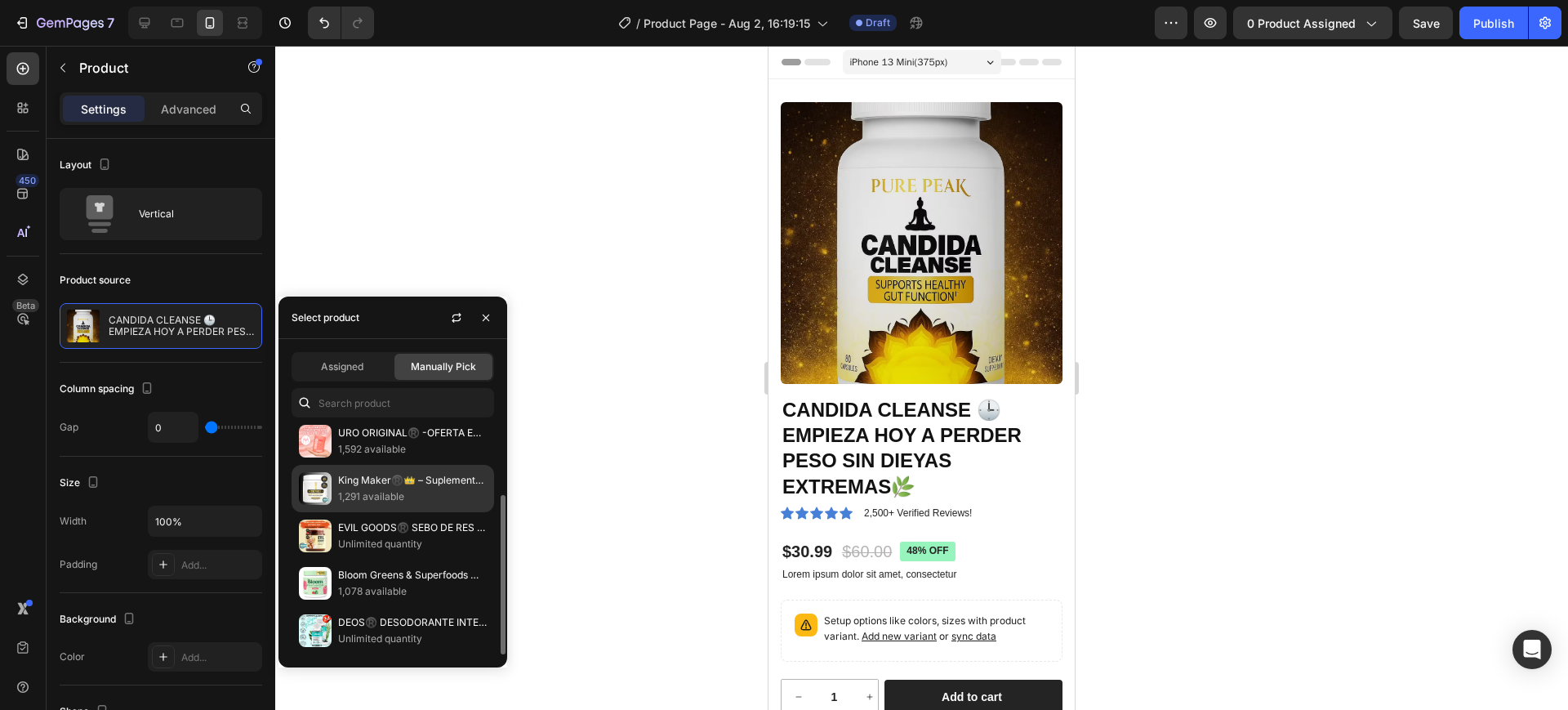 scroll, scrollTop: 0, scrollLeft: 0, axis: both 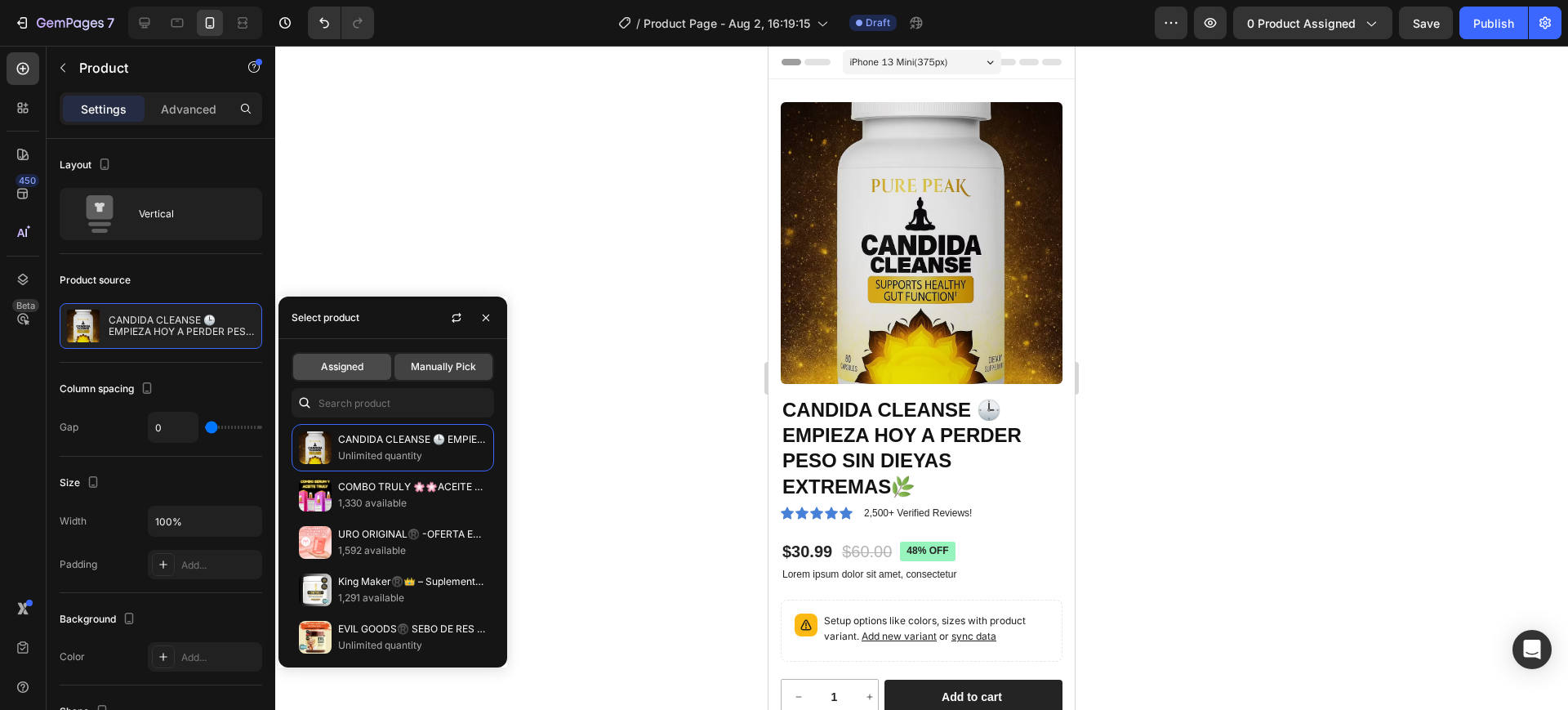 click on "Assigned" 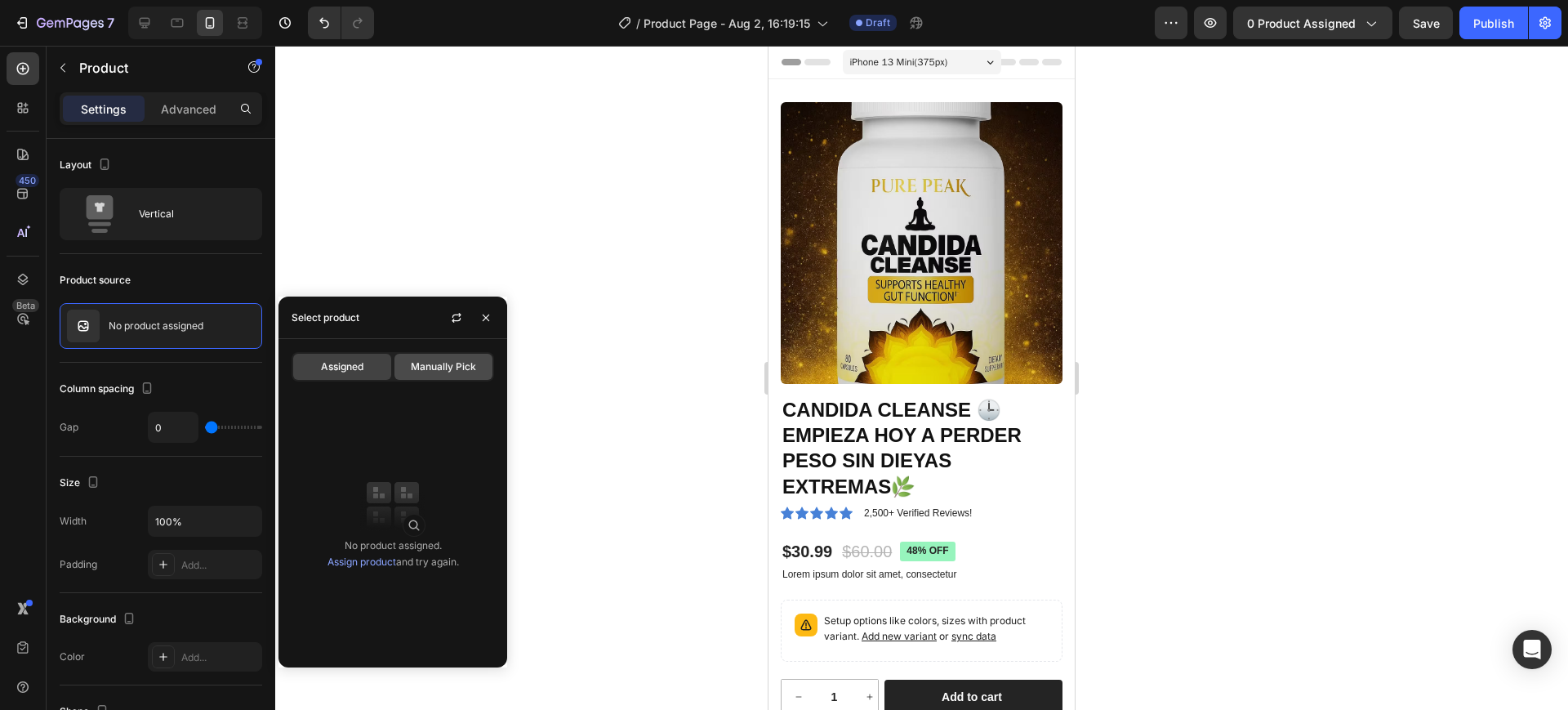 click on "Manually Pick" 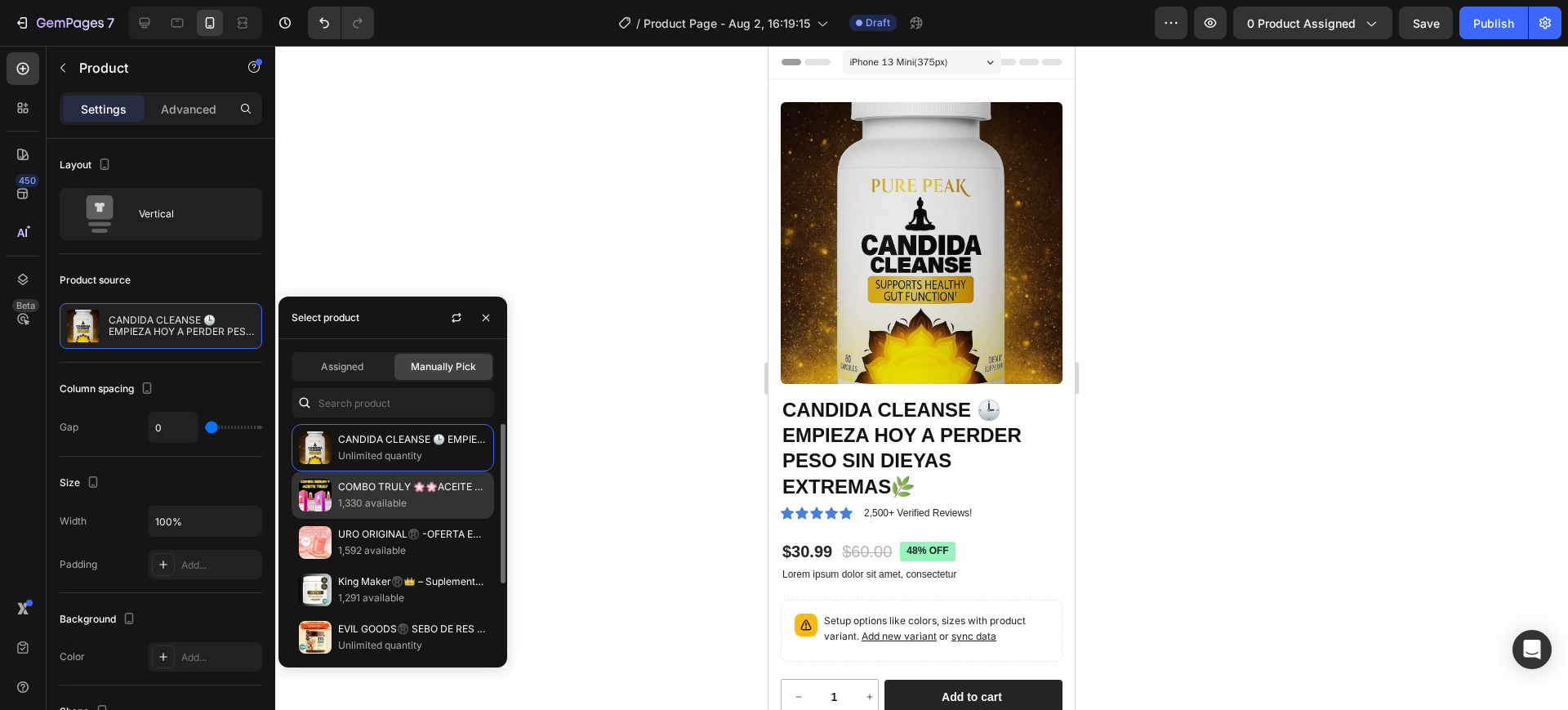 scroll, scrollTop: 101, scrollLeft: 0, axis: vertical 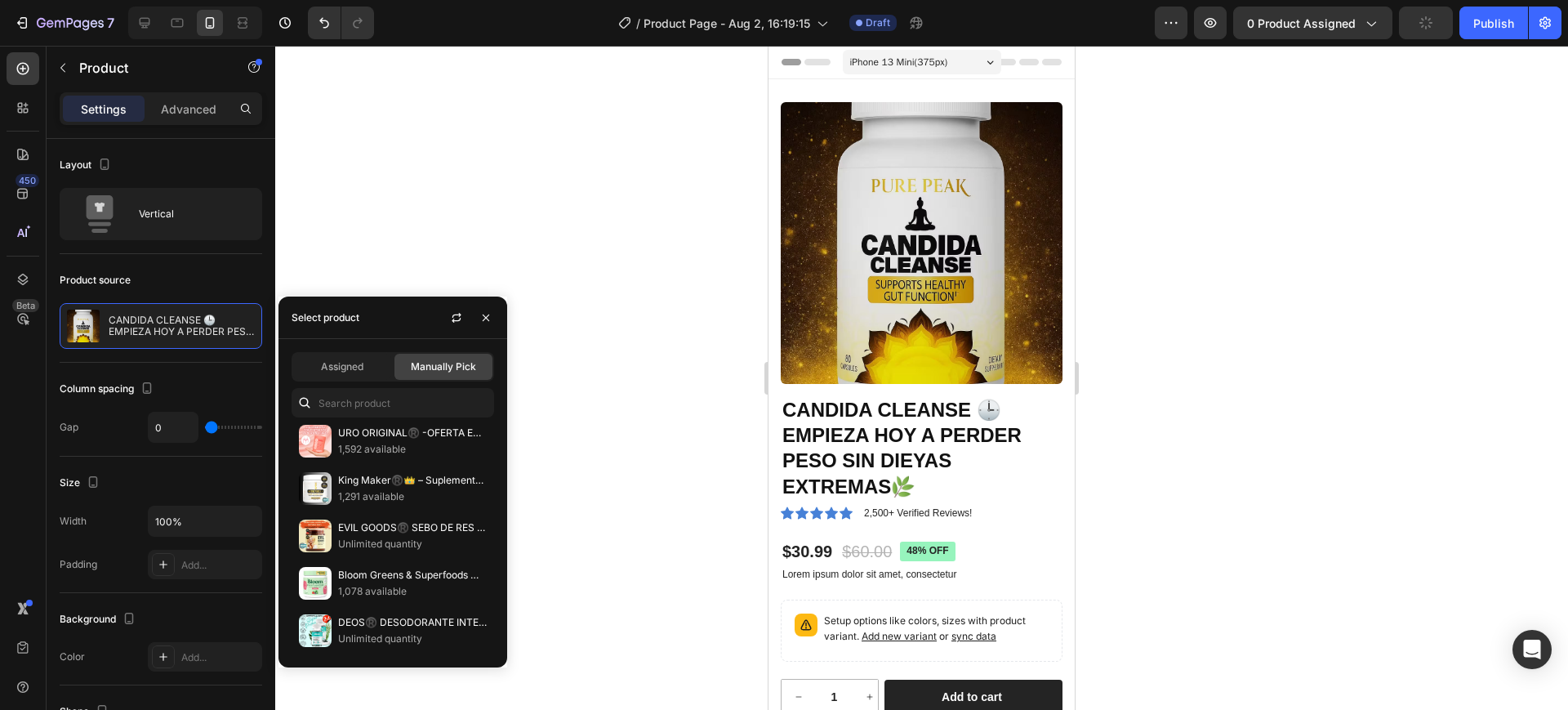 click 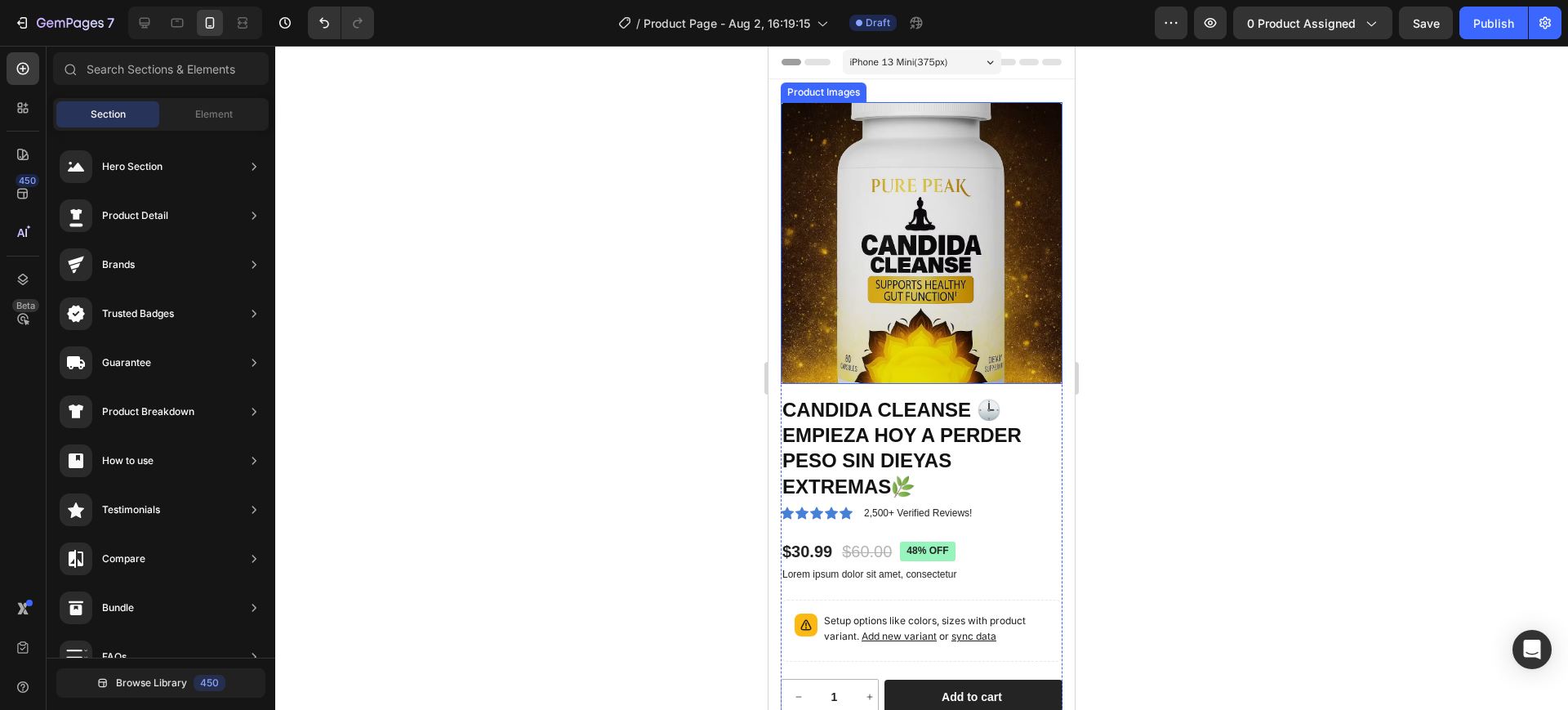 click at bounding box center (921, 243) 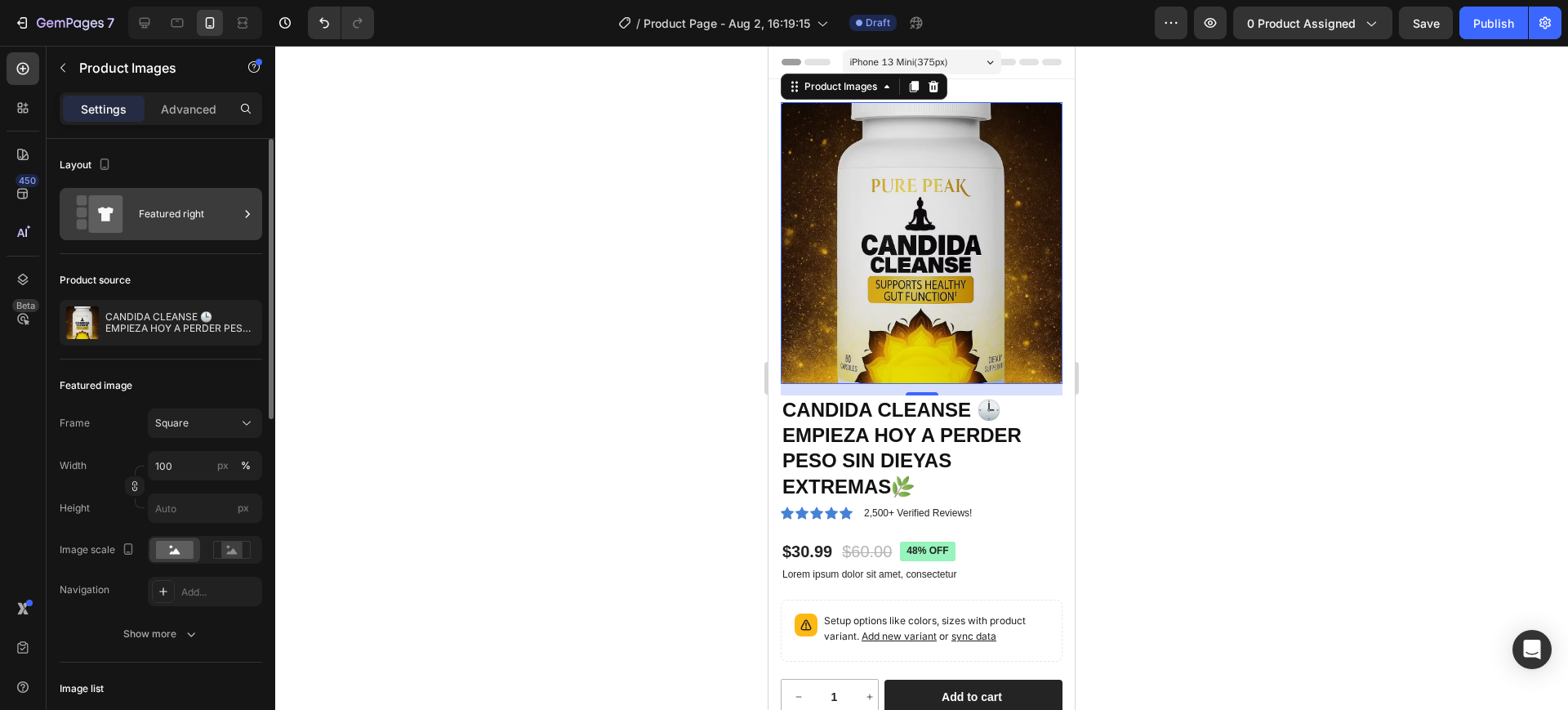 click on "Featured right" at bounding box center [189, 214] 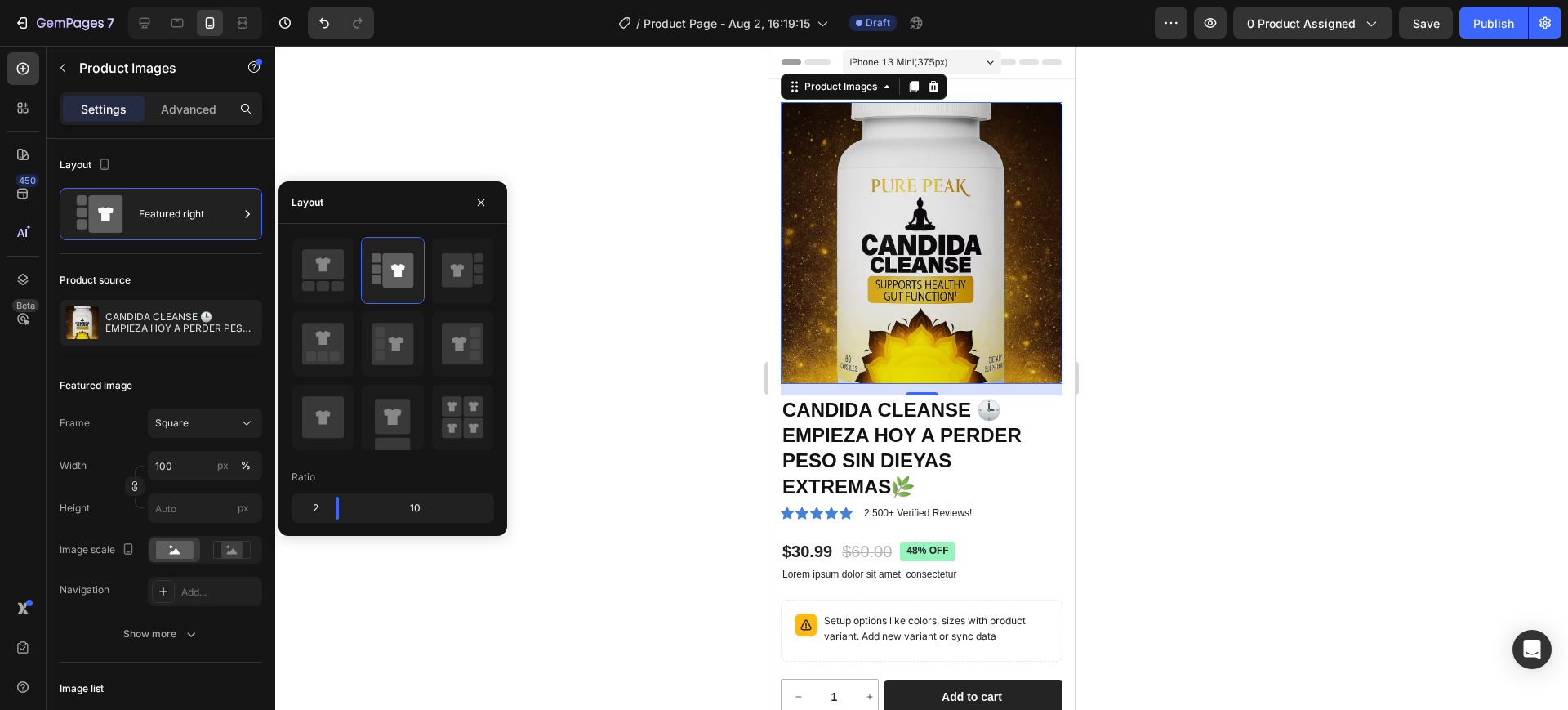 click 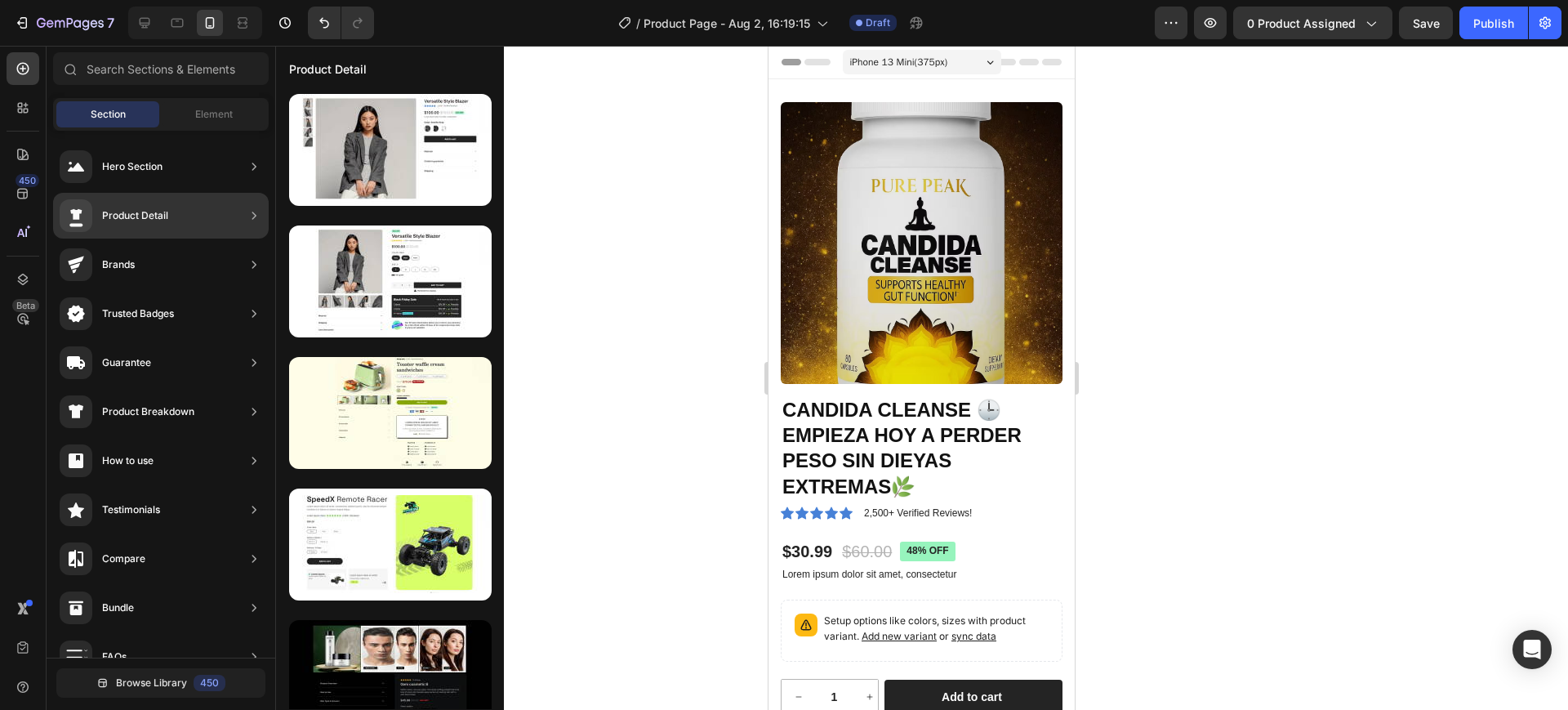 click on "Product Detail" at bounding box center [114, 216] 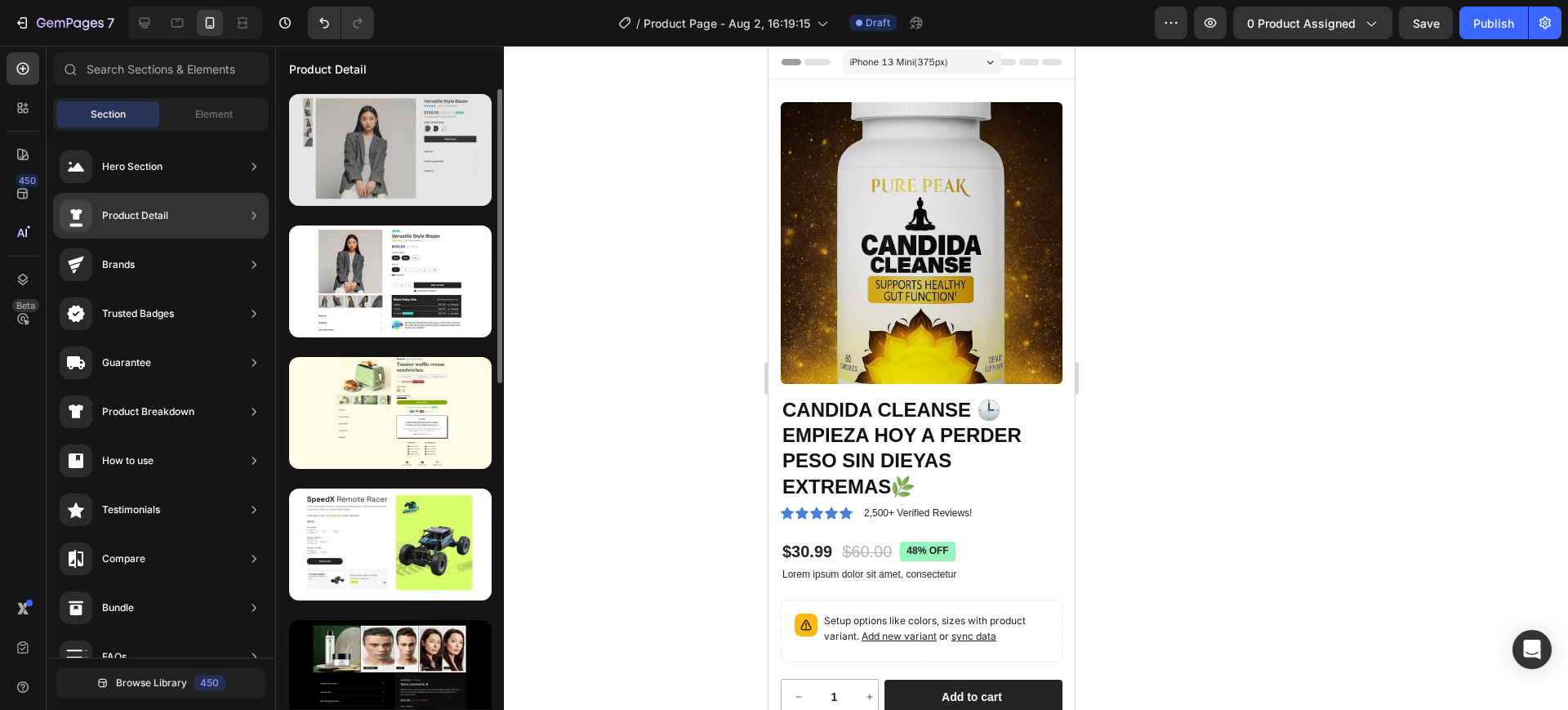 click at bounding box center (390, 150) 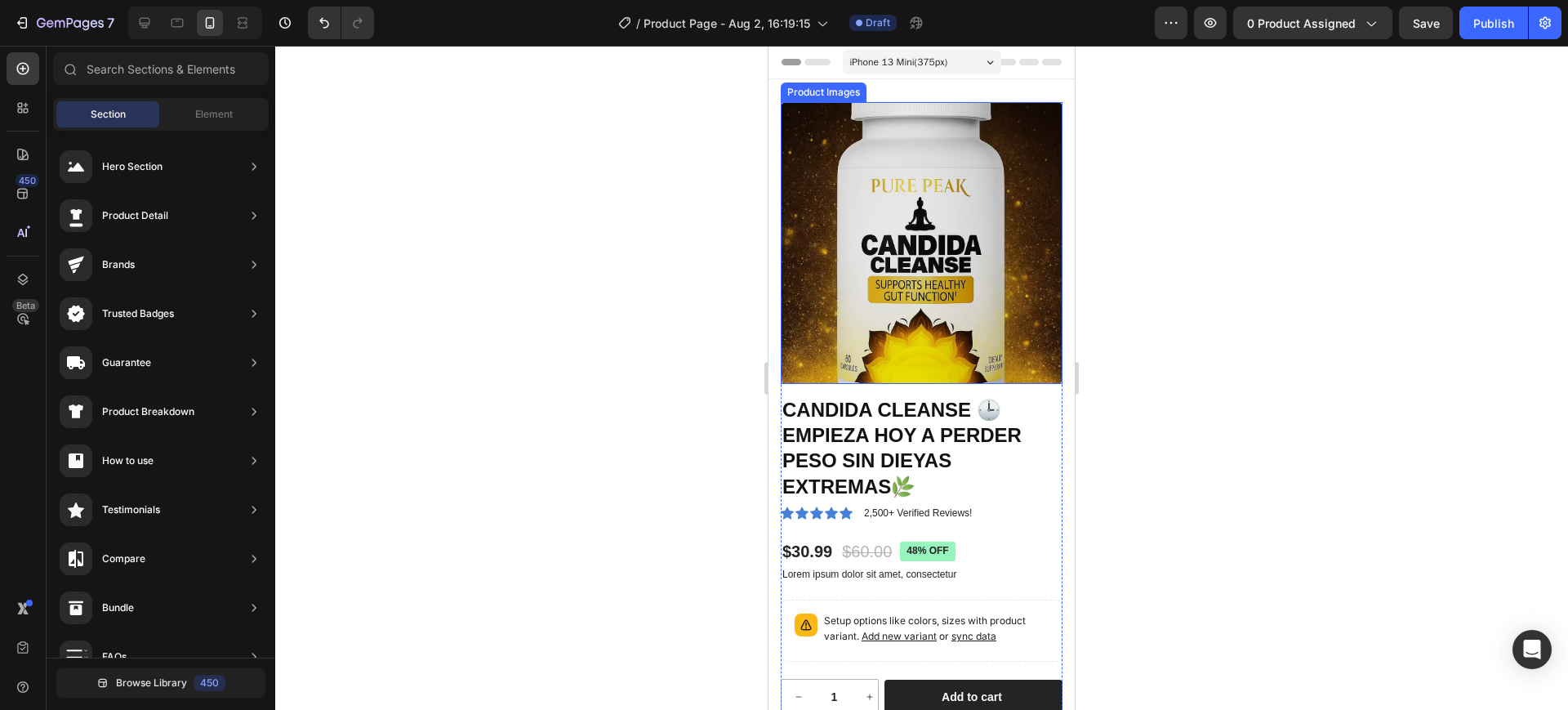 click at bounding box center (921, 243) 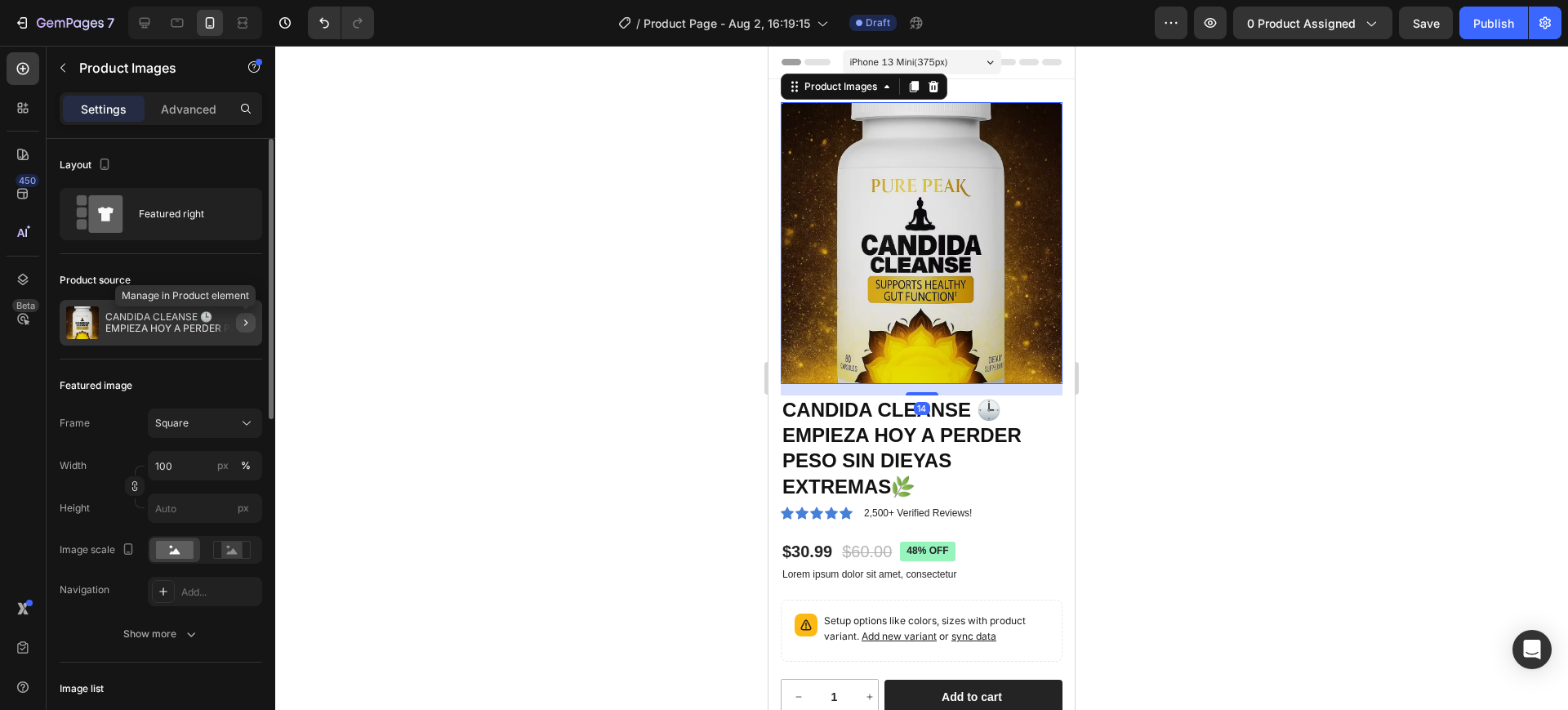 click 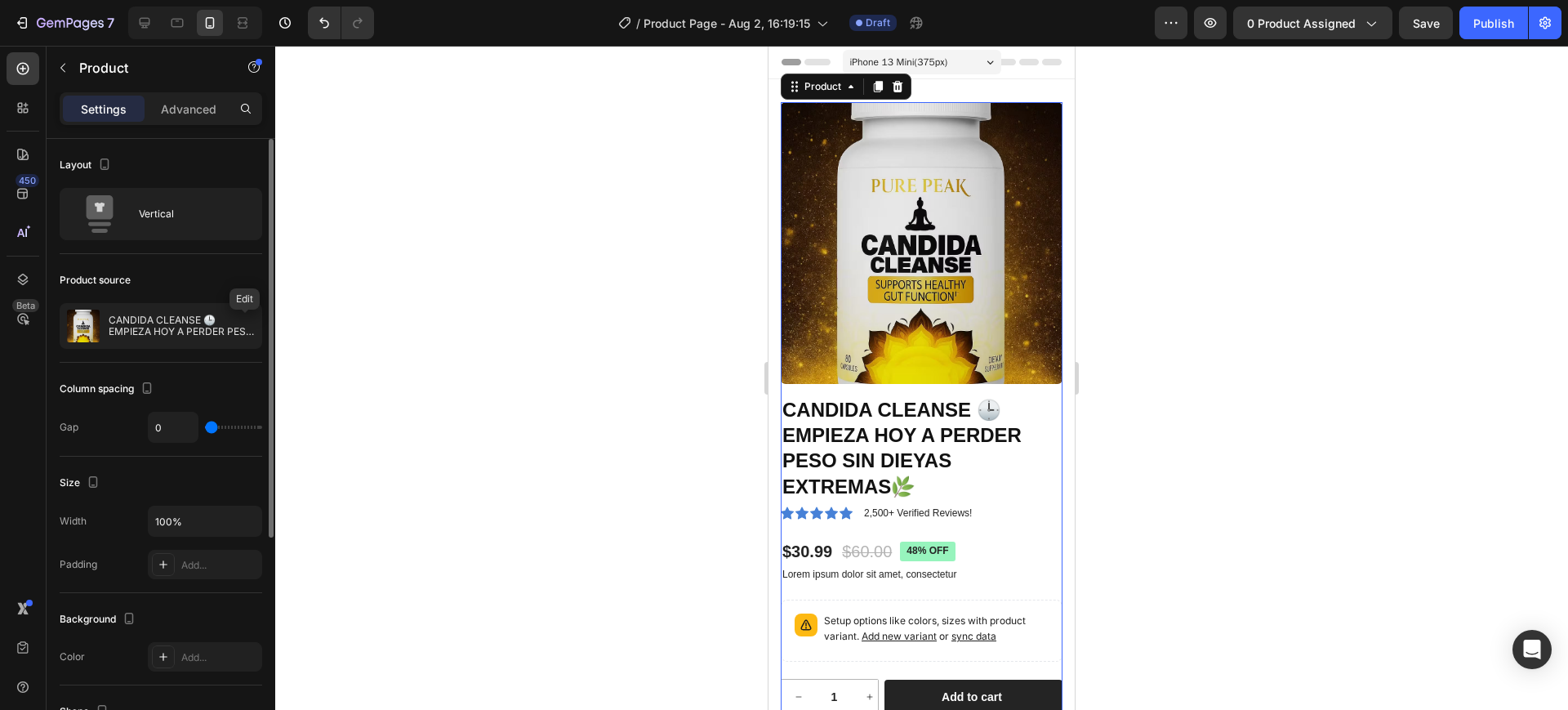 click 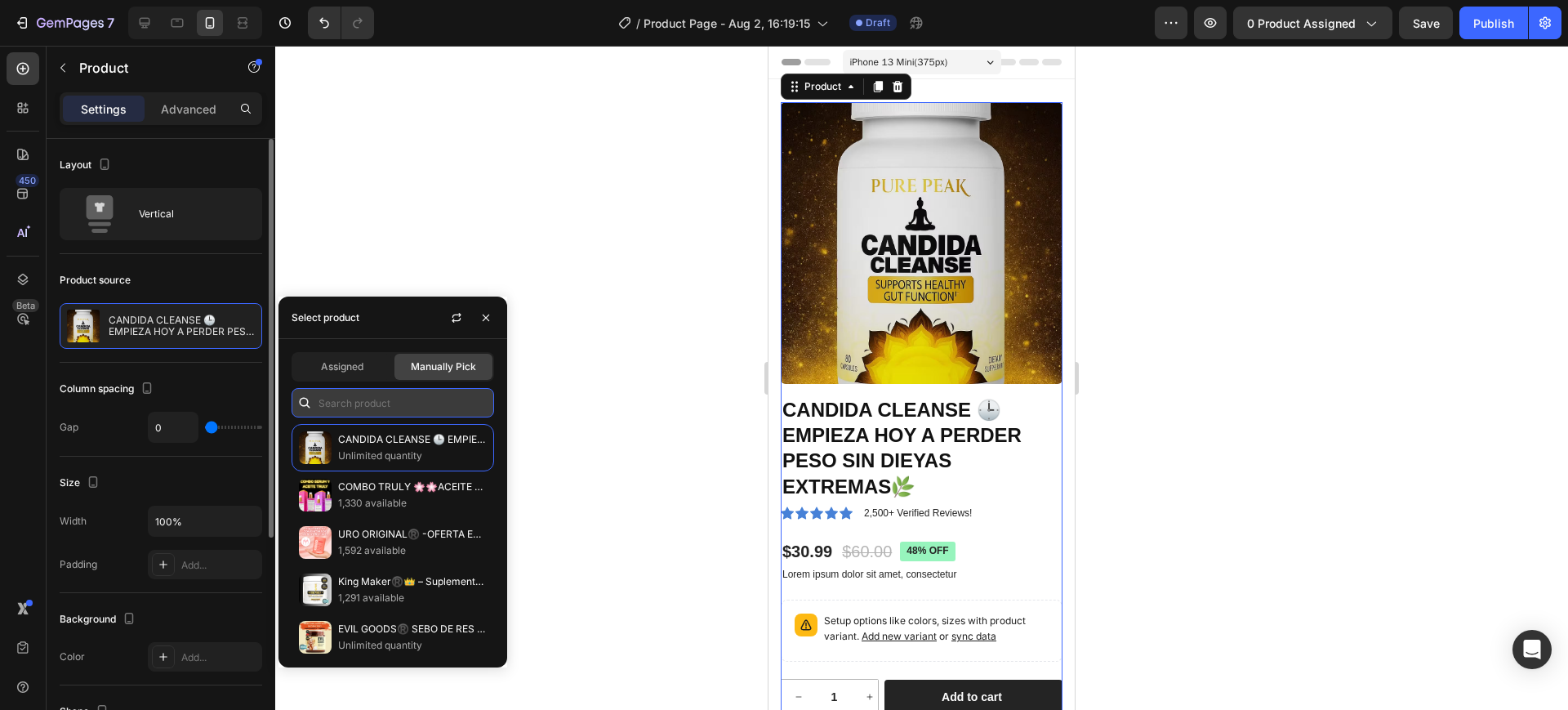 click at bounding box center (393, 403) 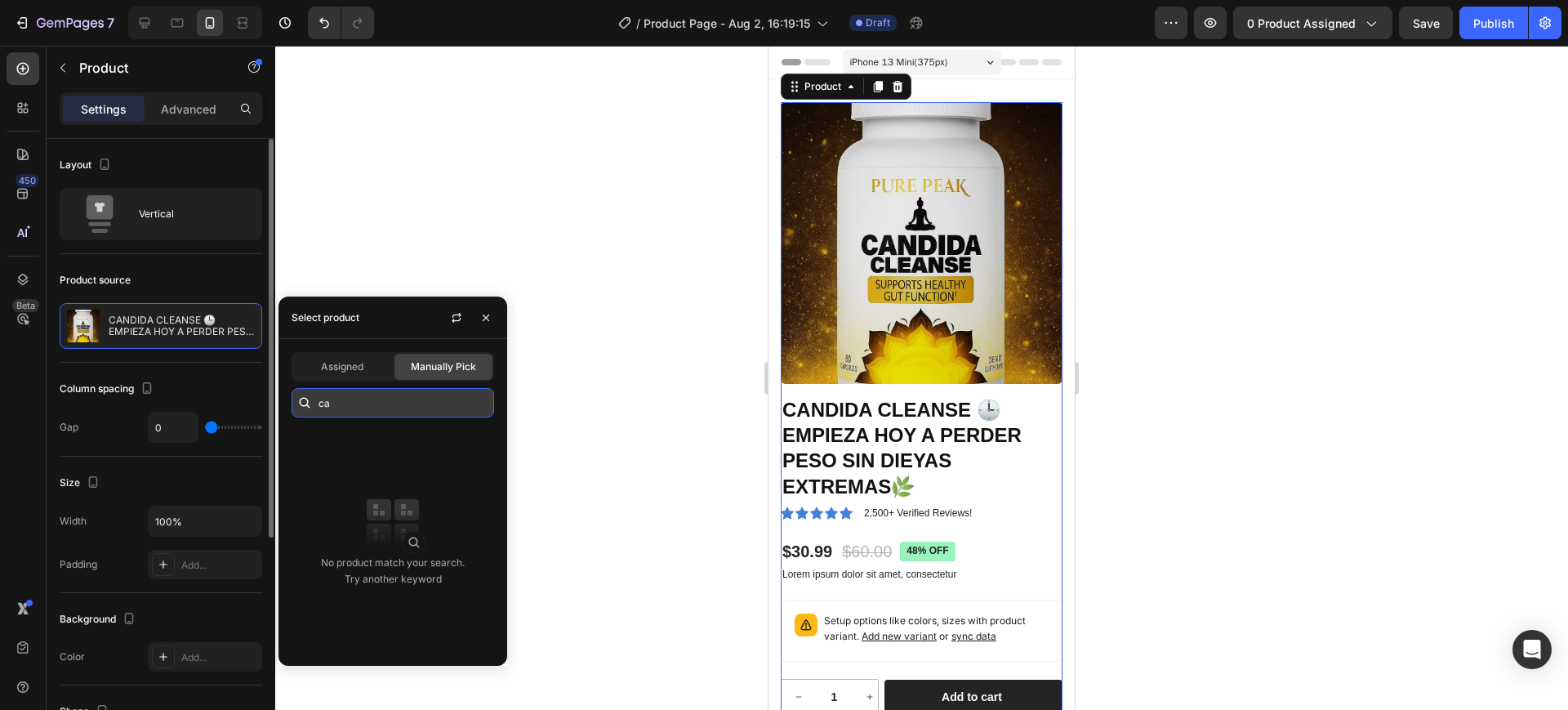 type on "c" 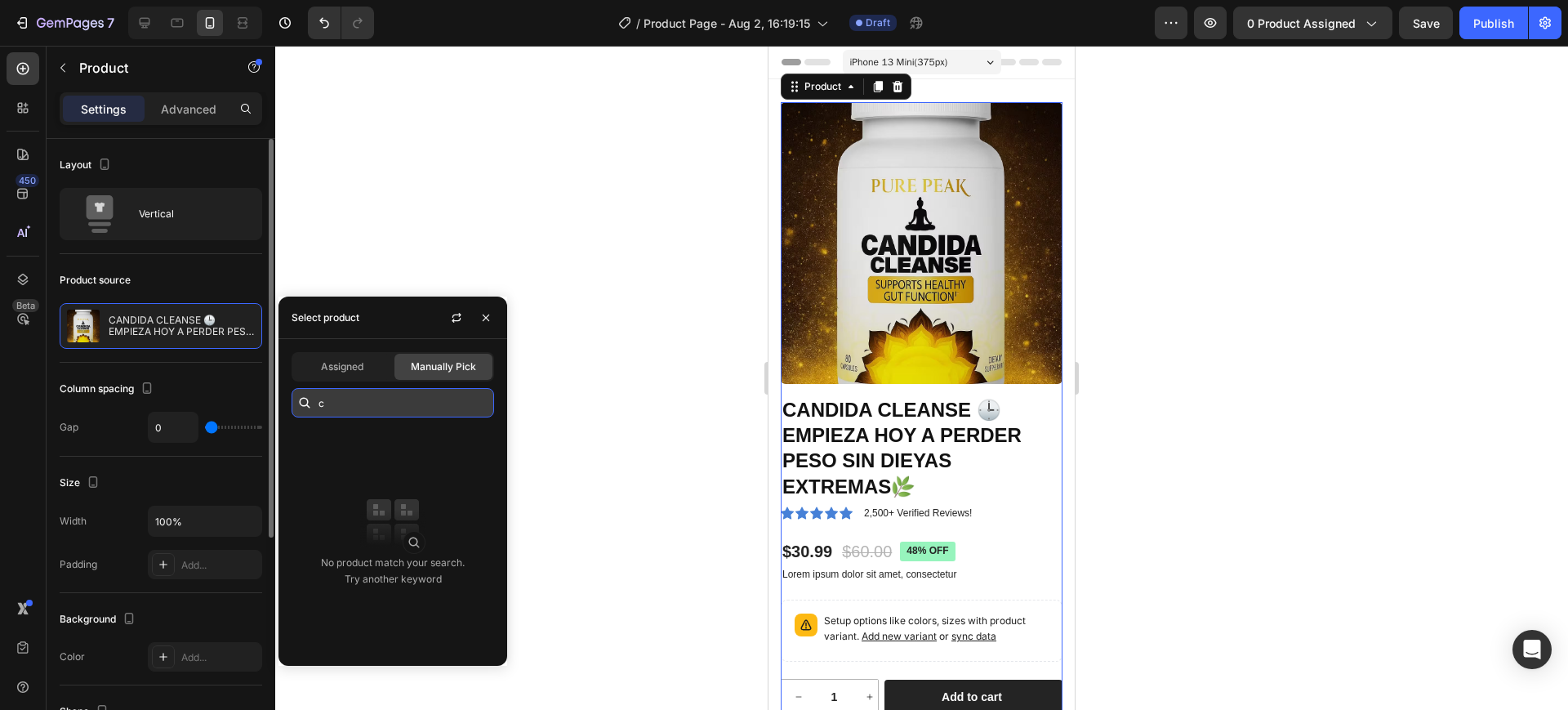 type 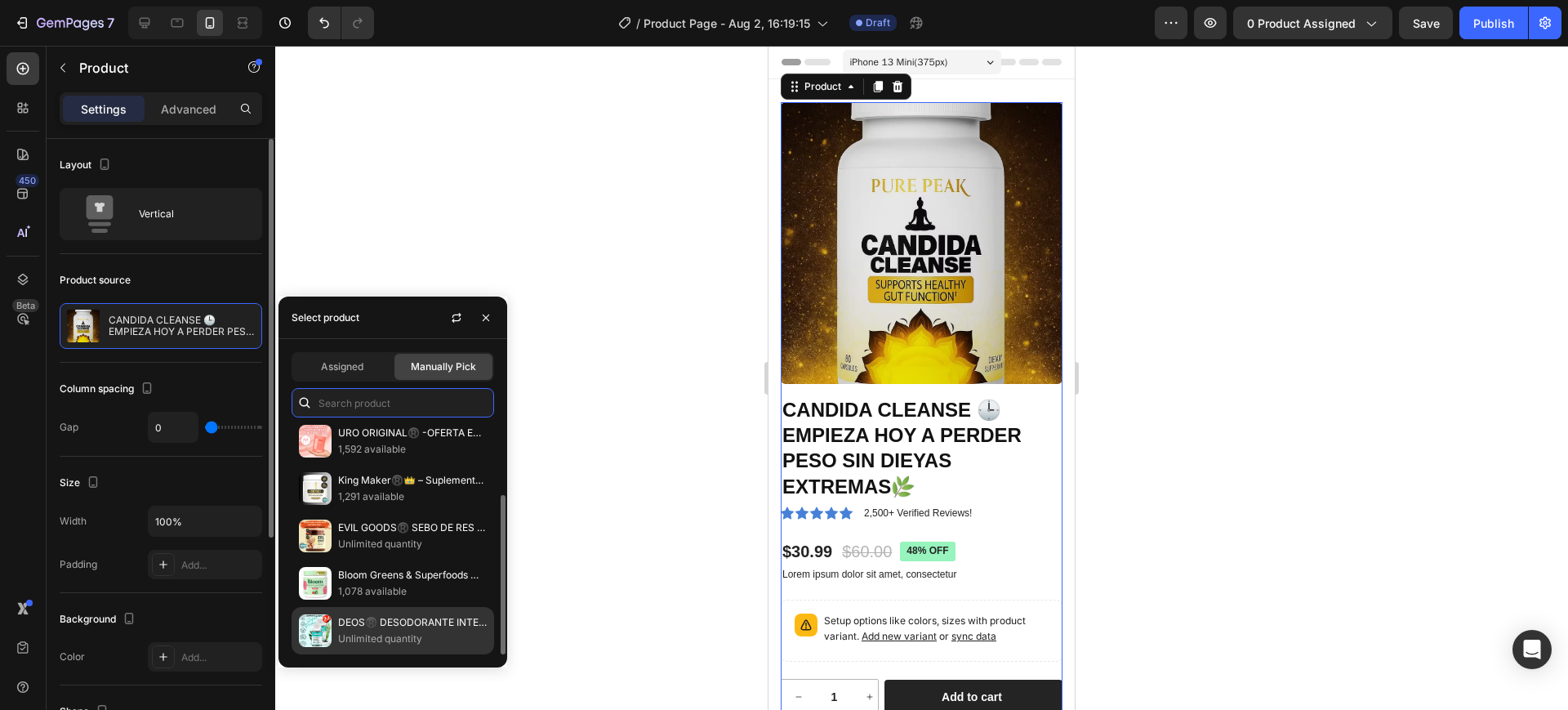 scroll, scrollTop: 0, scrollLeft: 0, axis: both 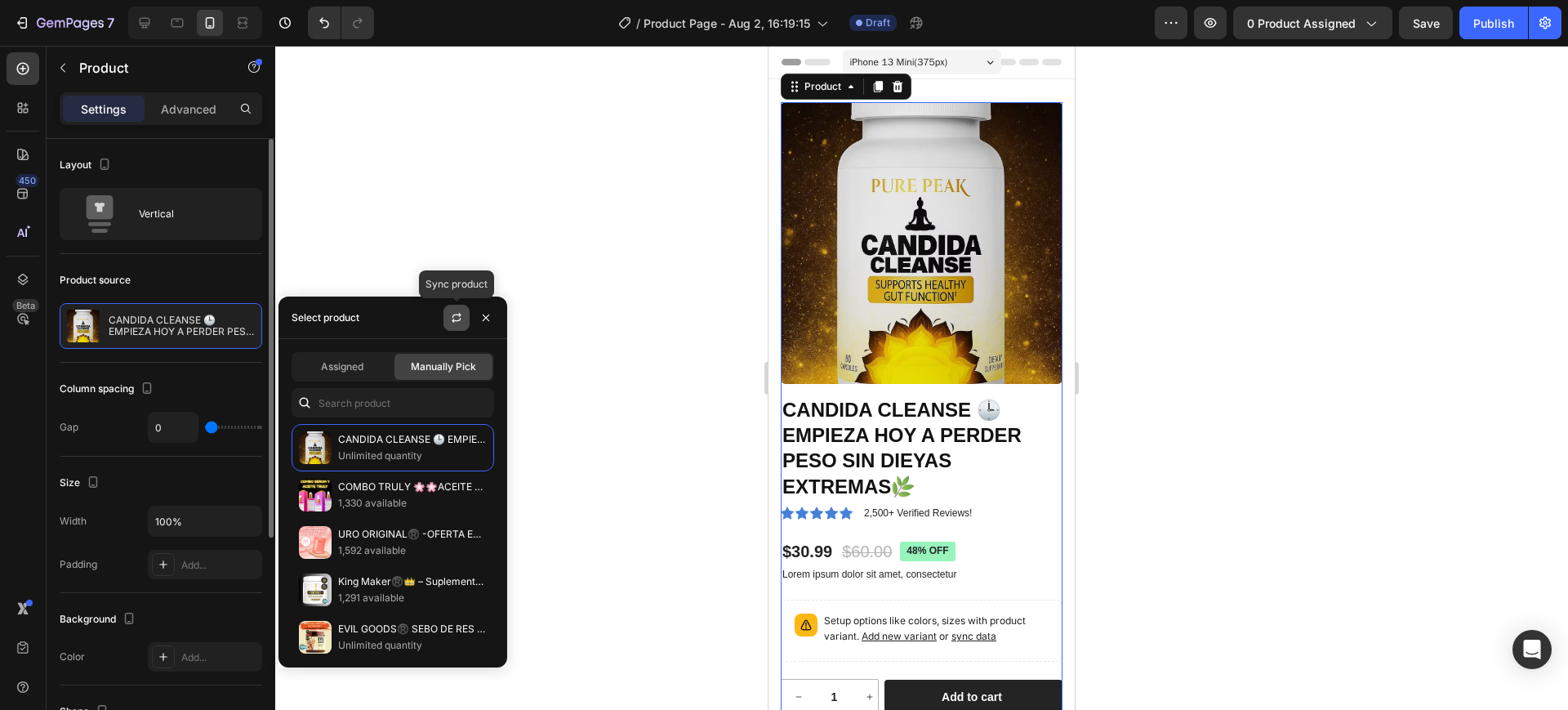 click 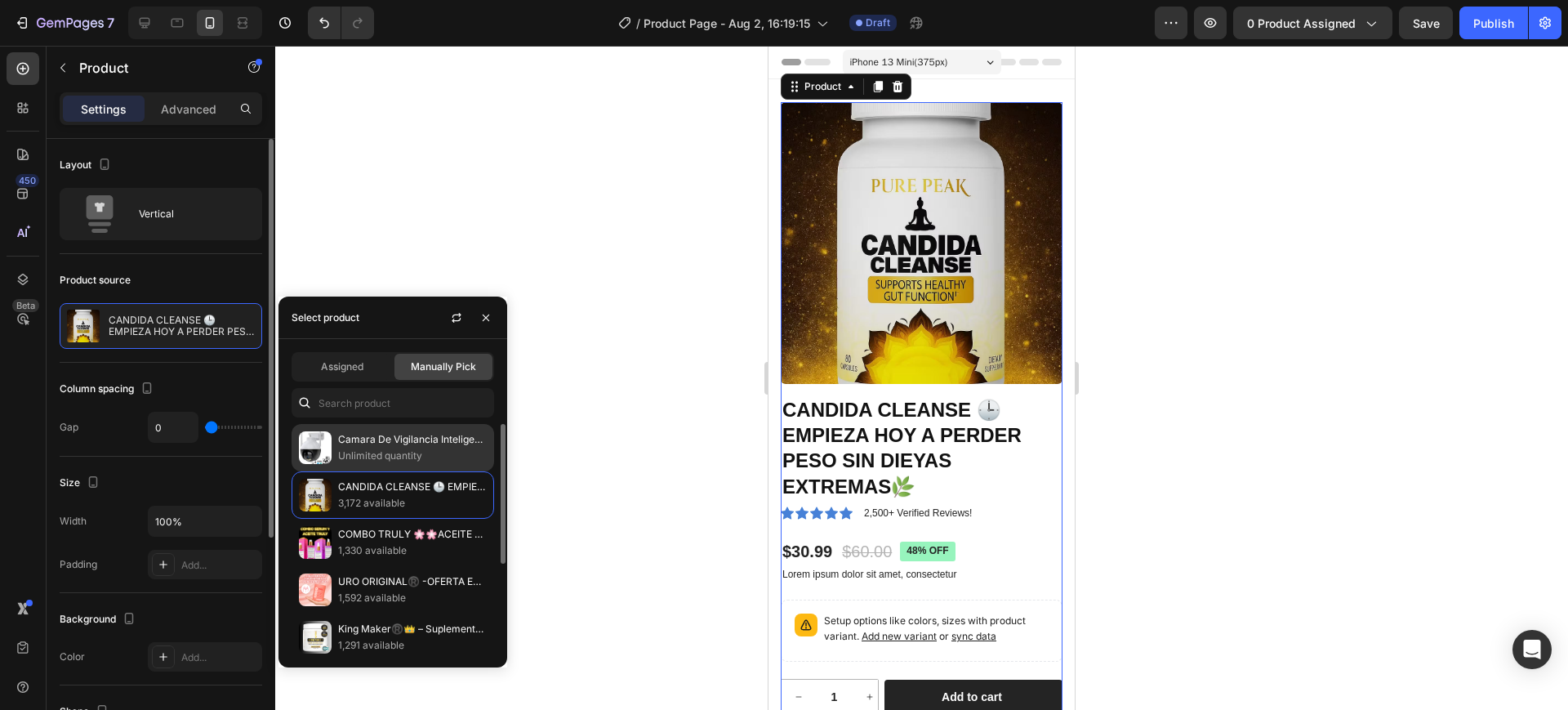 click on "Unlimited quantity" at bounding box center [412, 456] 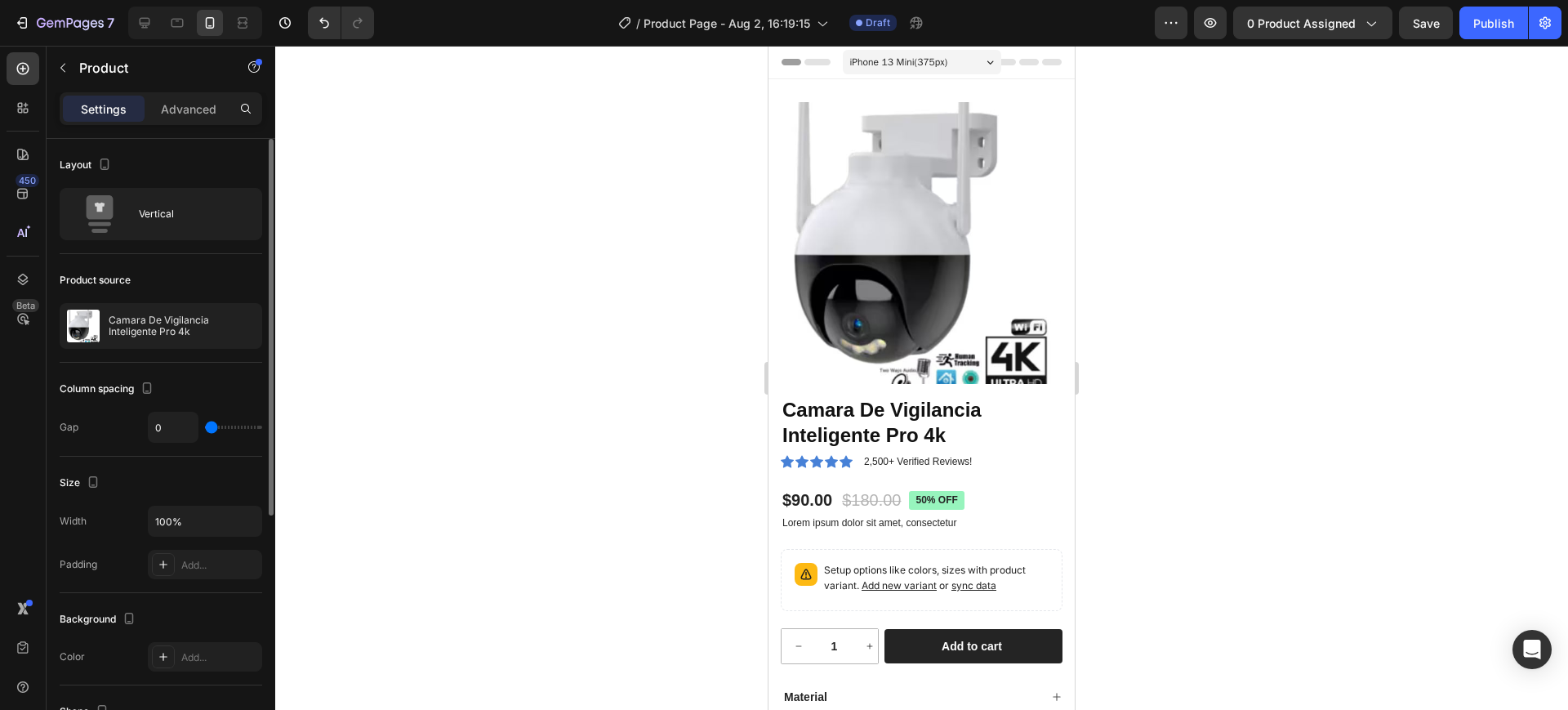 click 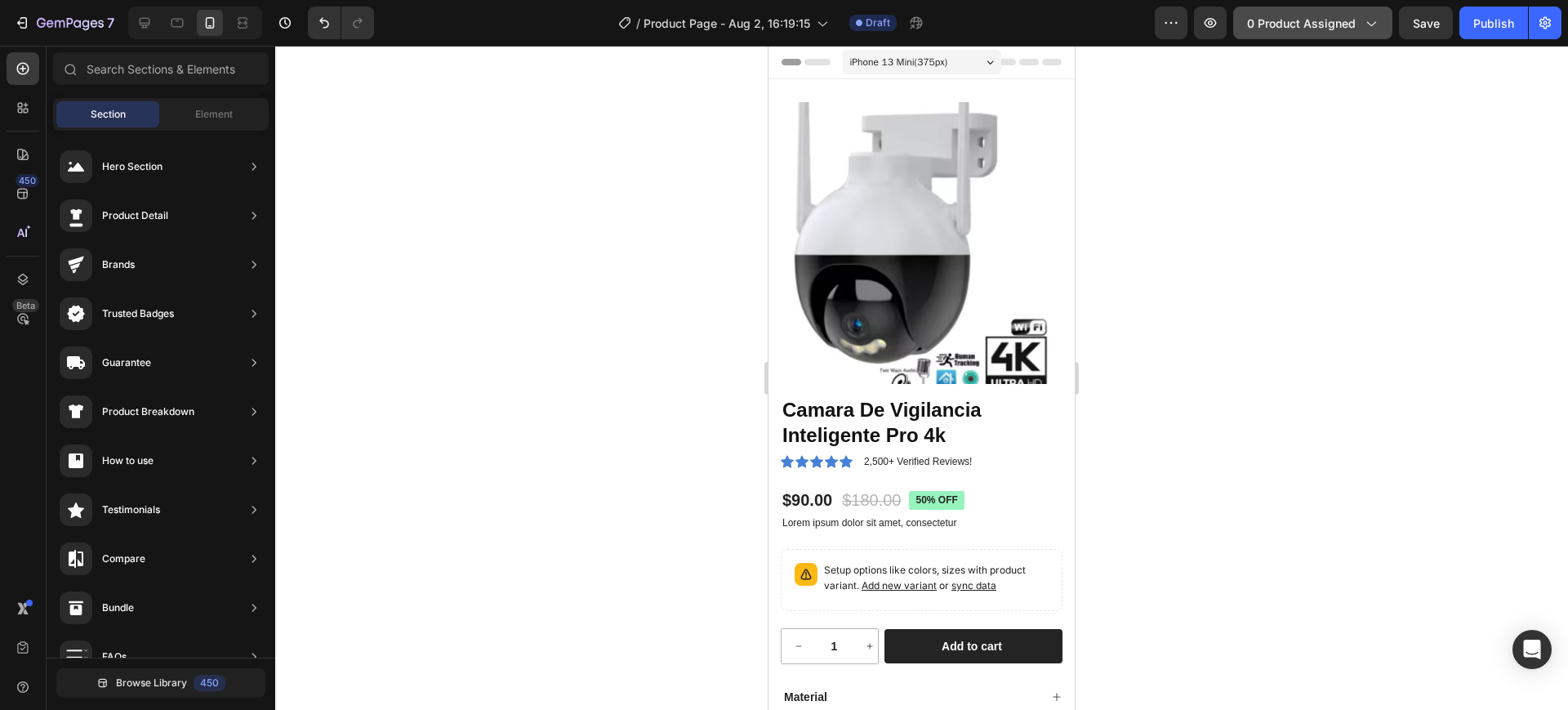 click on "0 product assigned" 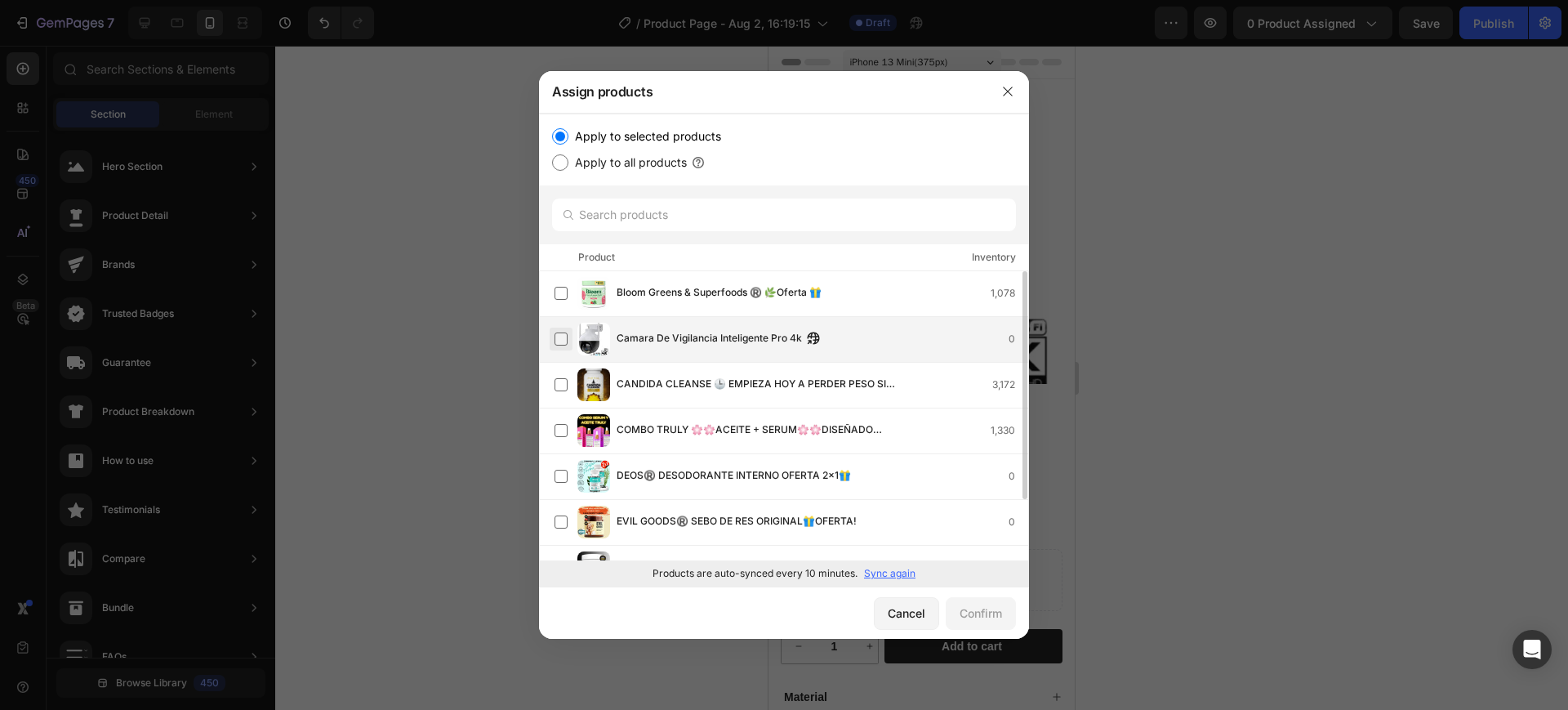 click at bounding box center [561, 339] 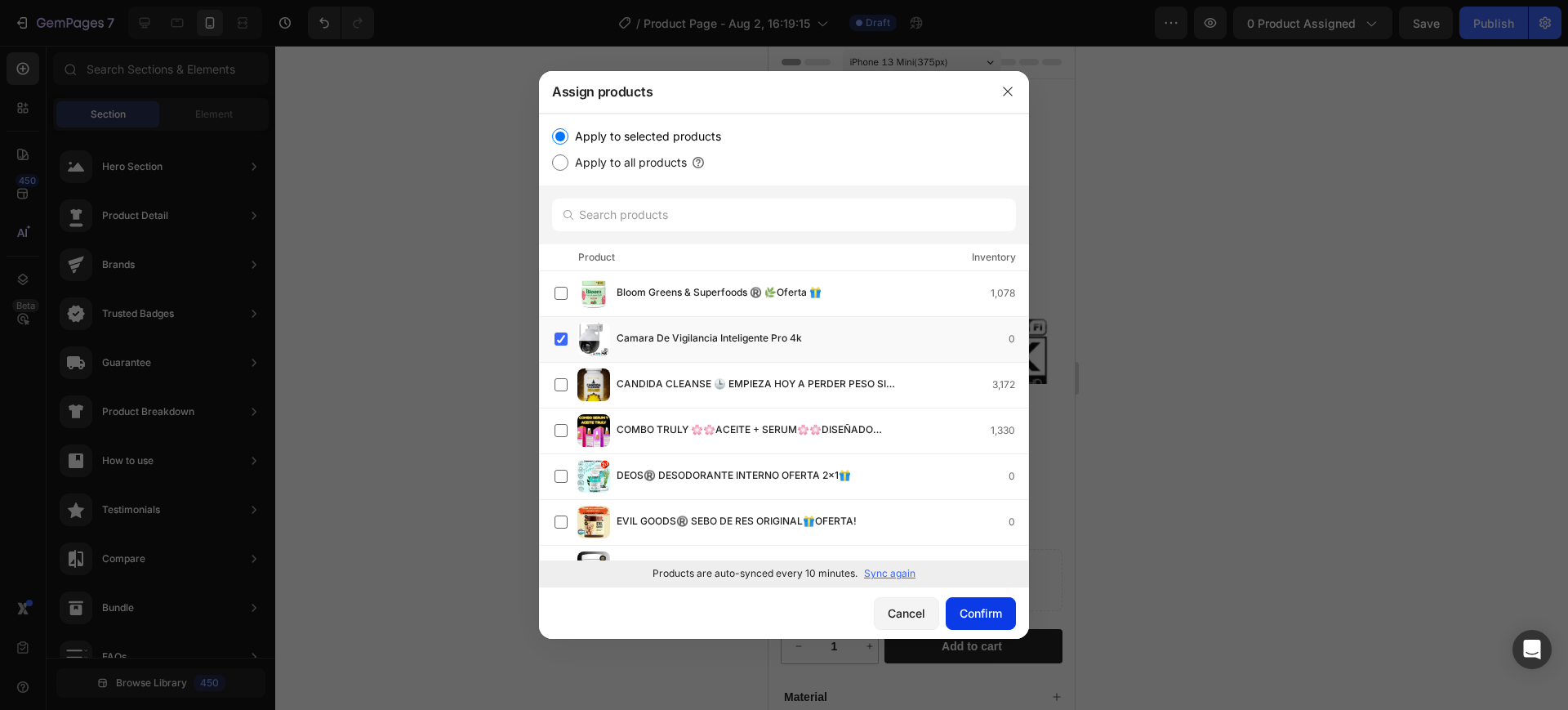 click on "Confirm" at bounding box center (981, 613) 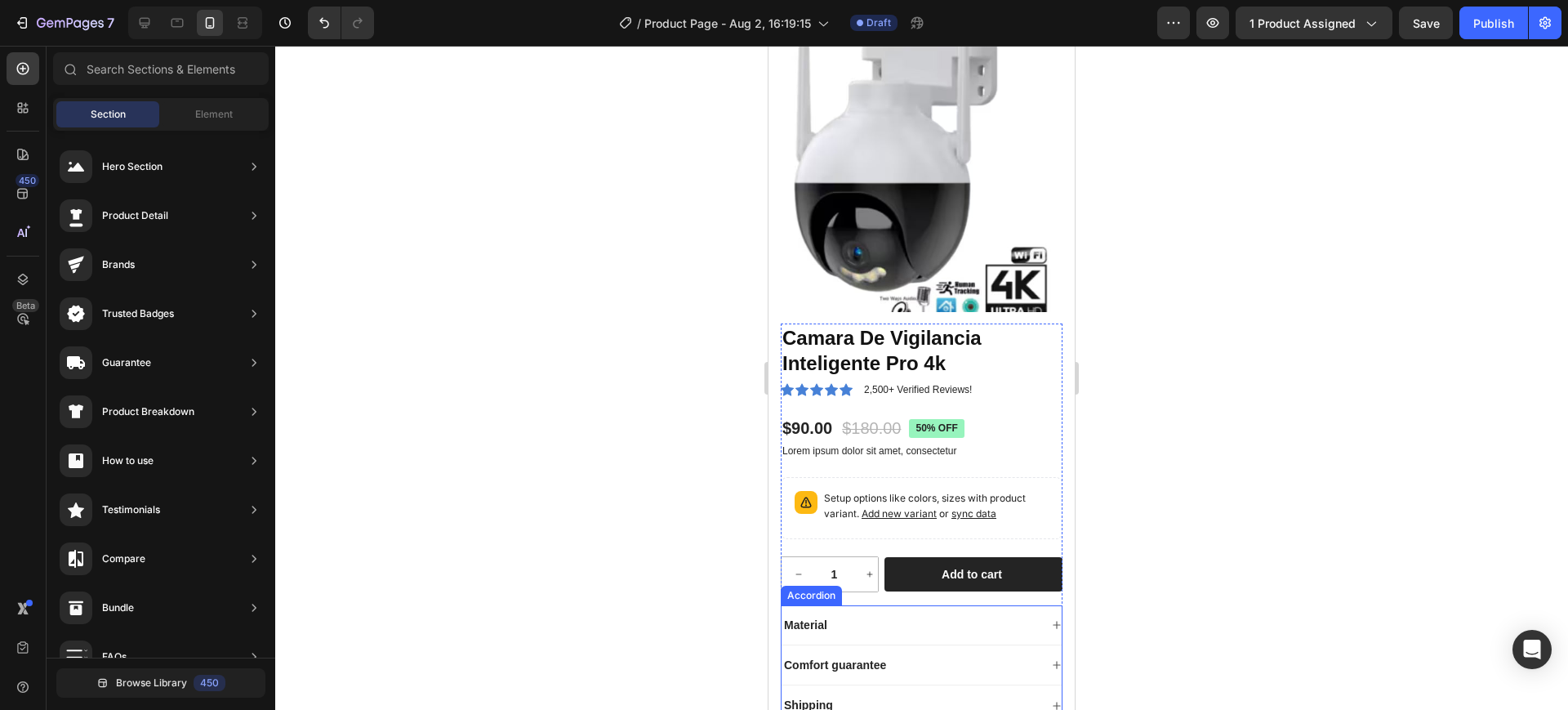 scroll, scrollTop: 102, scrollLeft: 0, axis: vertical 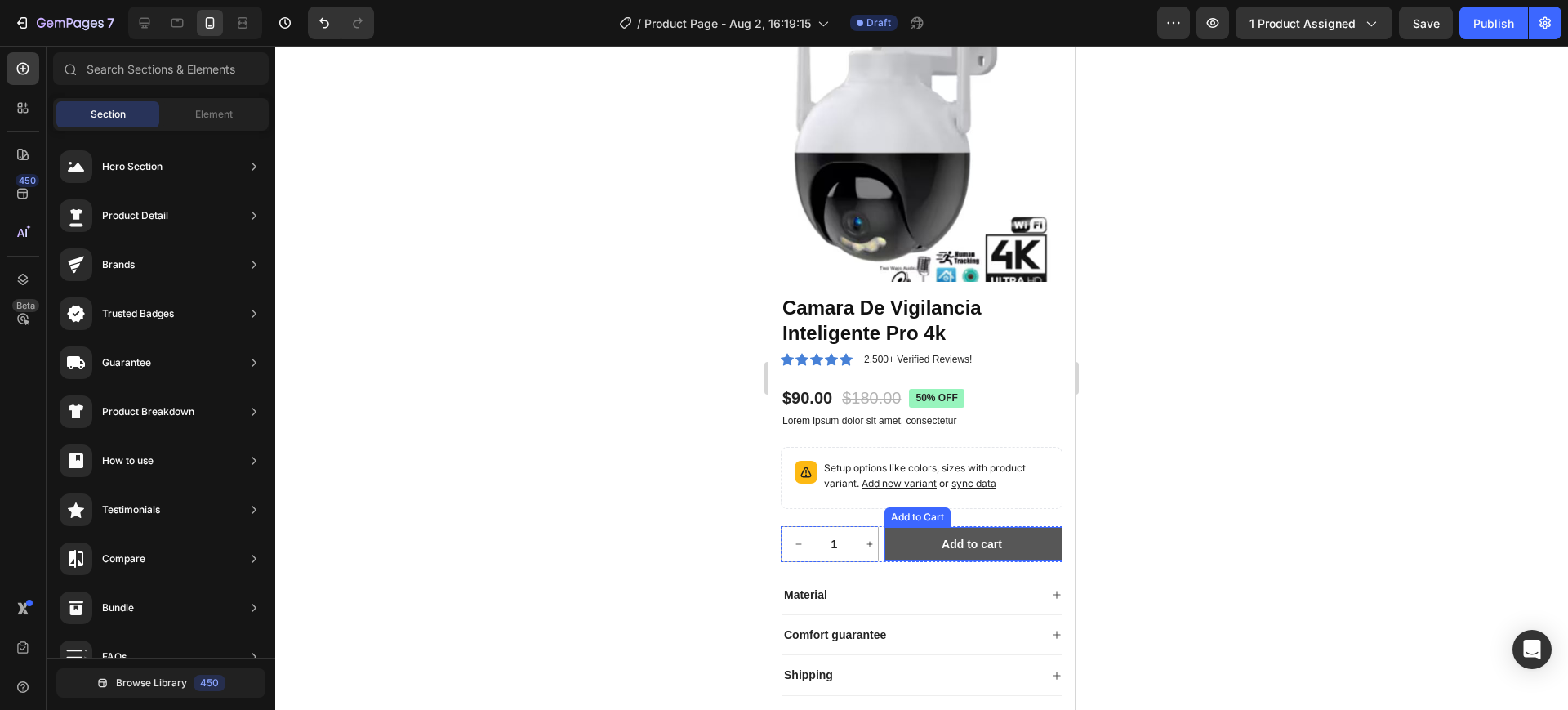 click on "Add to cart" at bounding box center [973, 544] 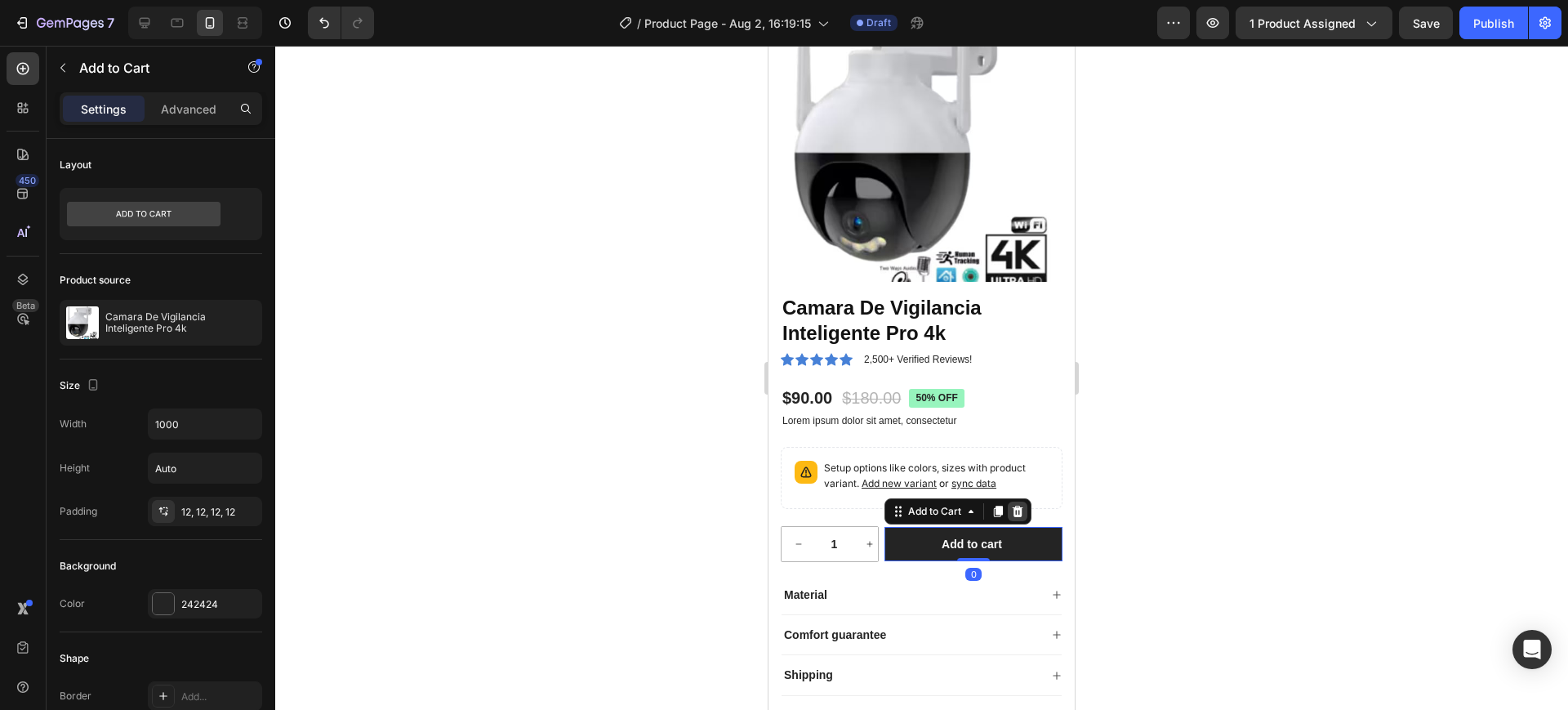 click 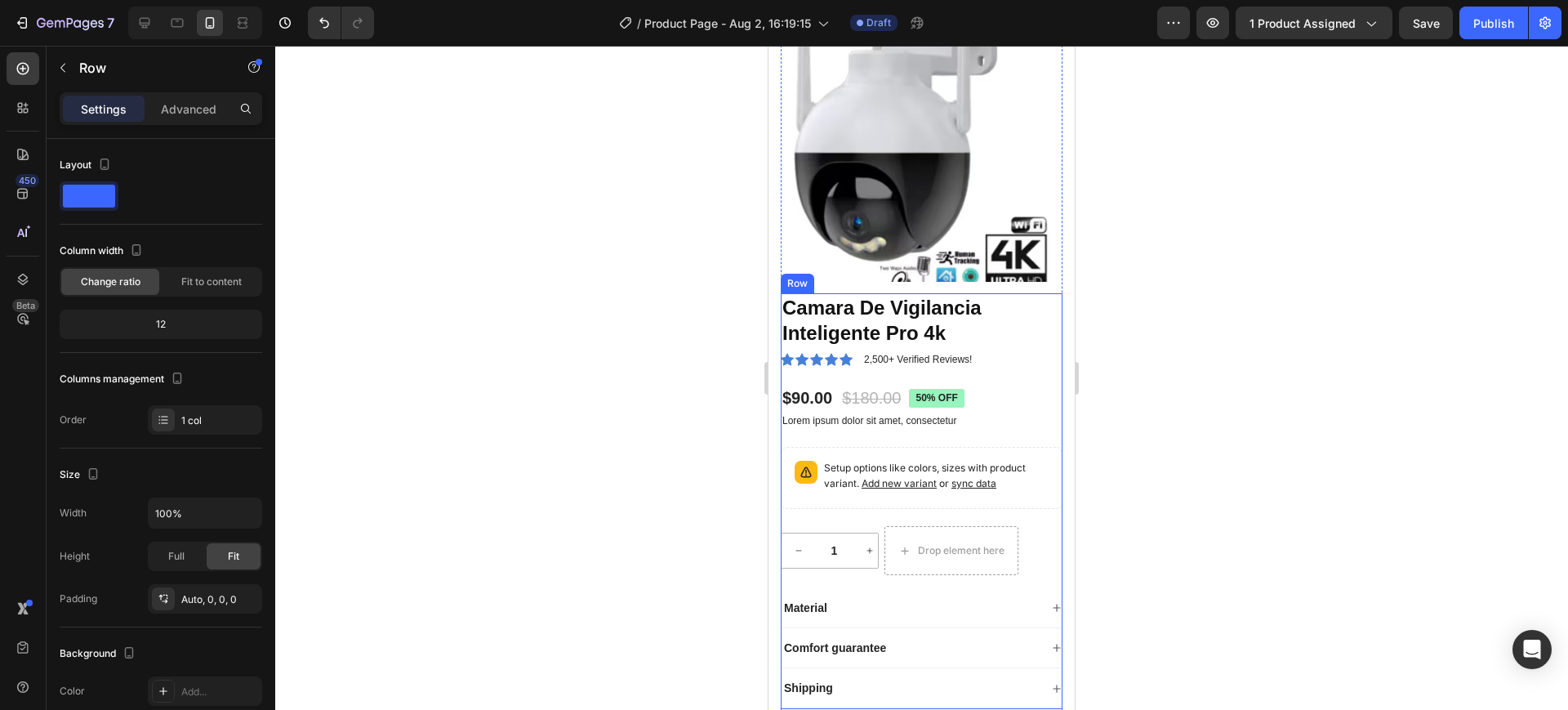 click on "Camara De Vigilancia Inteligente Pro 4k Product Title Icon Icon Icon Icon Icon Icon List 2,500+ Verified Reviews! Text Block Row $90.00 Product Price Product Price $180.00 Product Price Product Price 50% off Product Badge Row Lorem ipsum dolor sit amet, consectetur  Text Block Setup options like colors, sizes with product variant.       Add new variant   or   sync data Product Variants & Swatches
1
Product Quantity Row
Drop element here Row
Material
Comfort guarantee
Shipping Accordion" at bounding box center [921, 501] 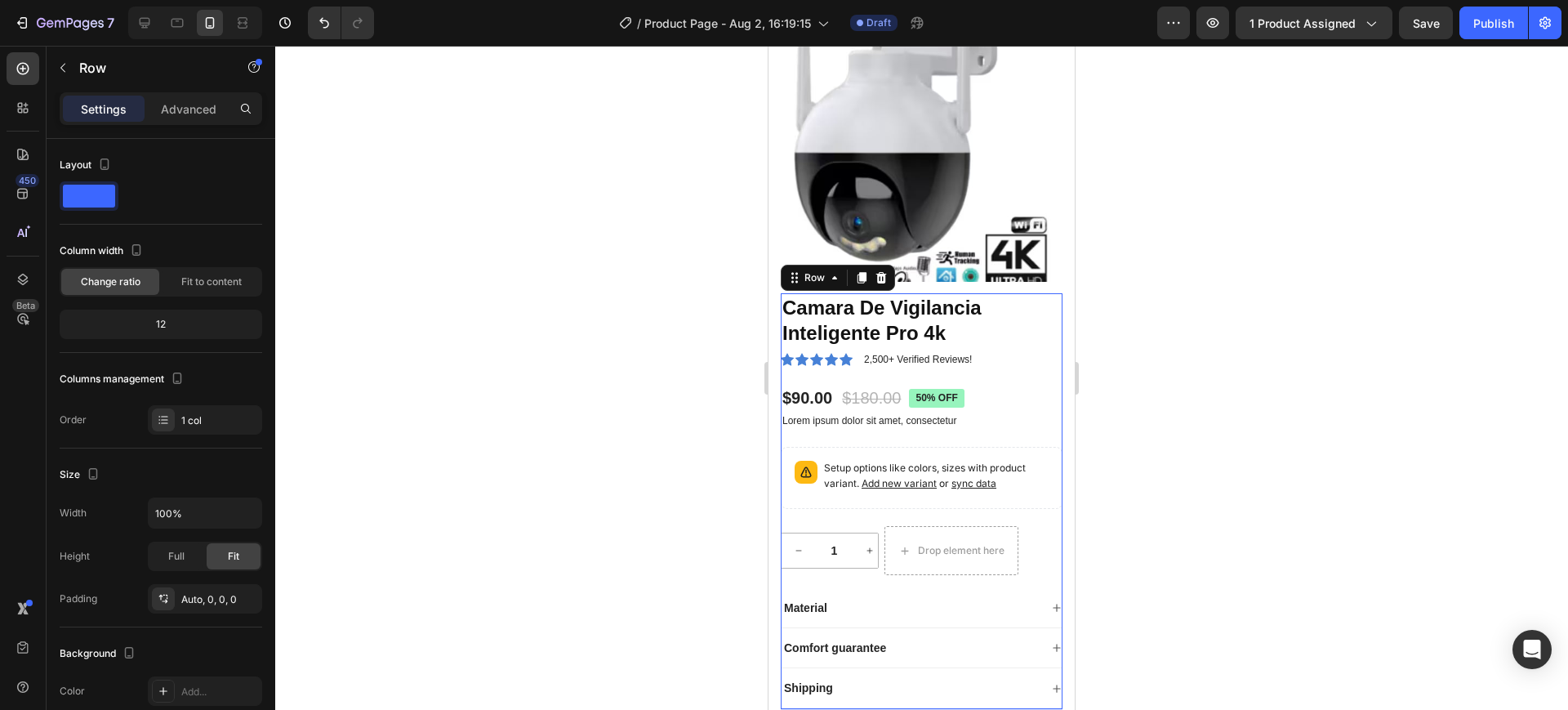 click on "Camara De Vigilancia Inteligente Pro 4k Product Title Icon Icon Icon Icon Icon Icon List 2,500+ Verified Reviews! Text Block Row $90.00 Product Price Product Price $180.00 Product Price Product Price 50% off Product Badge Row Lorem ipsum dolor sit amet, consectetur  Text Block Setup options like colors, sizes with product variant.       Add new variant   or   sync data Product Variants & Swatches
1
Product Quantity Row
Drop element here Row
Material
Comfort guarantee
Shipping Accordion" at bounding box center [921, 501] 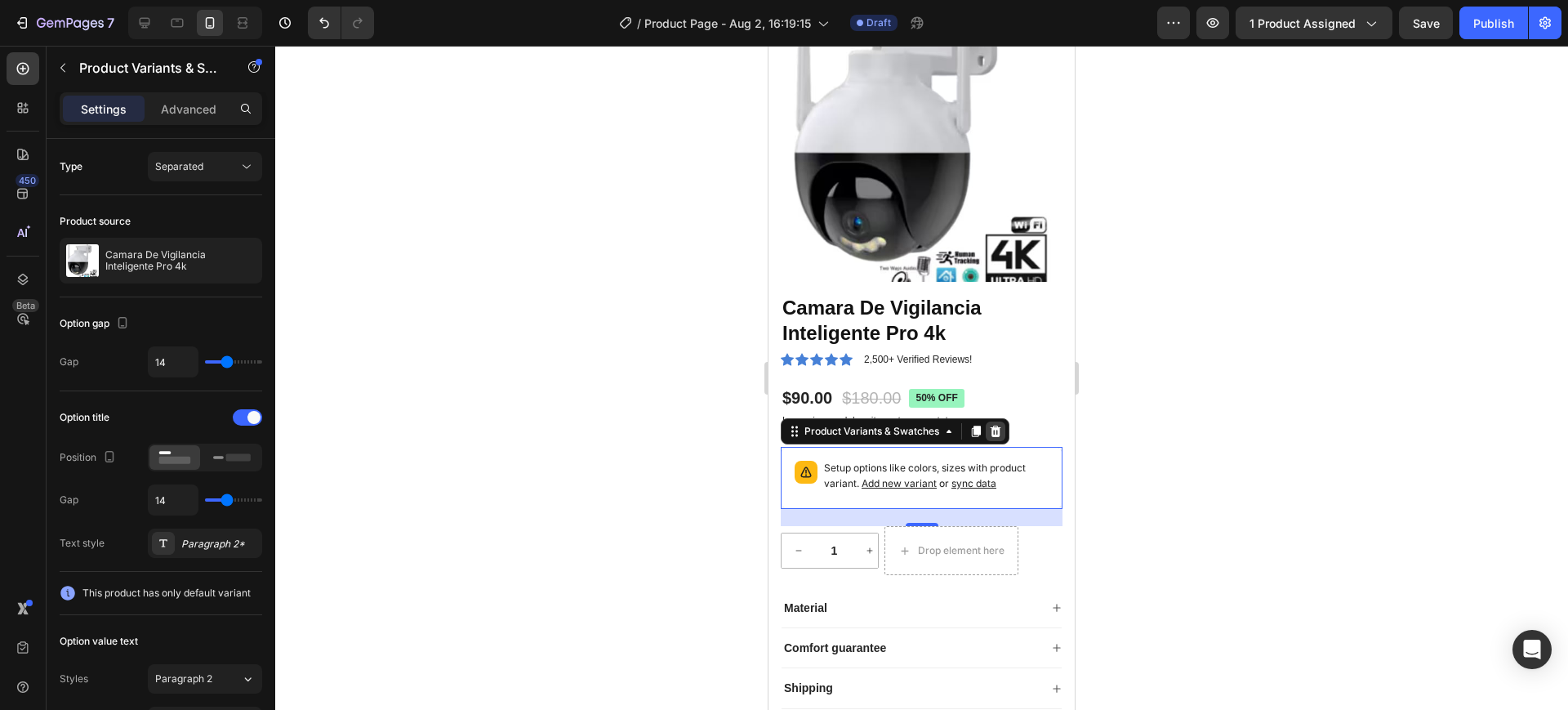 click 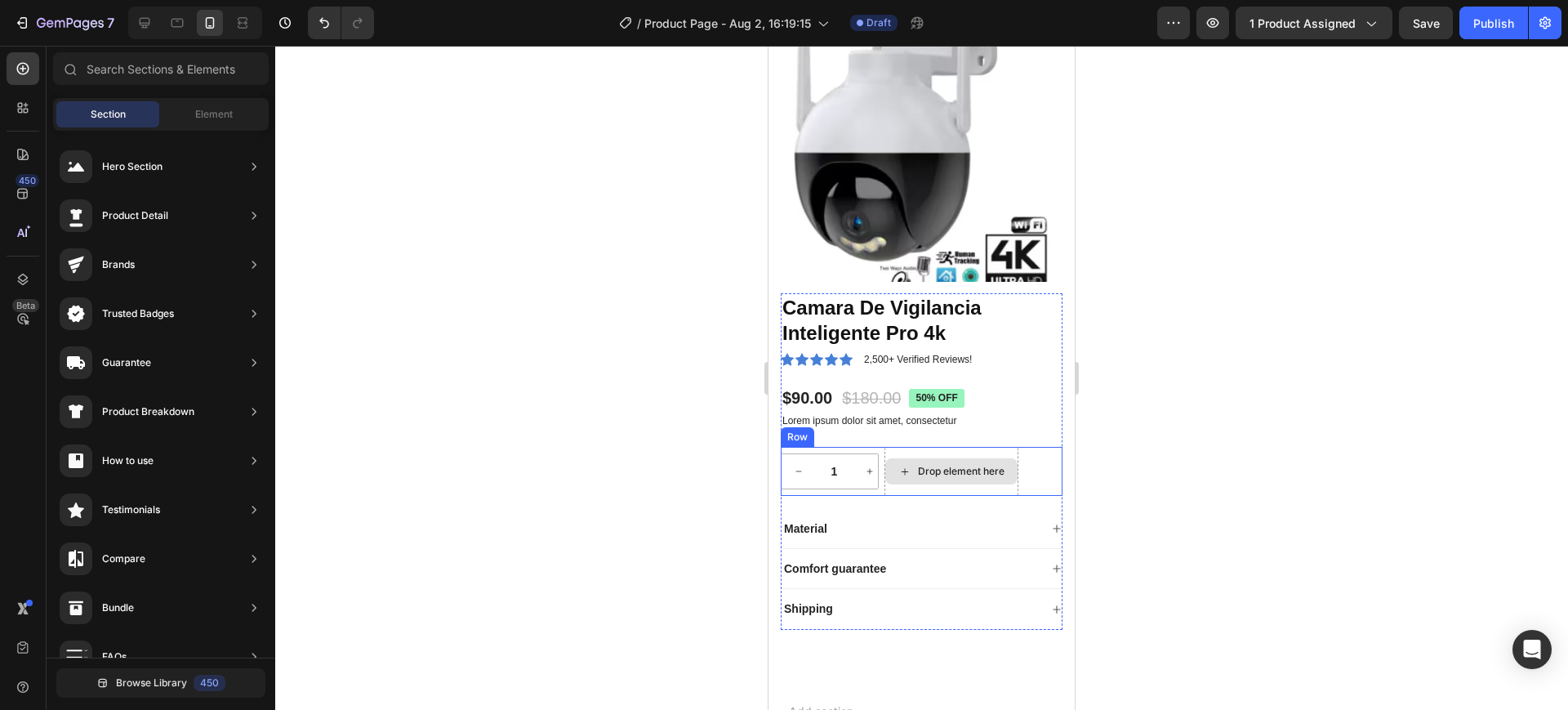 click on "Drop element here" at bounding box center (951, 471) 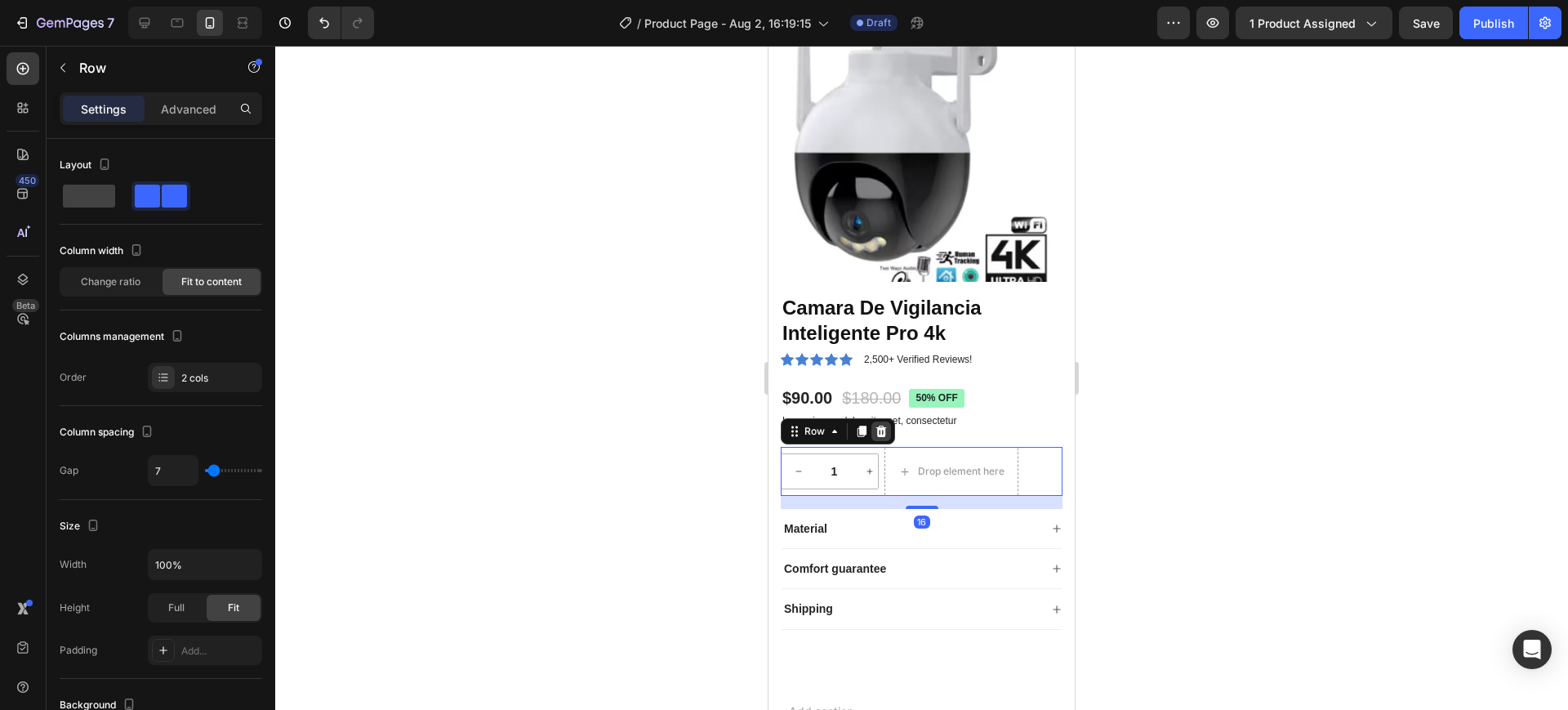 click 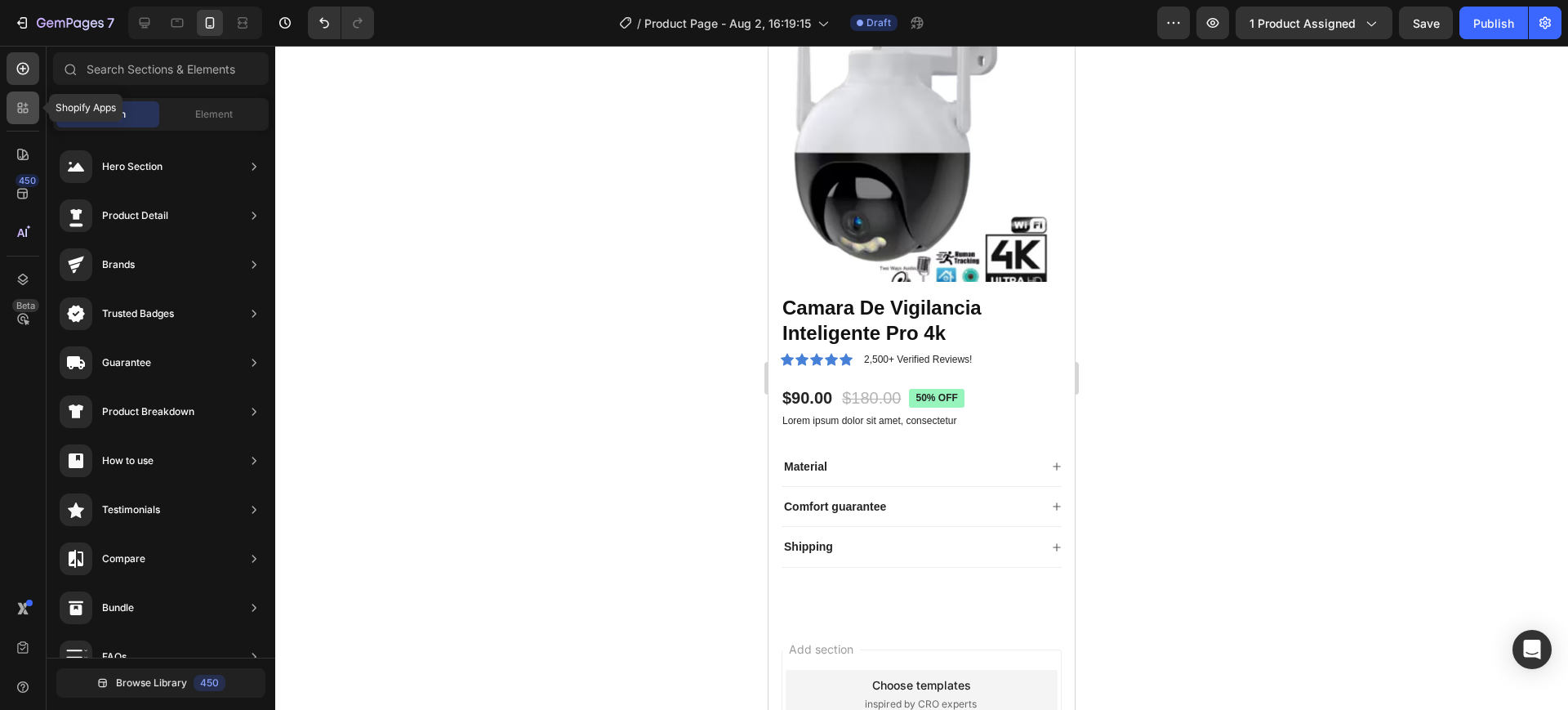 click 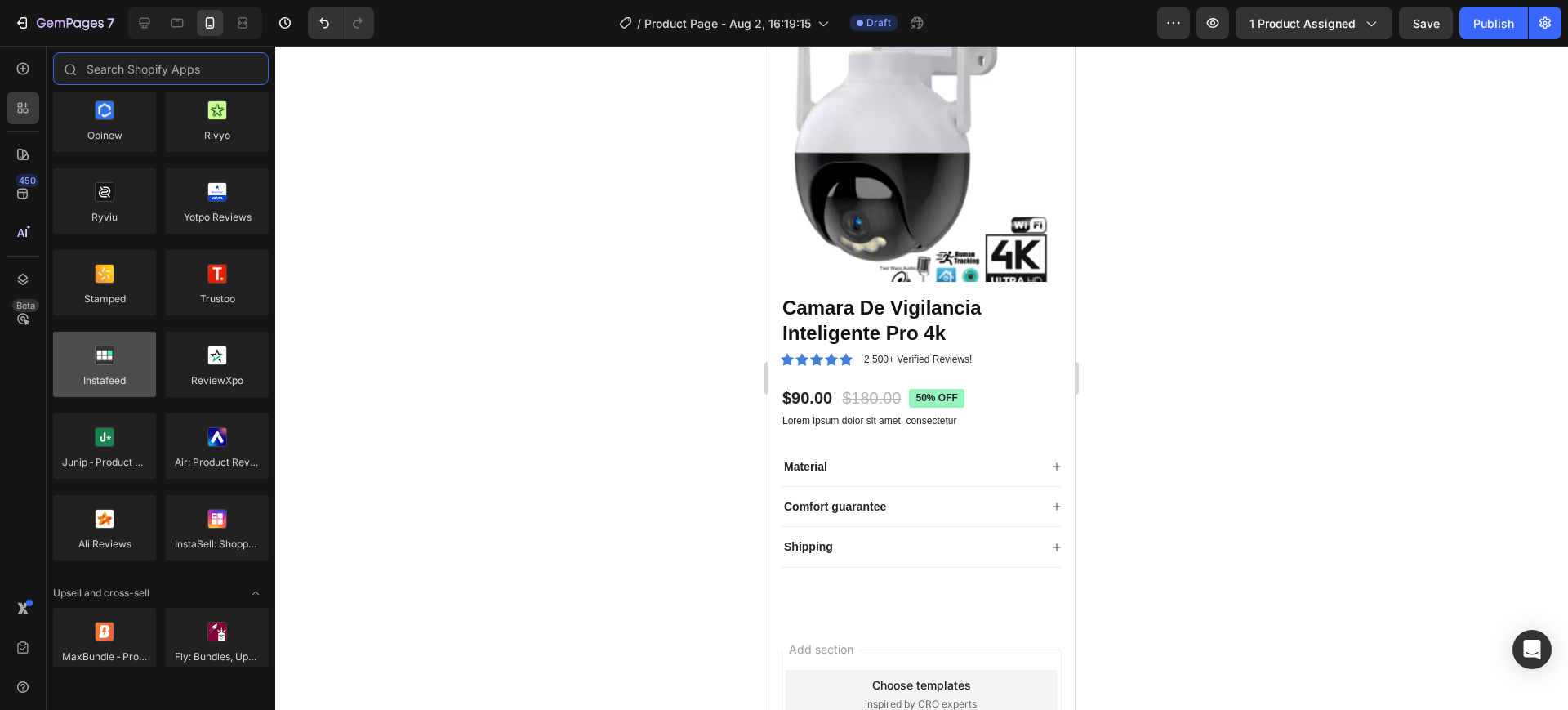 scroll, scrollTop: 0, scrollLeft: 0, axis: both 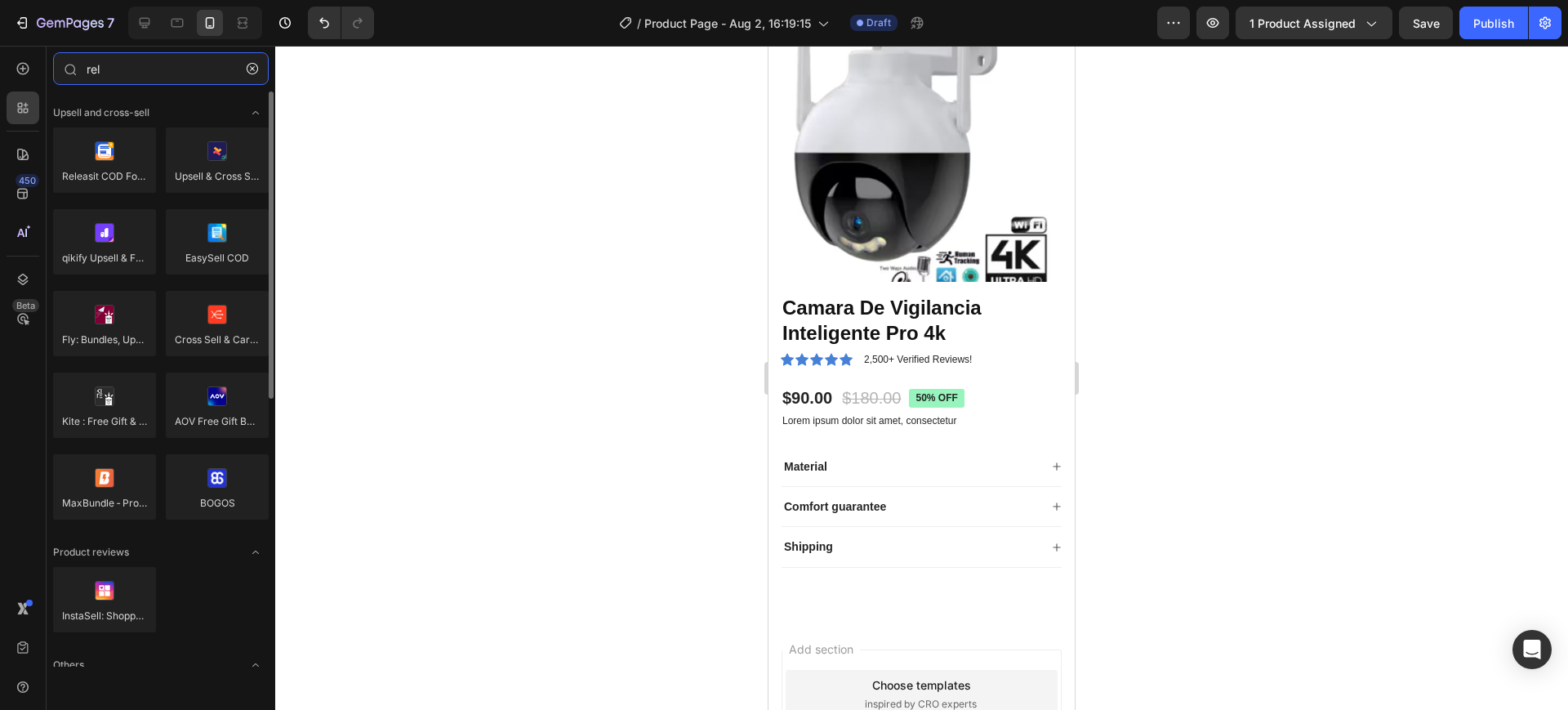 type on "rel" 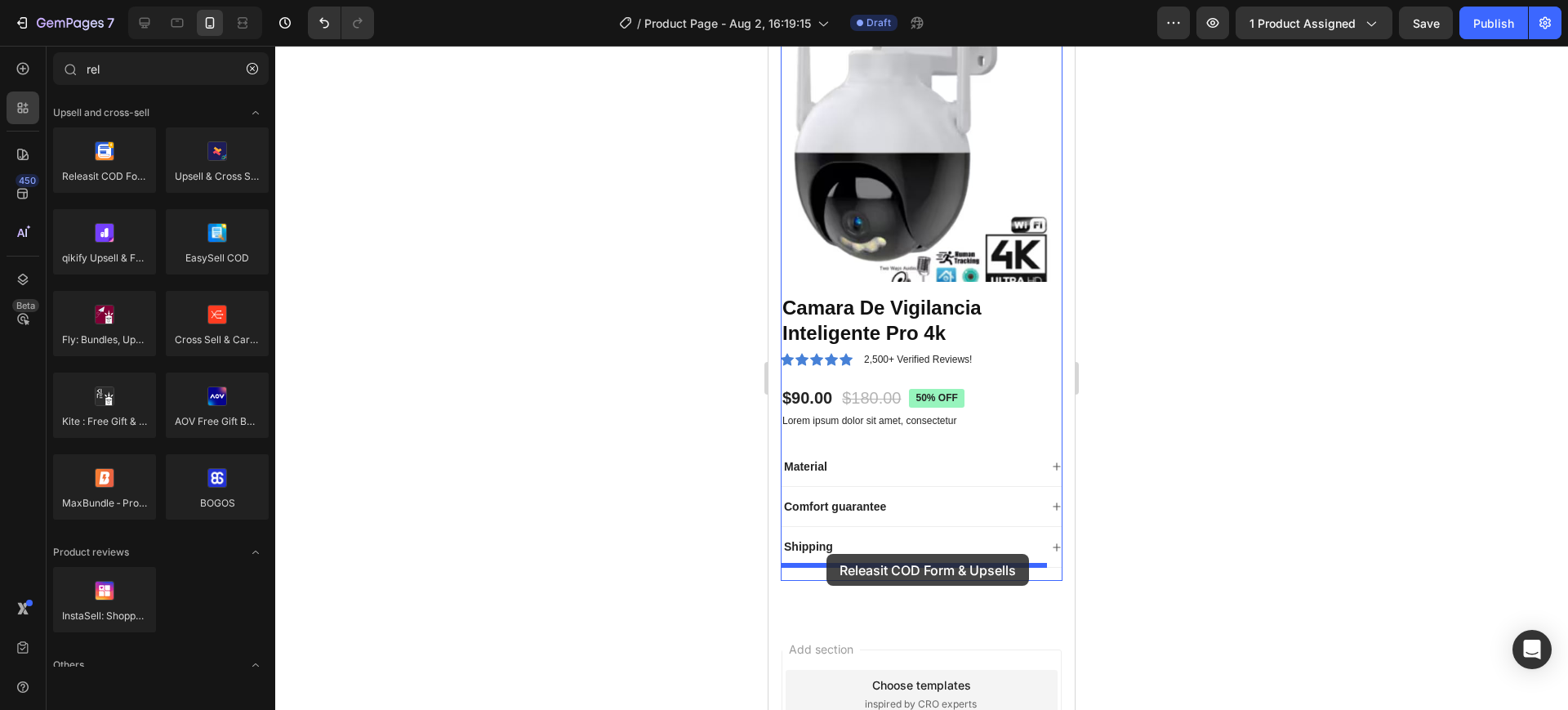drag, startPoint x: 887, startPoint y: 222, endPoint x: 826, endPoint y: 554, distance: 337.5574 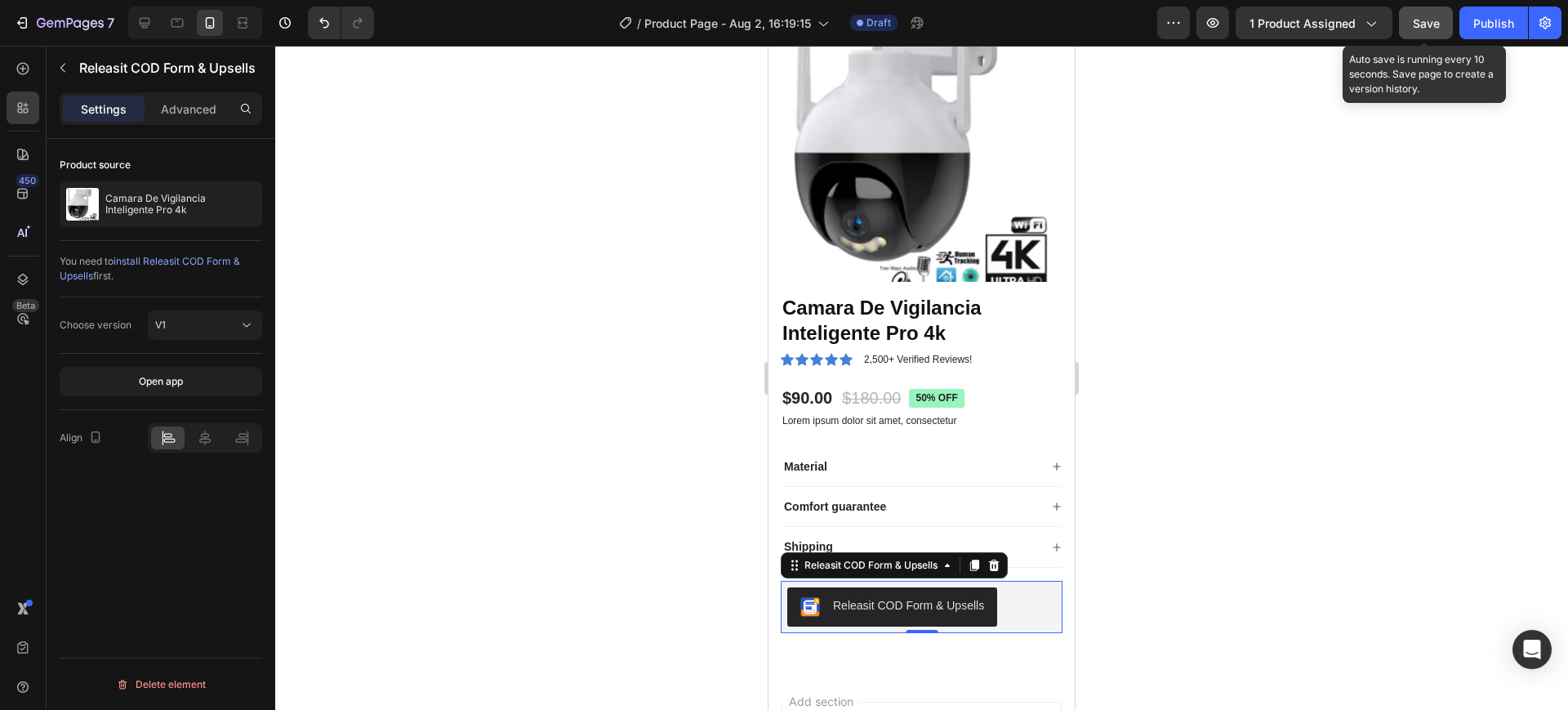 click on "Save" at bounding box center (1426, 23) 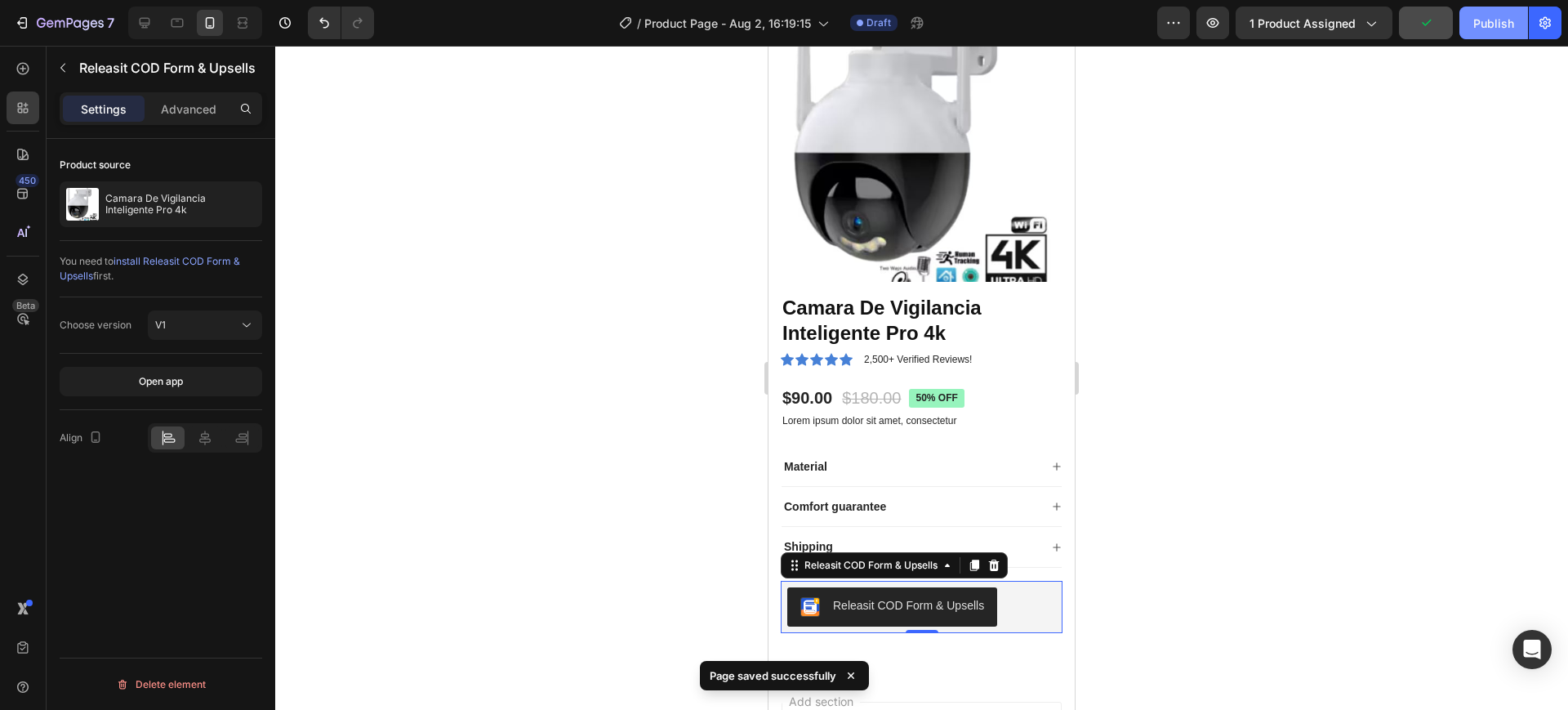 click on "Publish" at bounding box center [1494, 23] 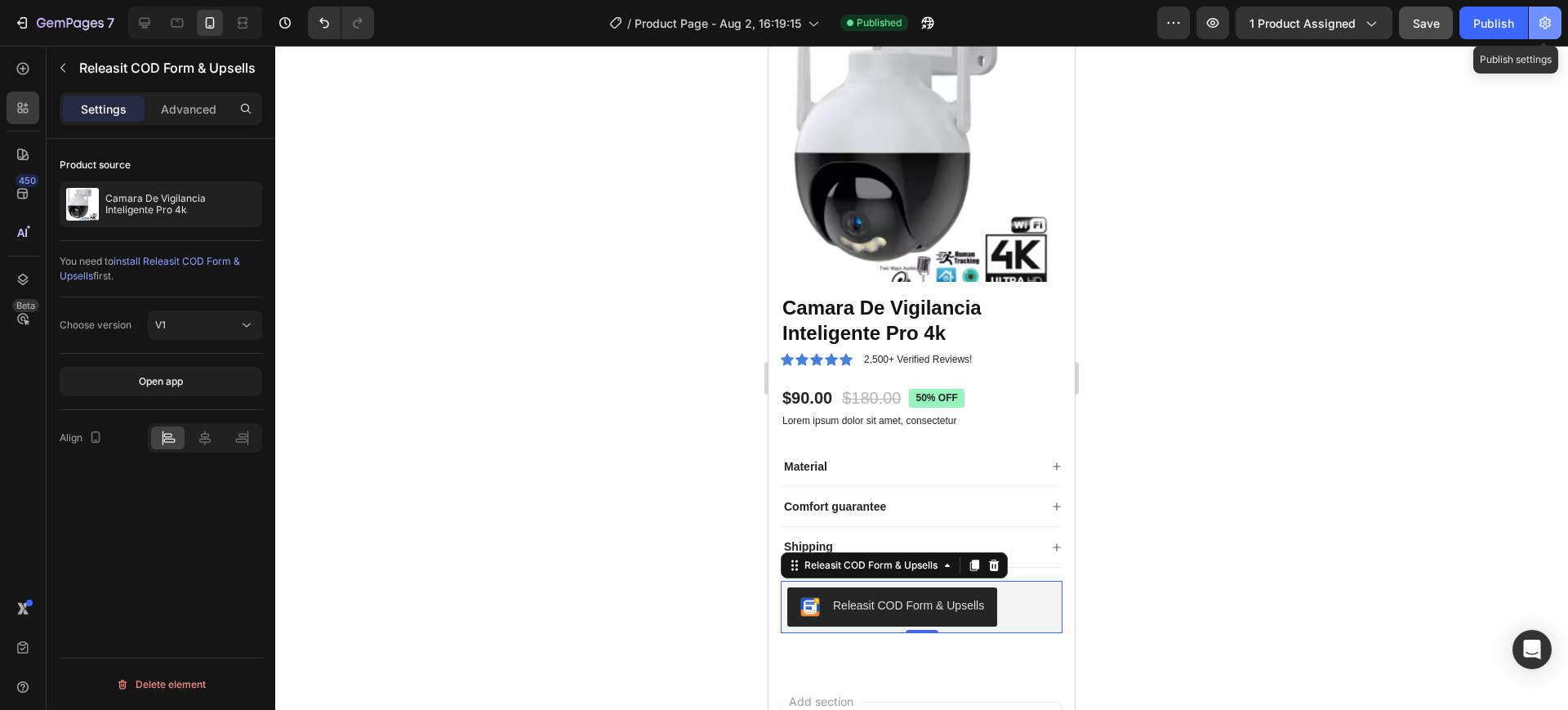 click 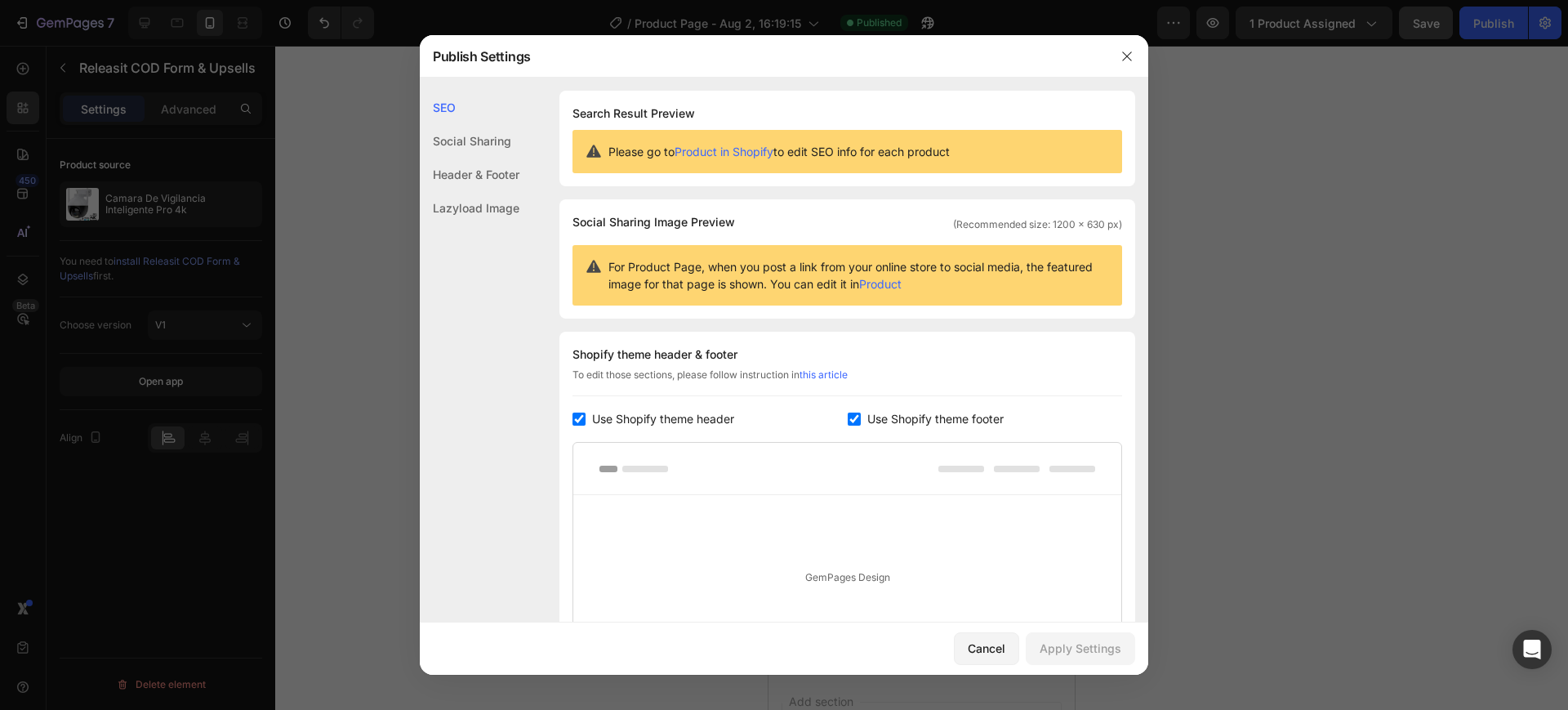 click at bounding box center [784, 355] 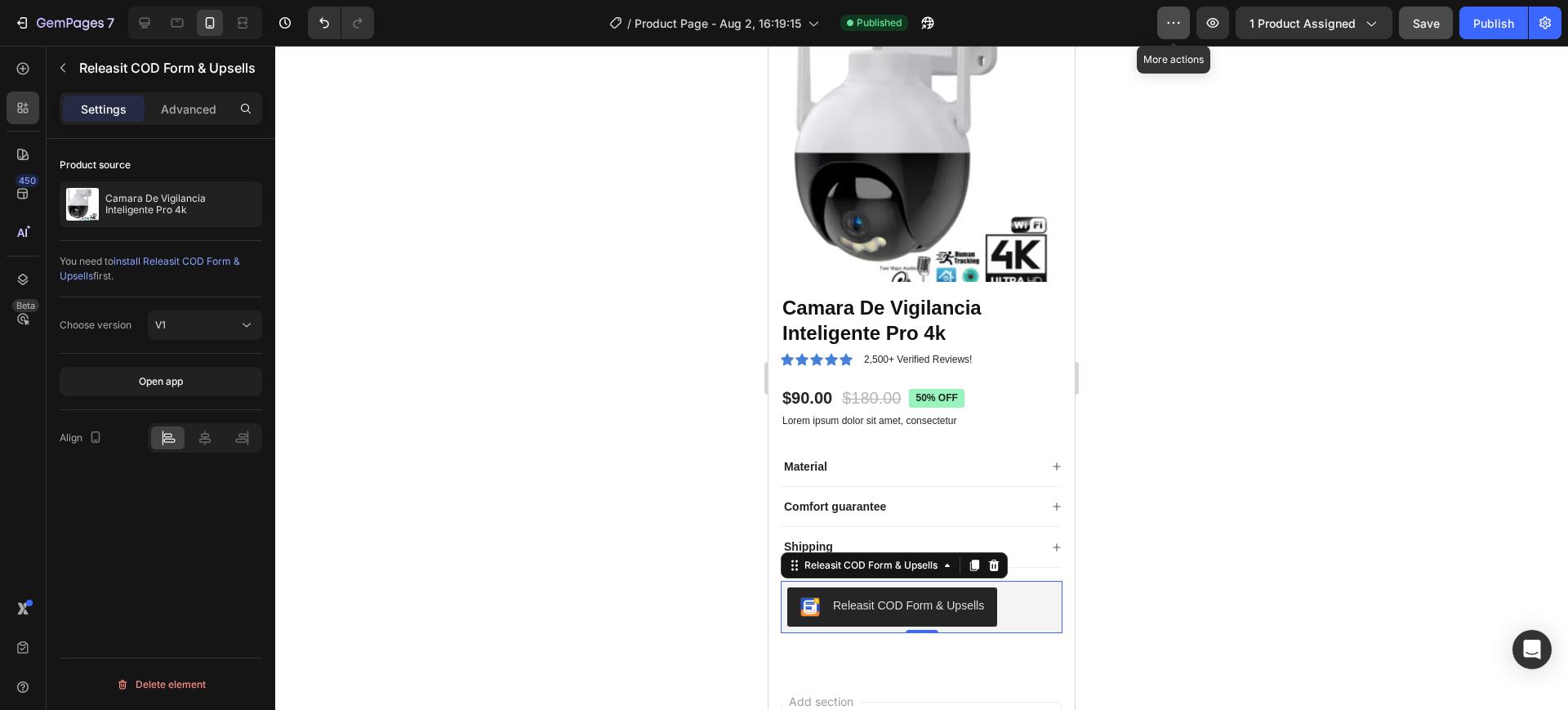 click 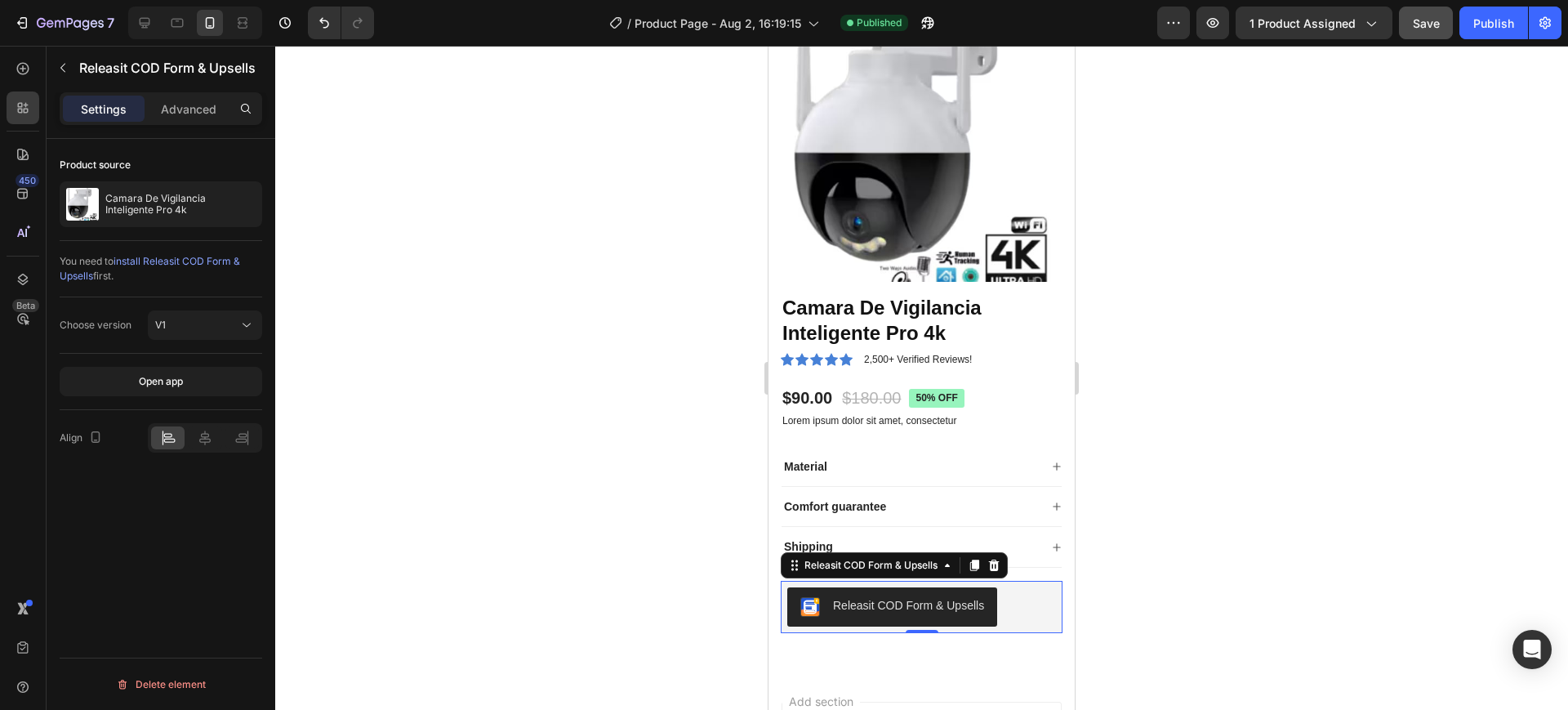 click 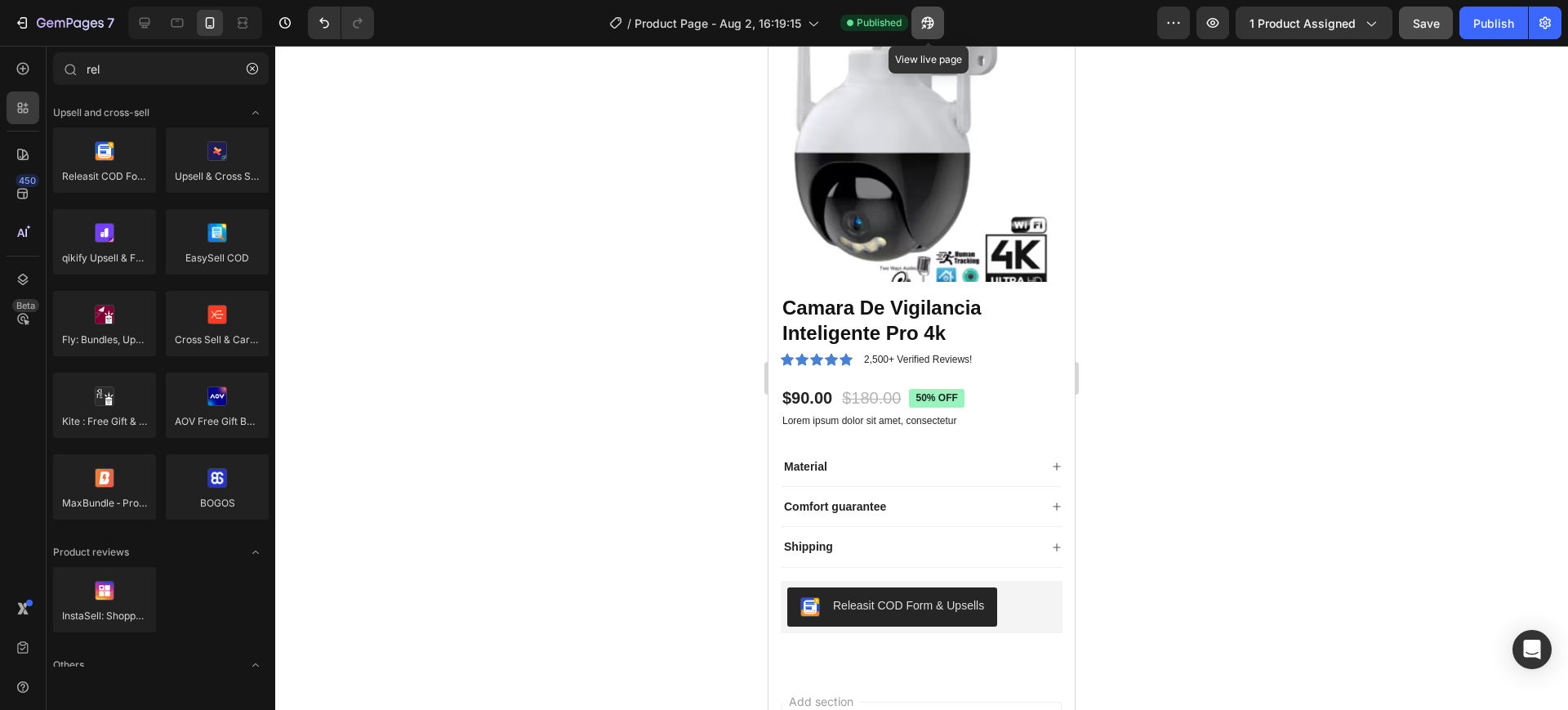 click 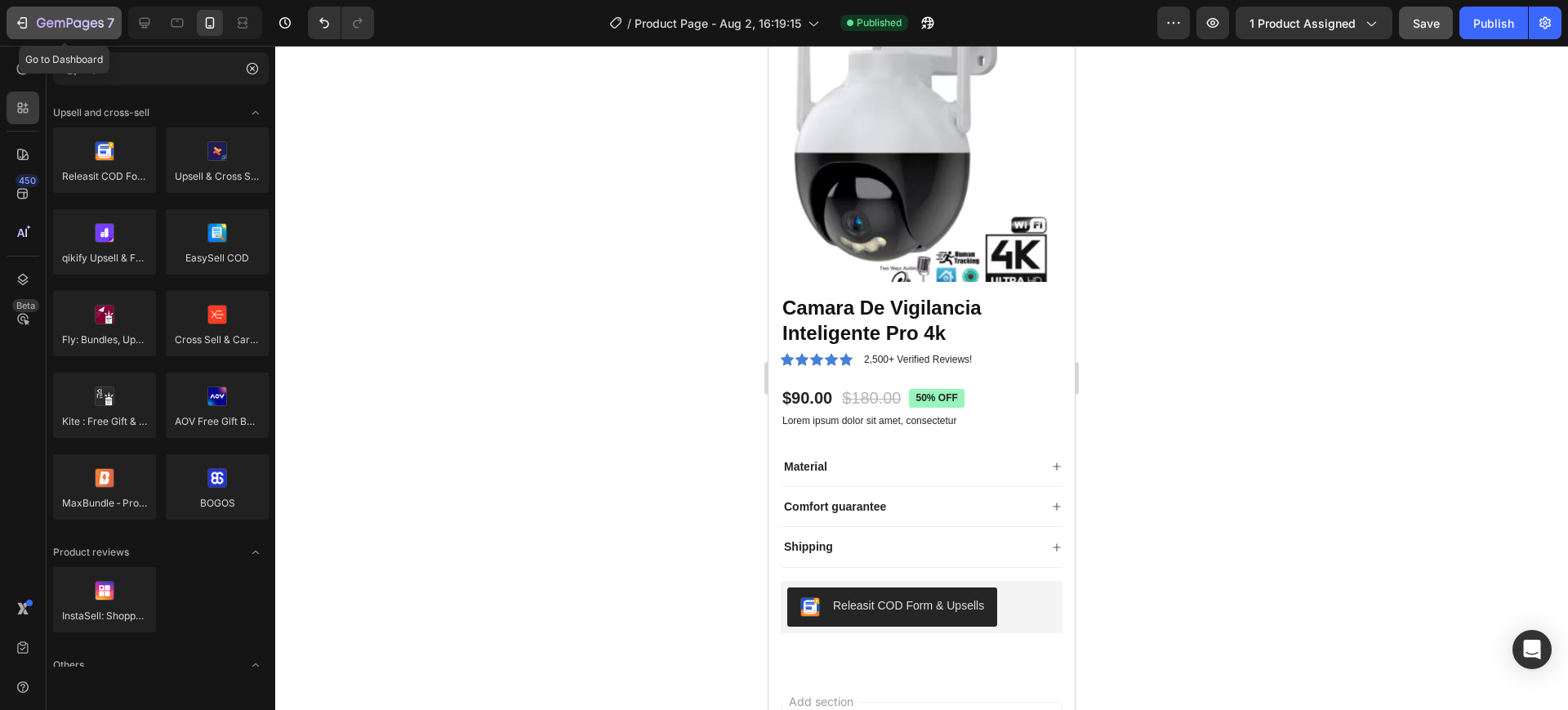 click 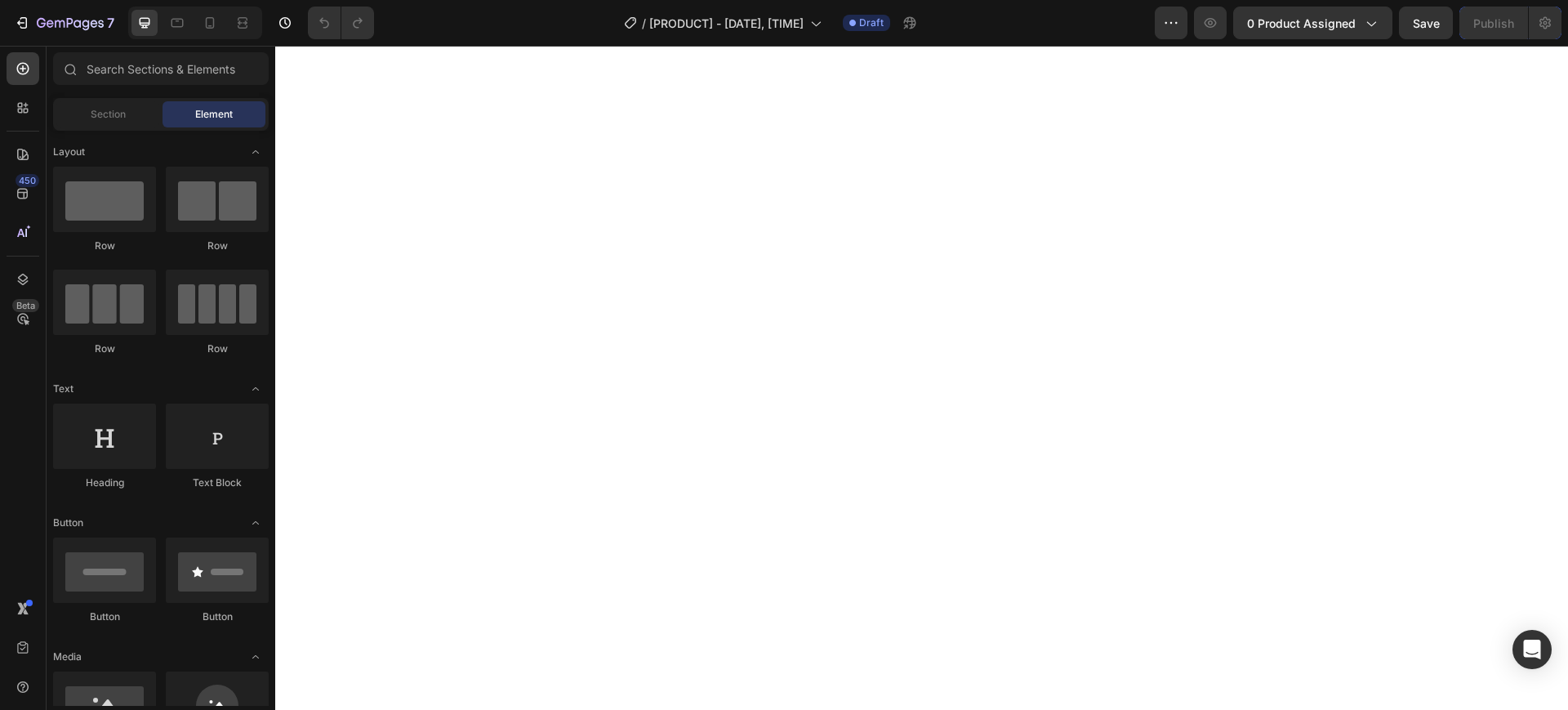 scroll, scrollTop: 0, scrollLeft: 0, axis: both 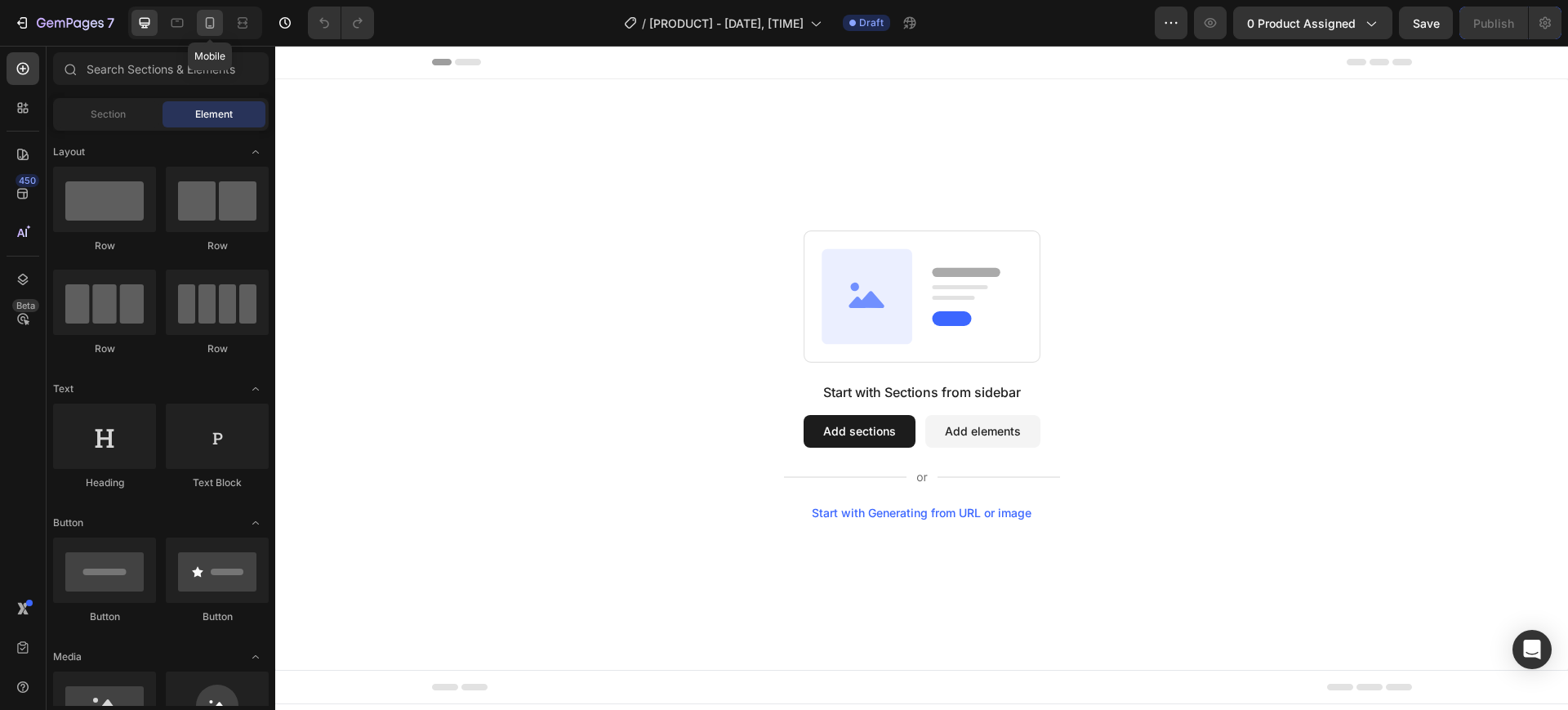 click 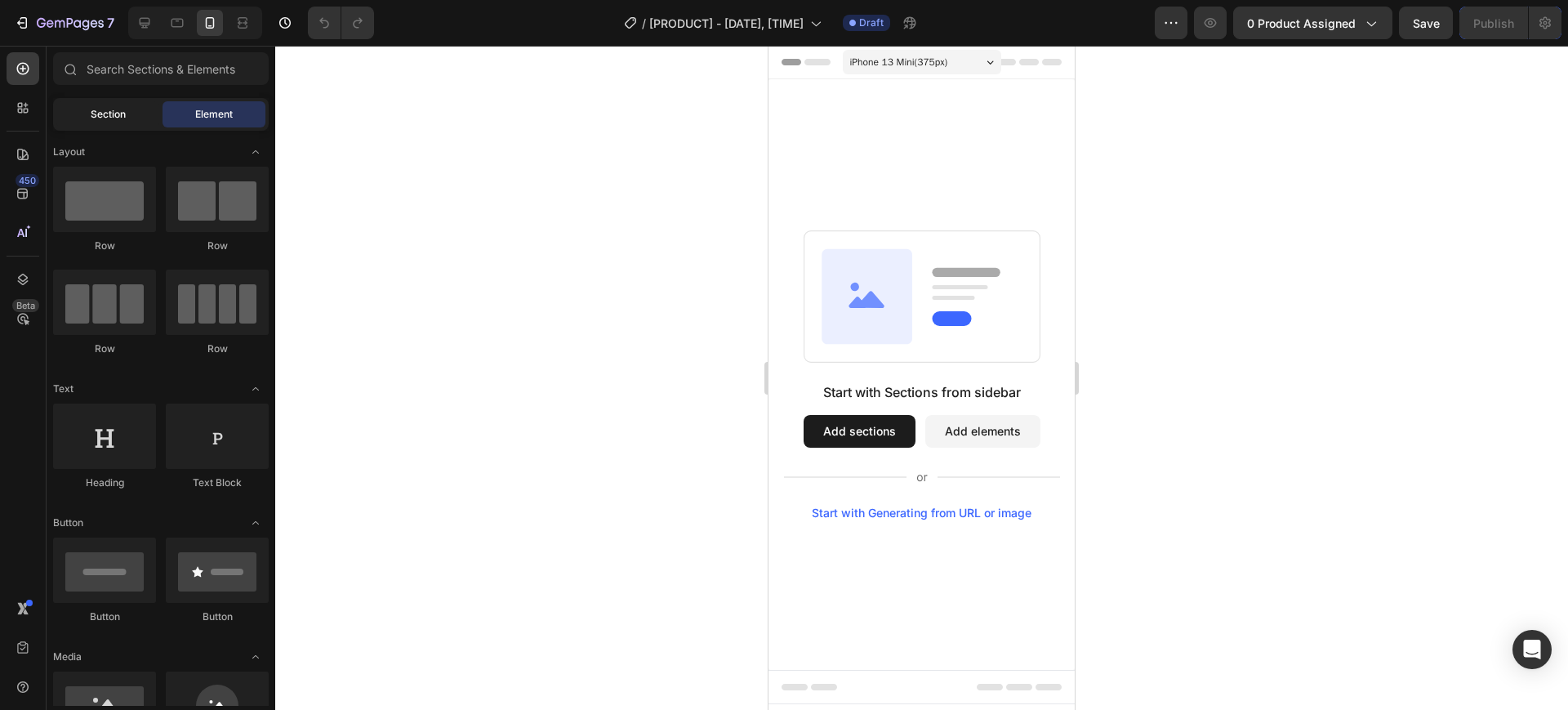 click on "Section" at bounding box center (108, 114) 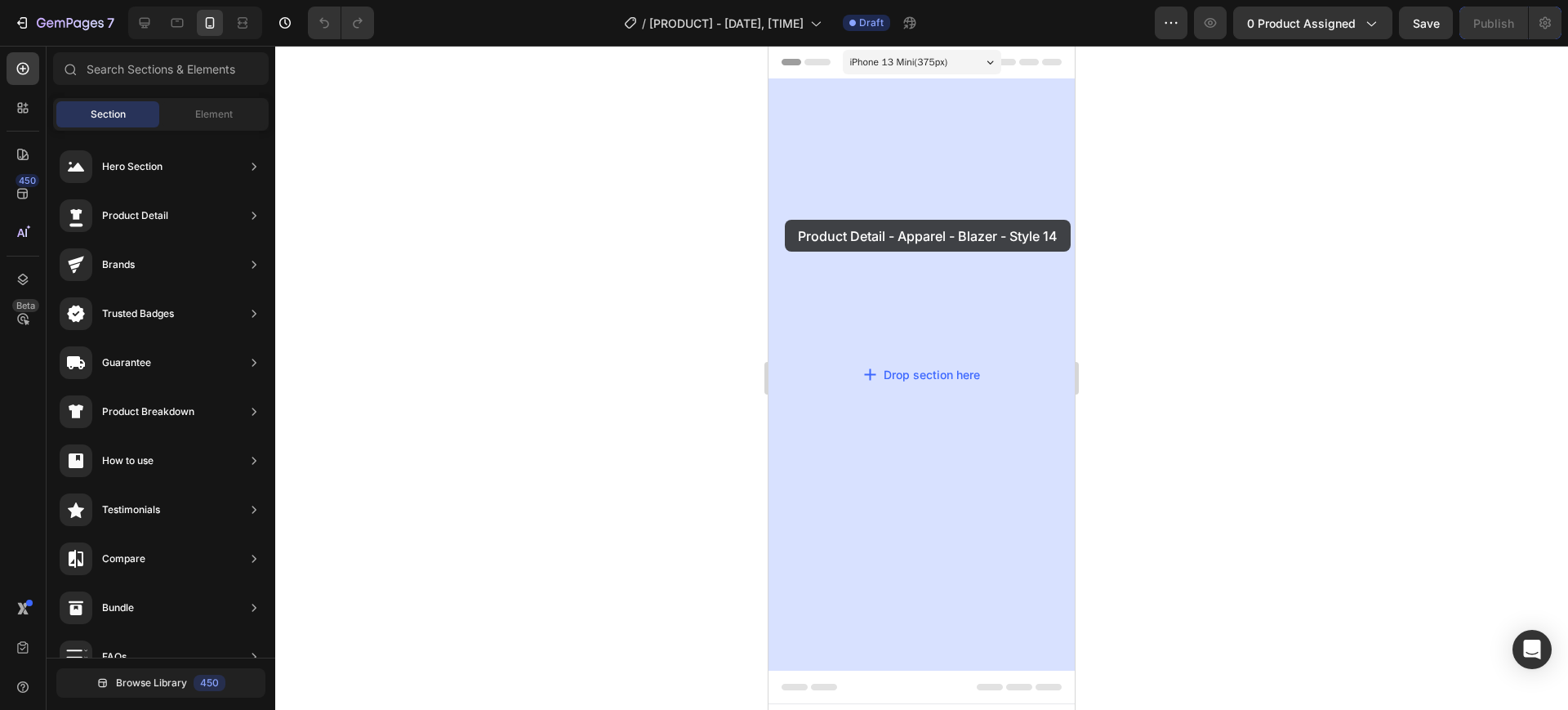 drag, startPoint x: 1111, startPoint y: 192, endPoint x: 787, endPoint y: 220, distance: 325.20763 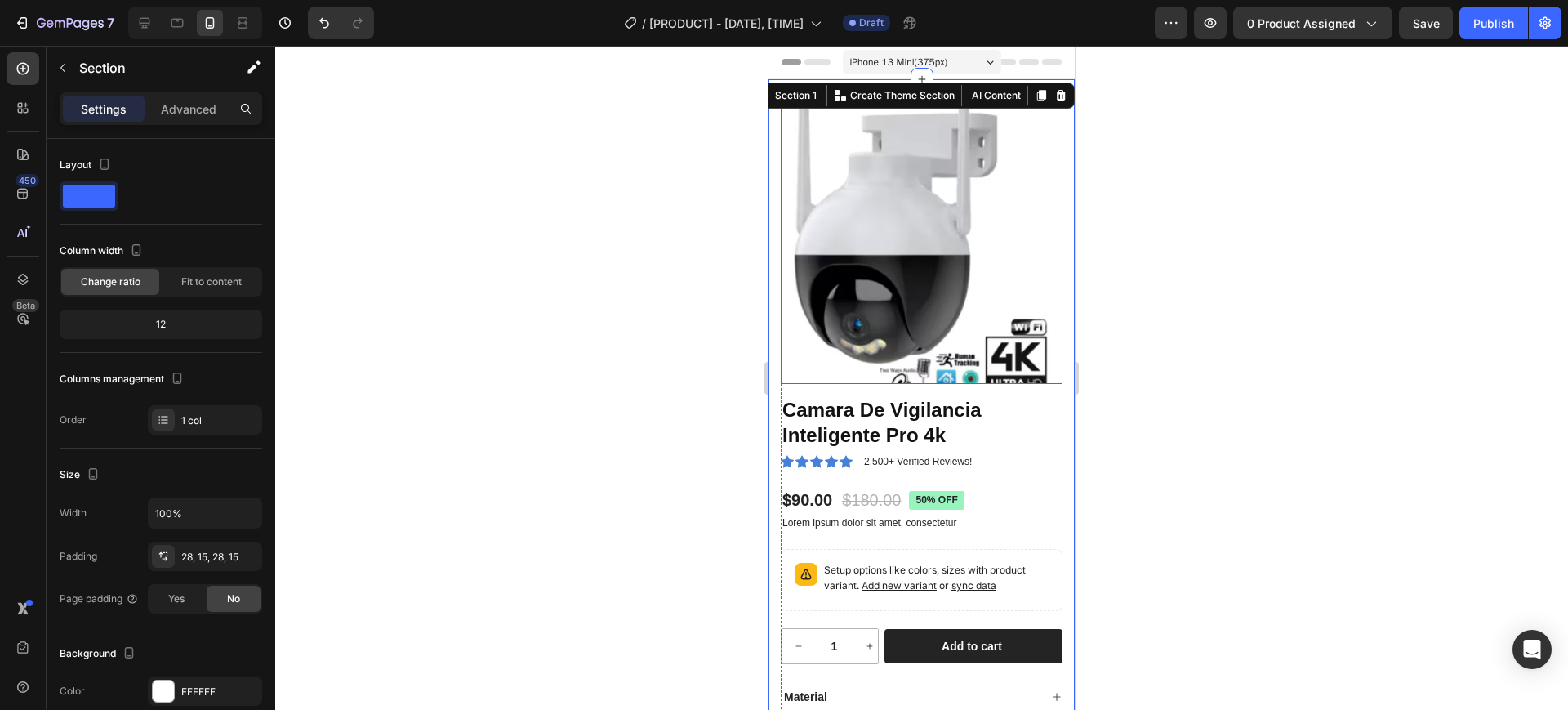 click at bounding box center (921, 243) 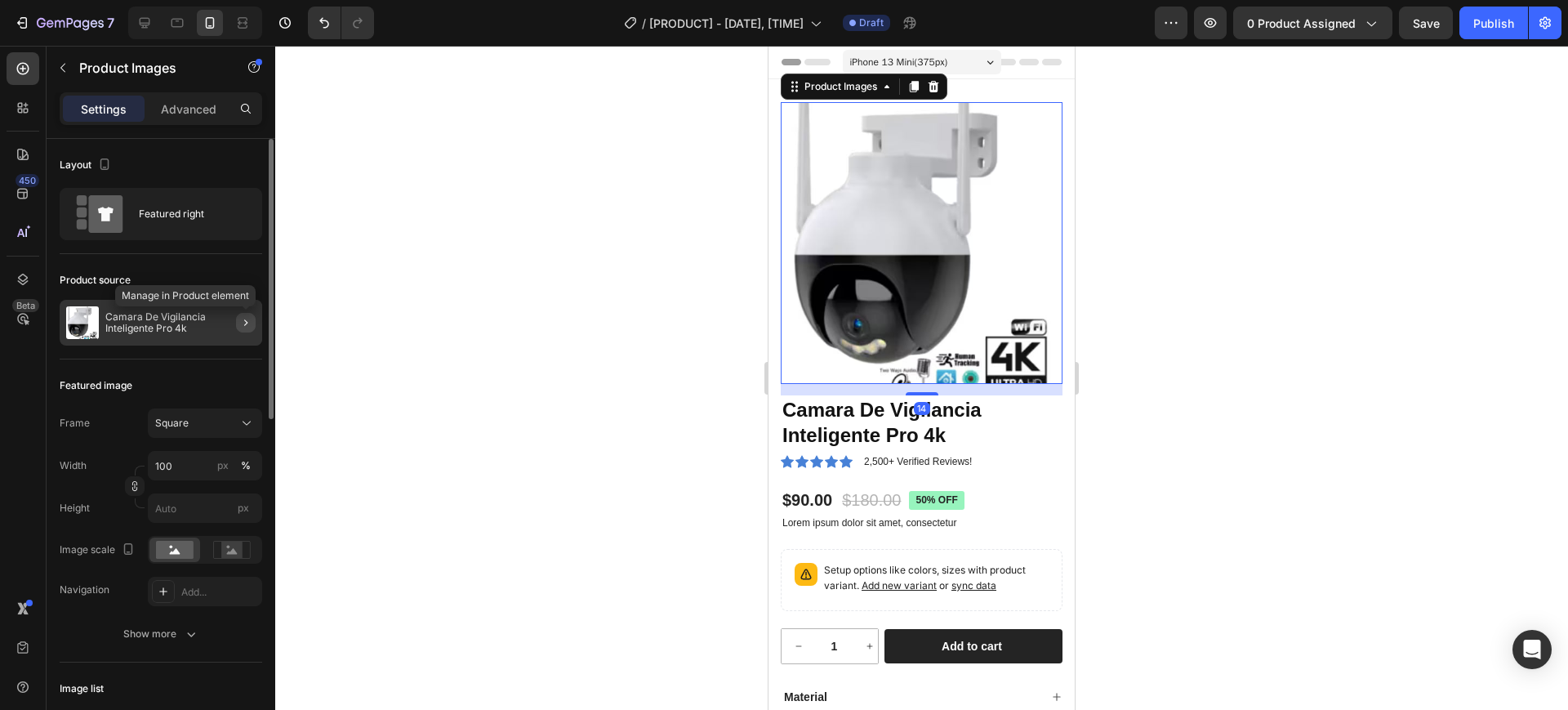 click 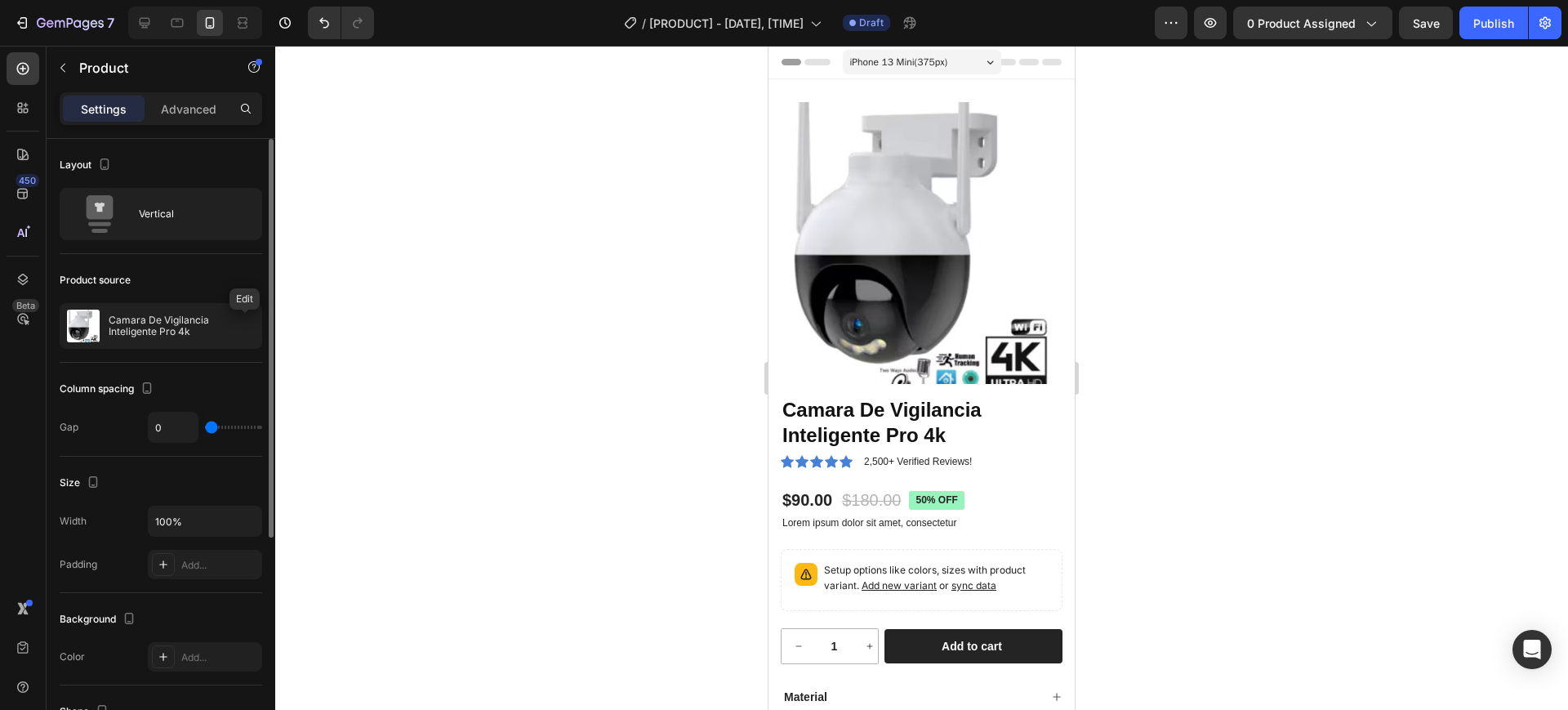 click 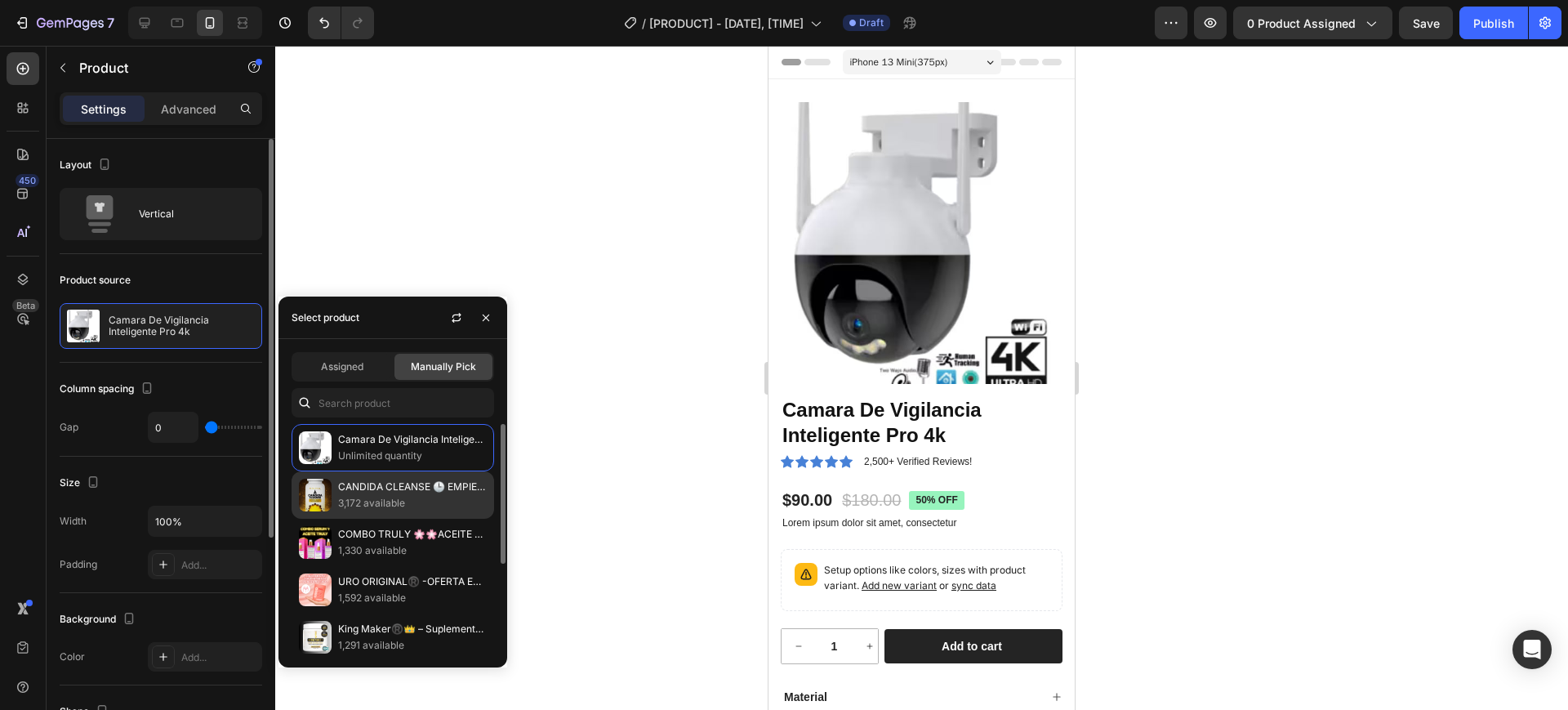 click on "3,172 available" at bounding box center [412, 503] 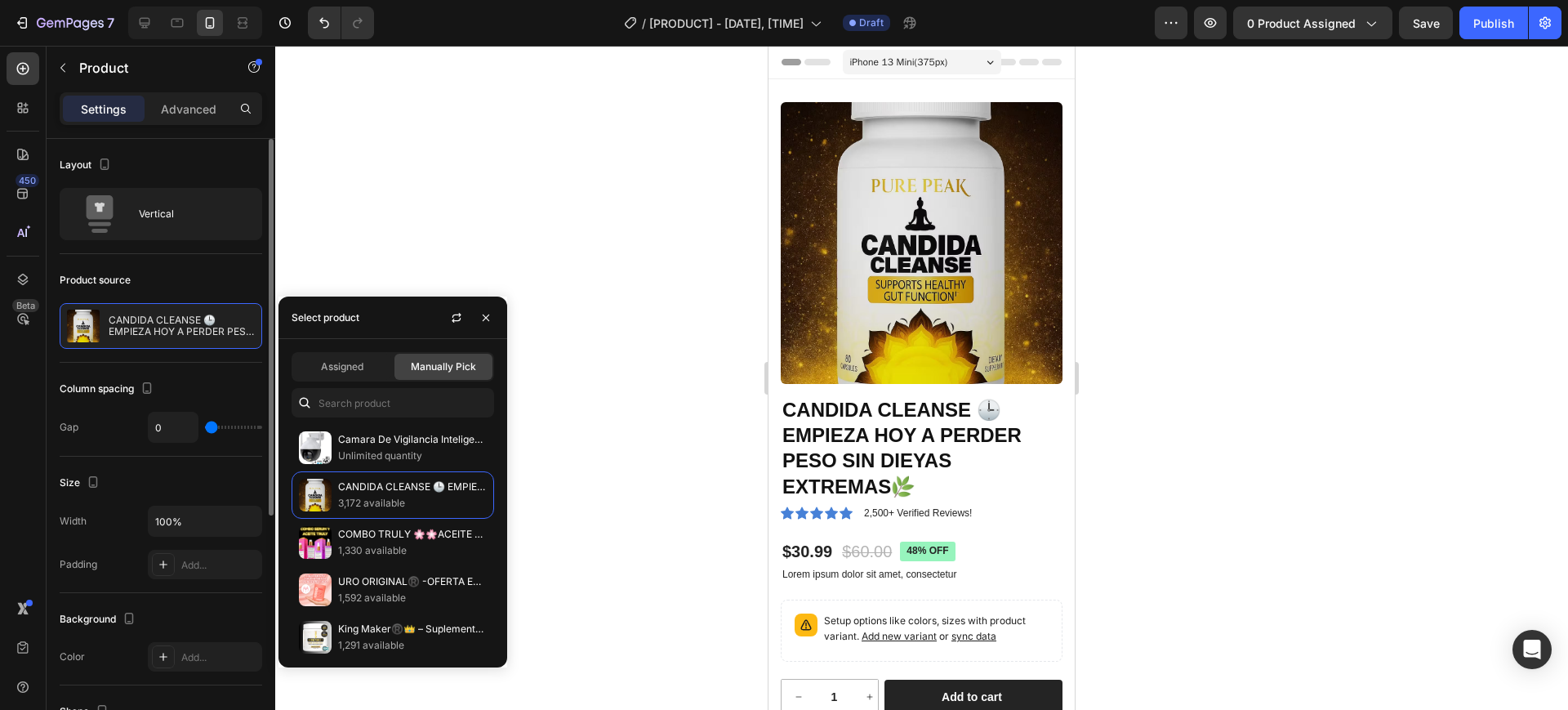 click 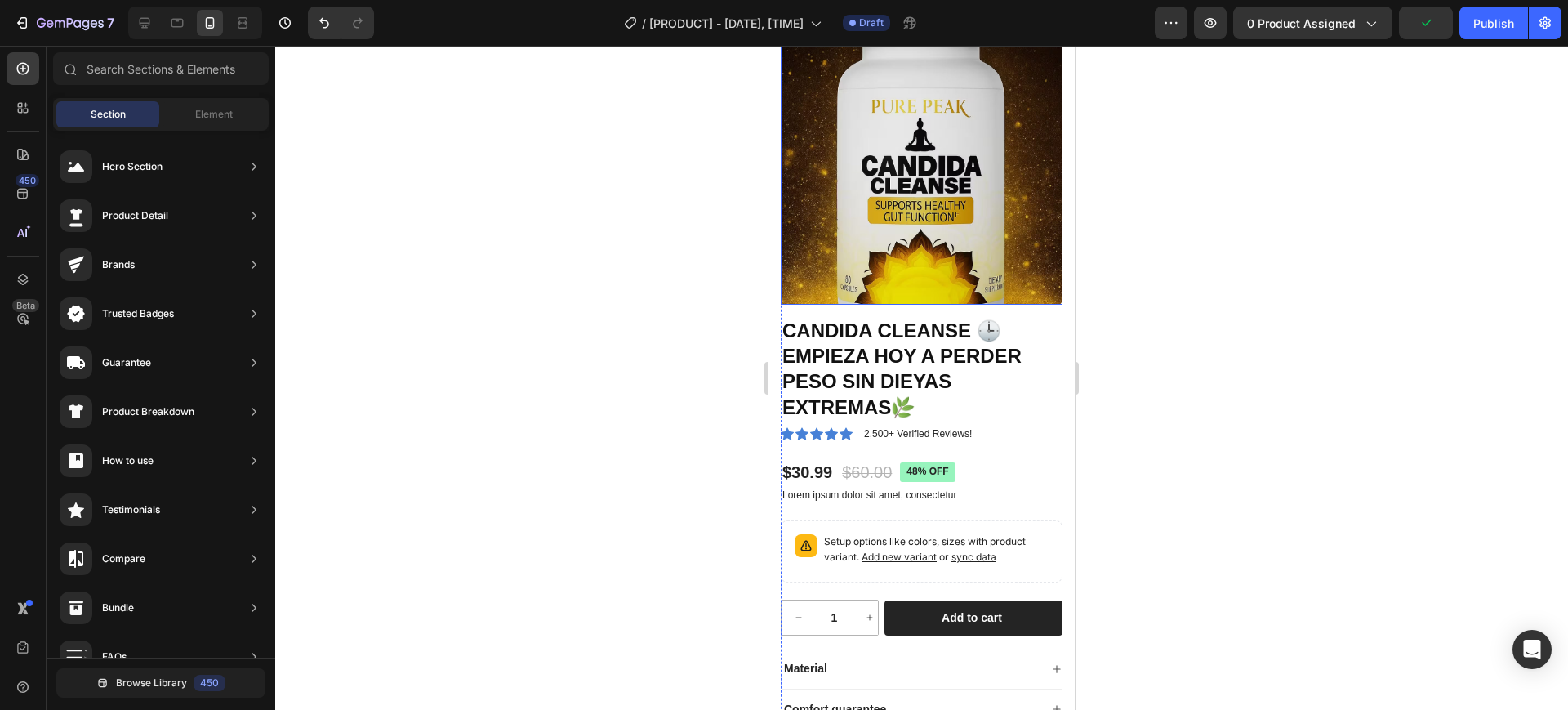 scroll, scrollTop: 0, scrollLeft: 0, axis: both 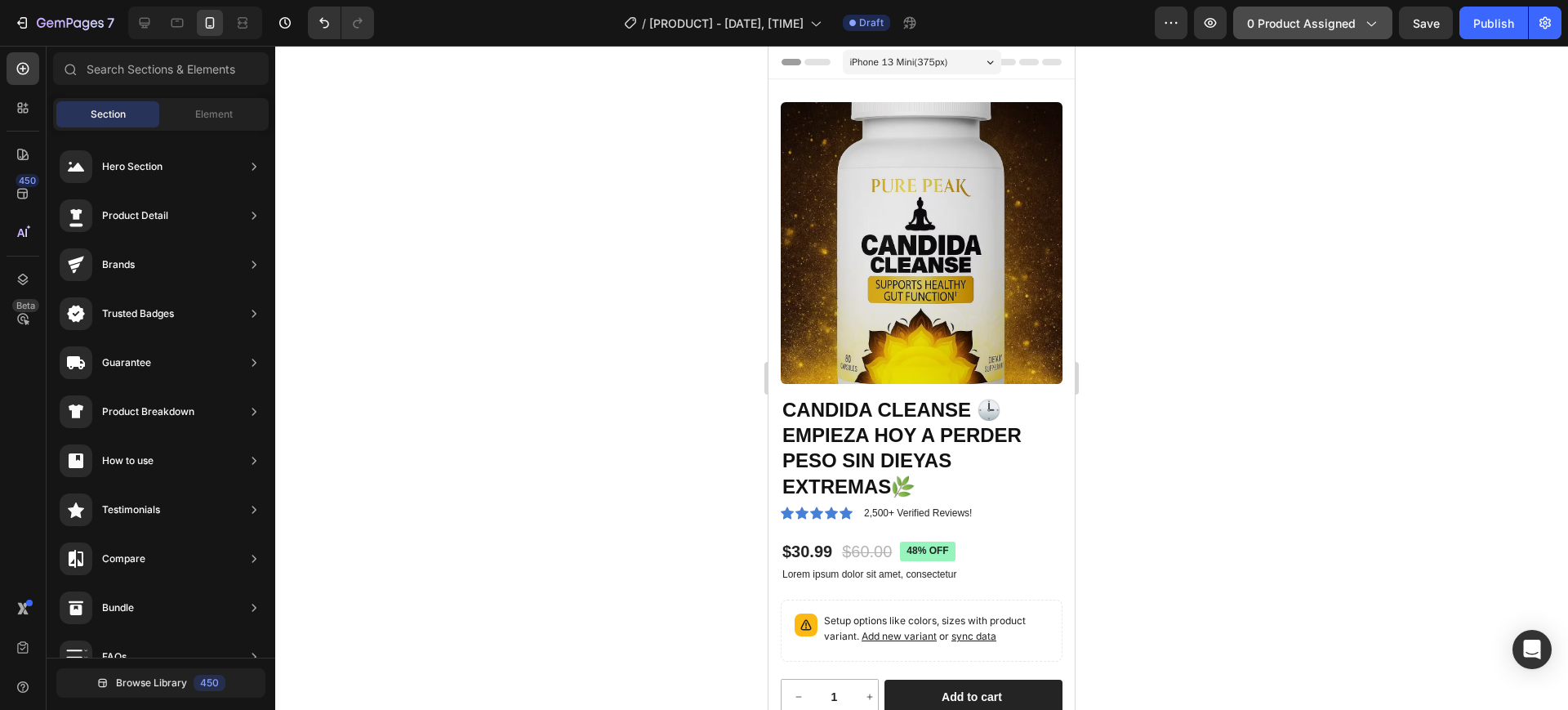 click on "0 product assigned" 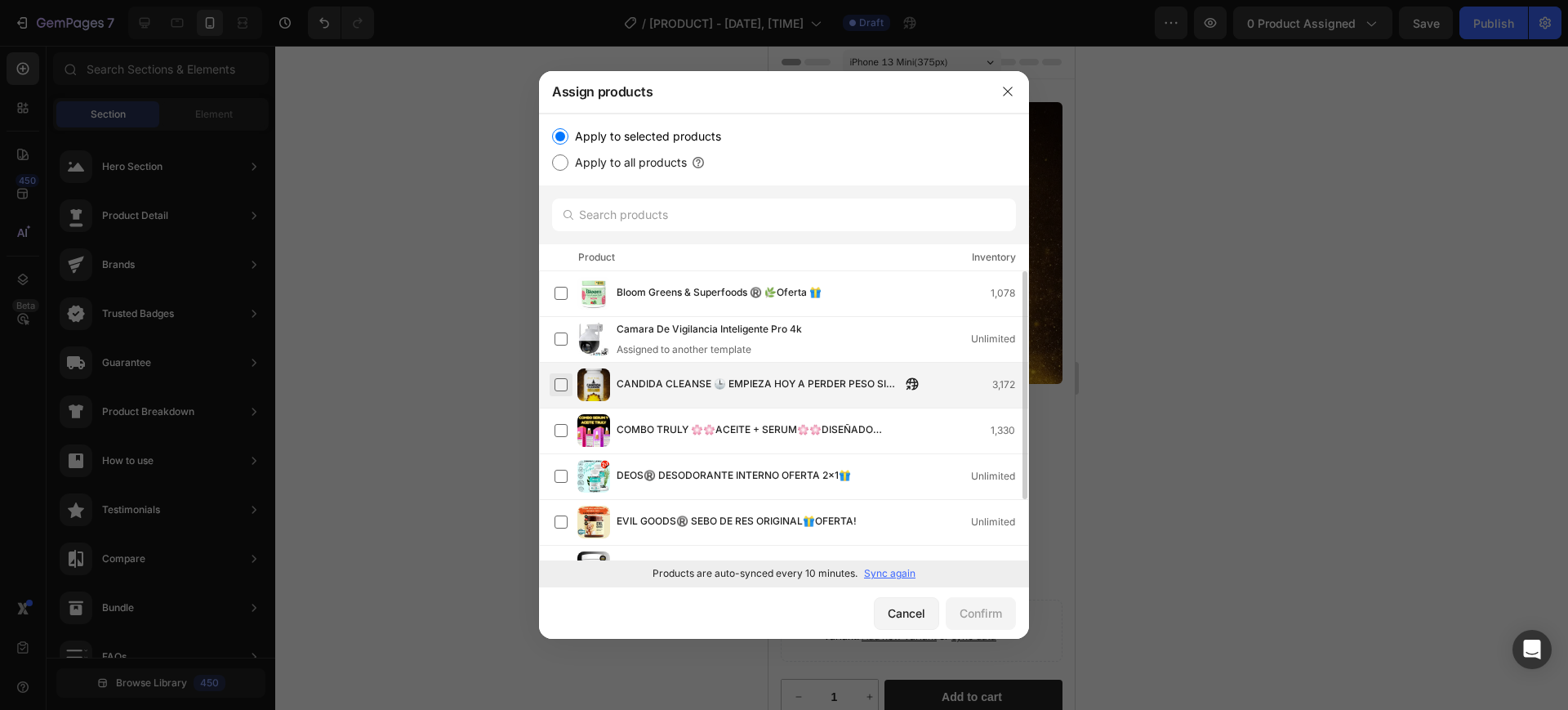 click at bounding box center (561, 385) 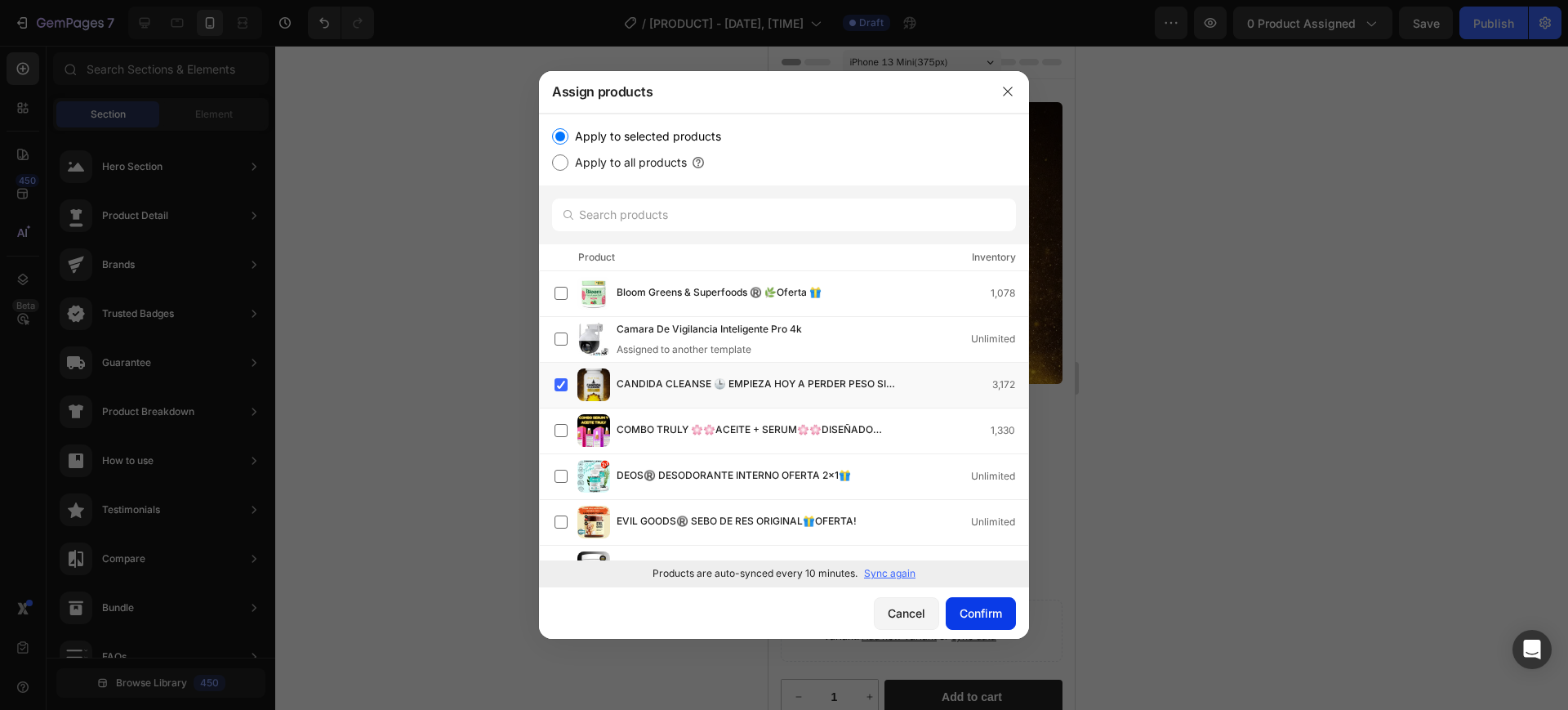 click on "Confirm" 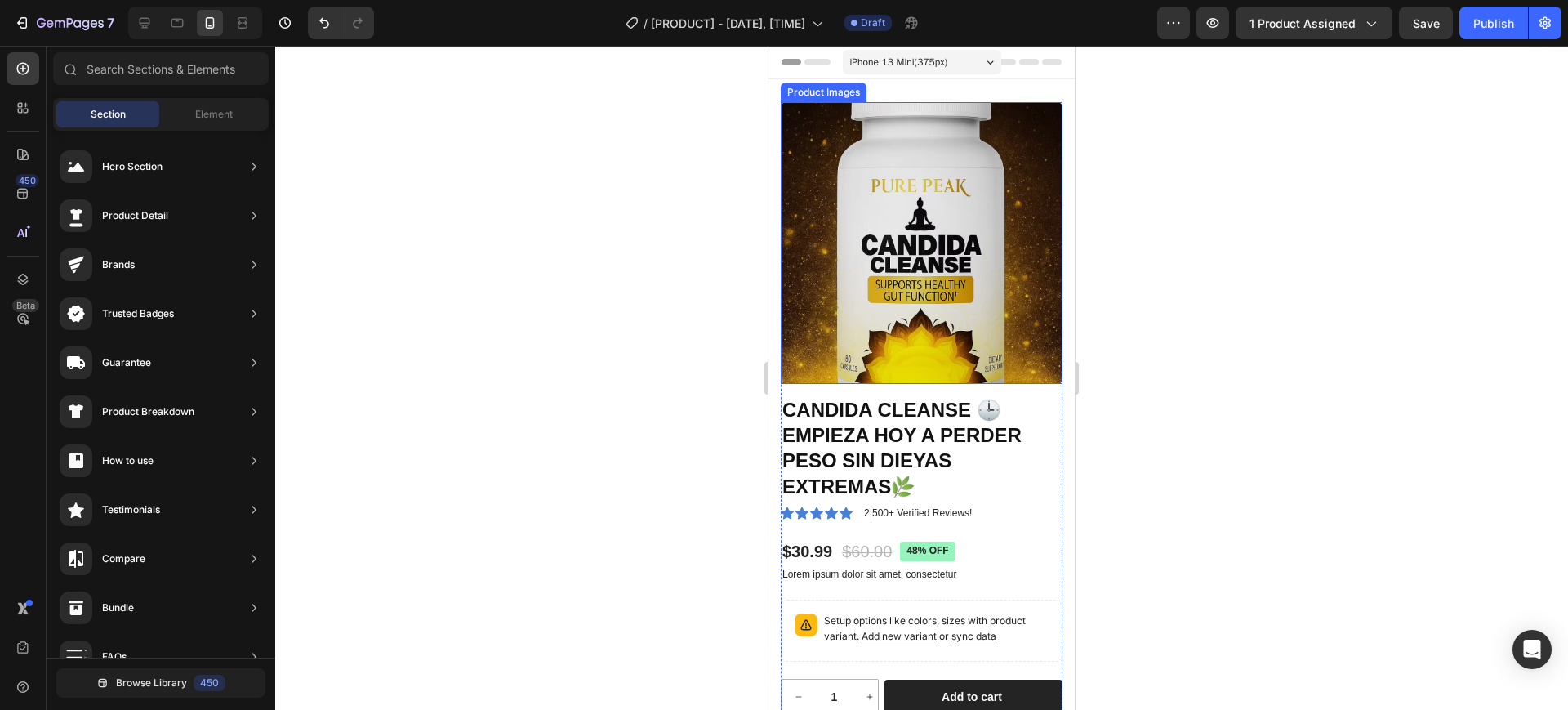 click at bounding box center (921, 243) 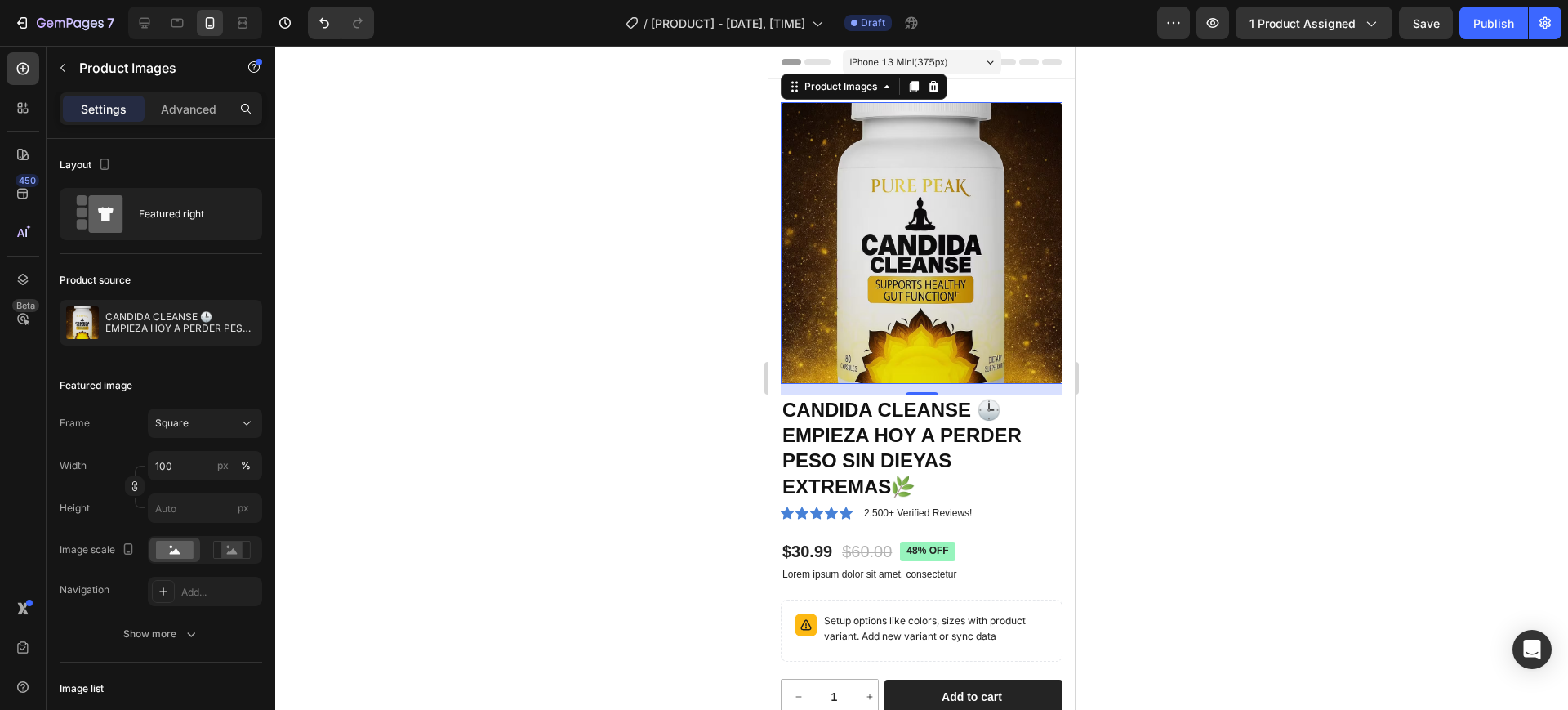 click at bounding box center [921, 243] 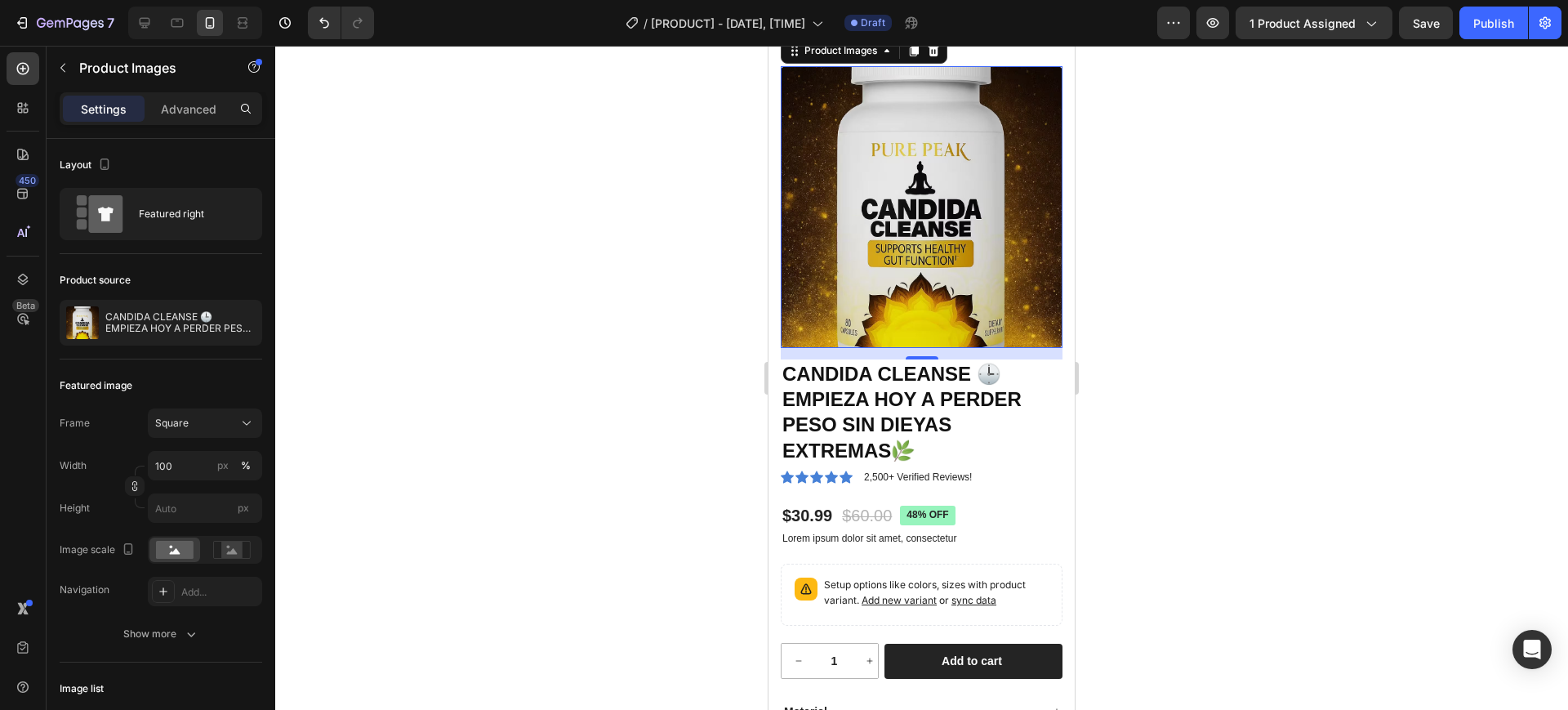 scroll, scrollTop: 0, scrollLeft: 0, axis: both 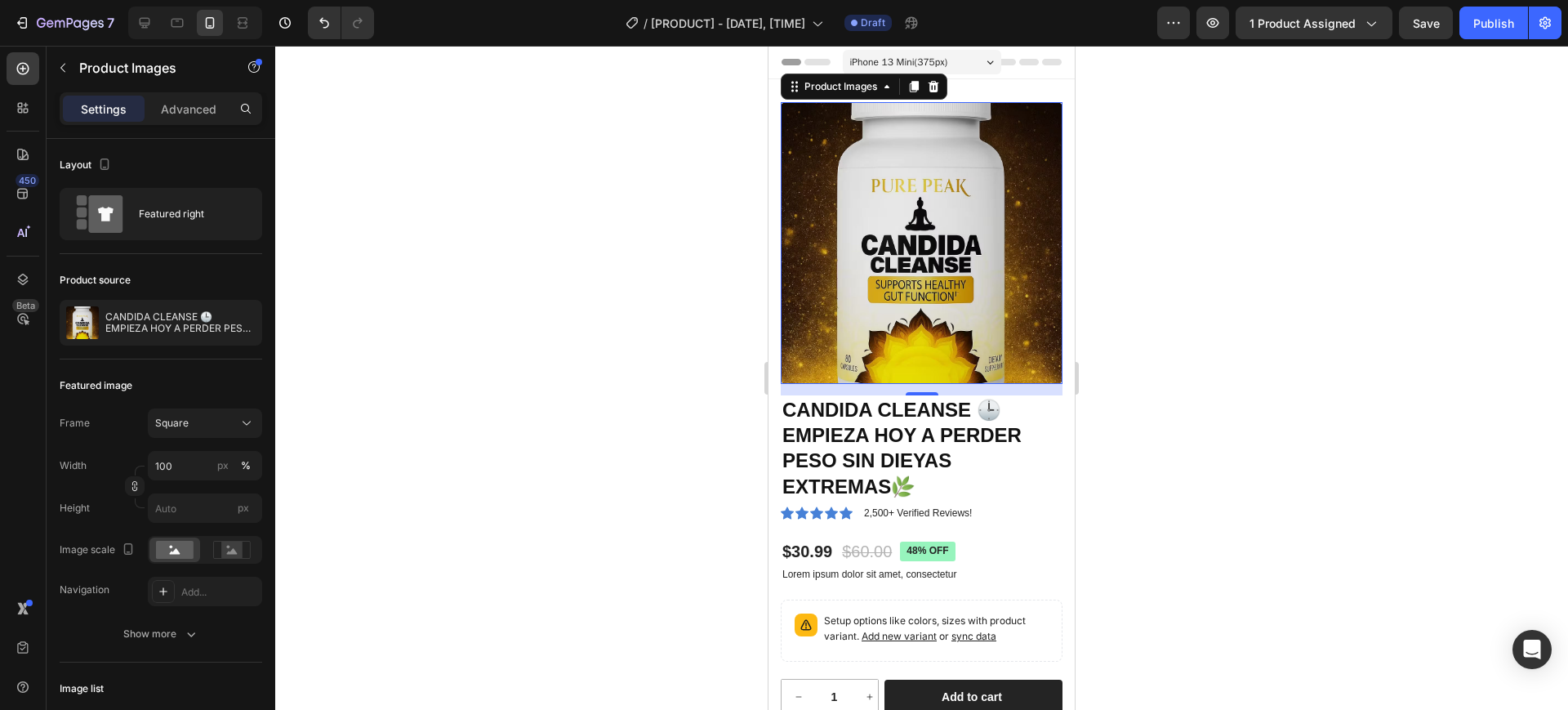 click at bounding box center (921, 243) 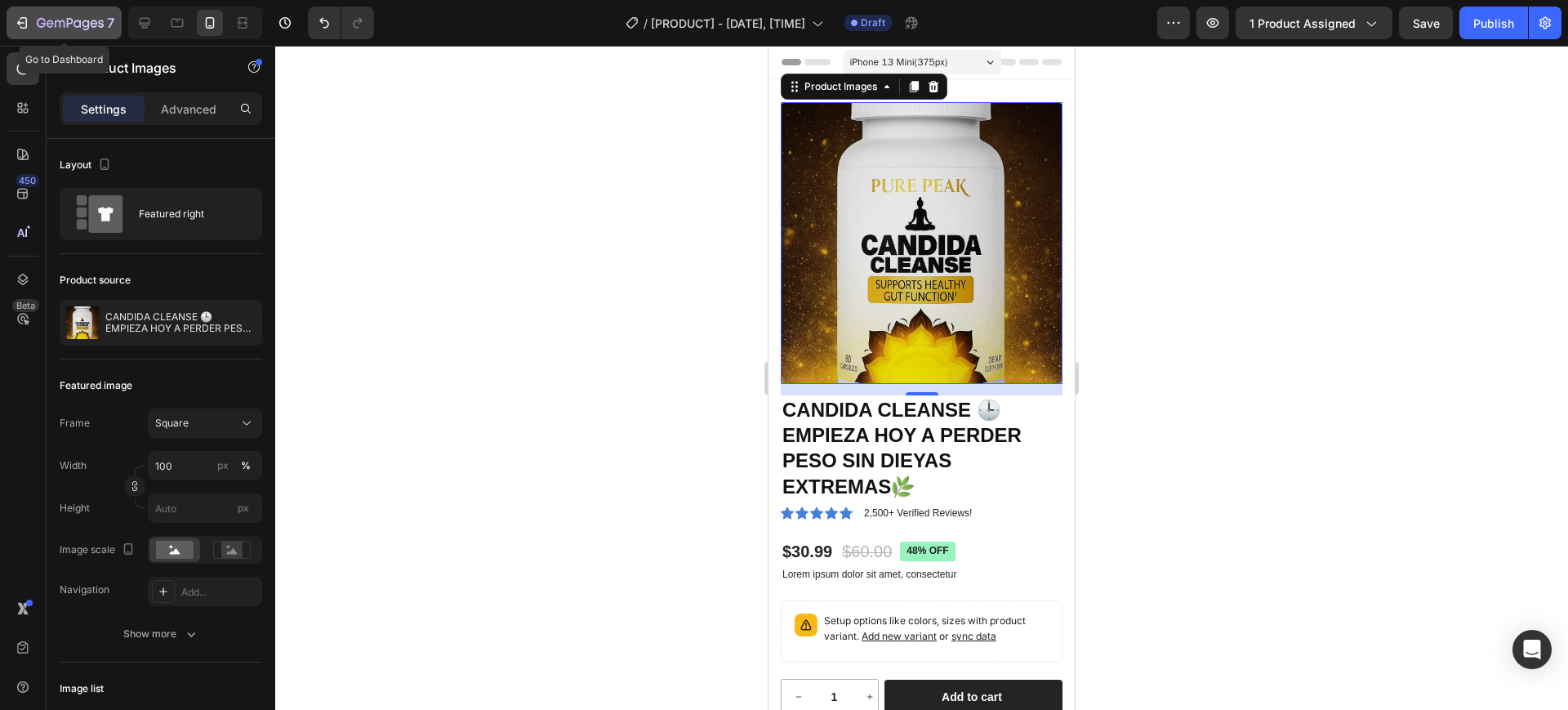 click on "7" 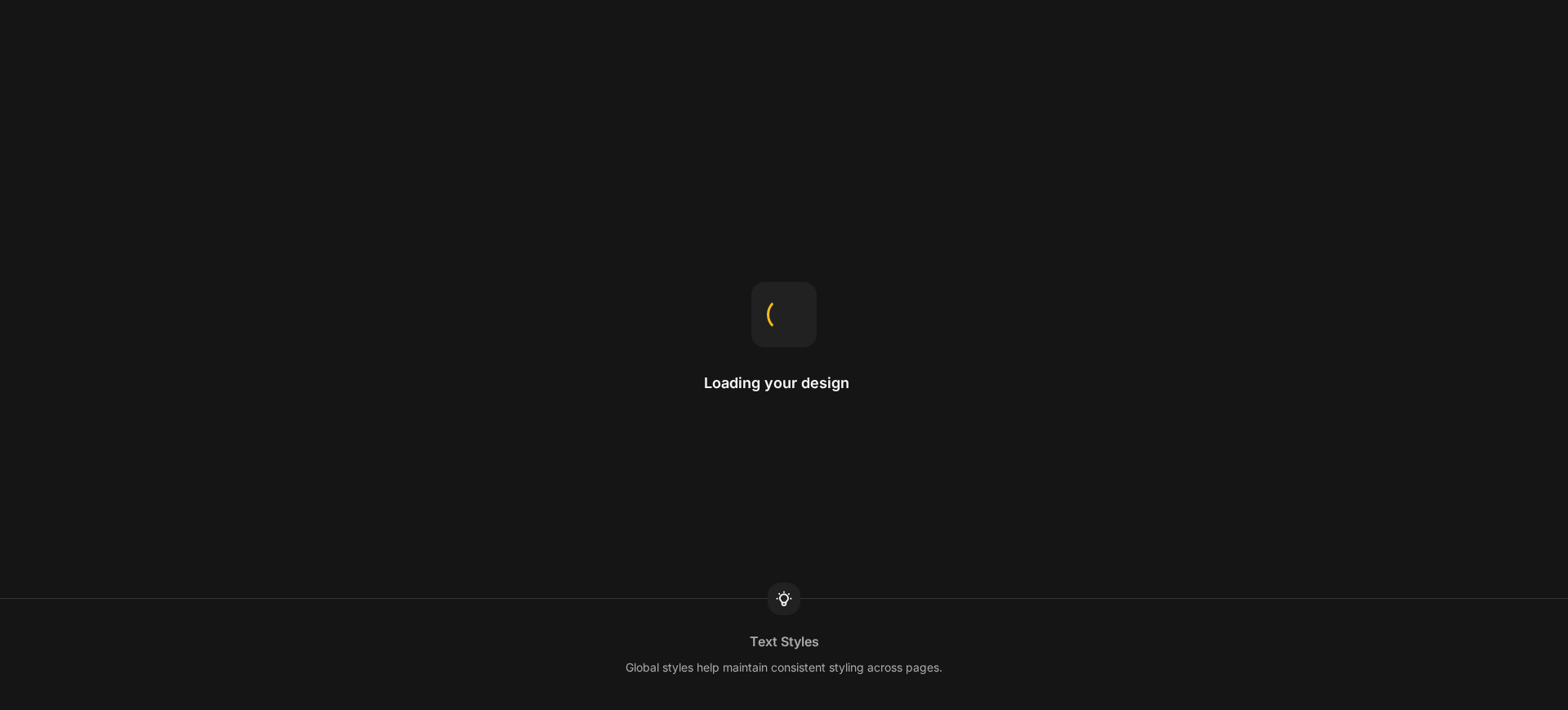 scroll, scrollTop: 0, scrollLeft: 0, axis: both 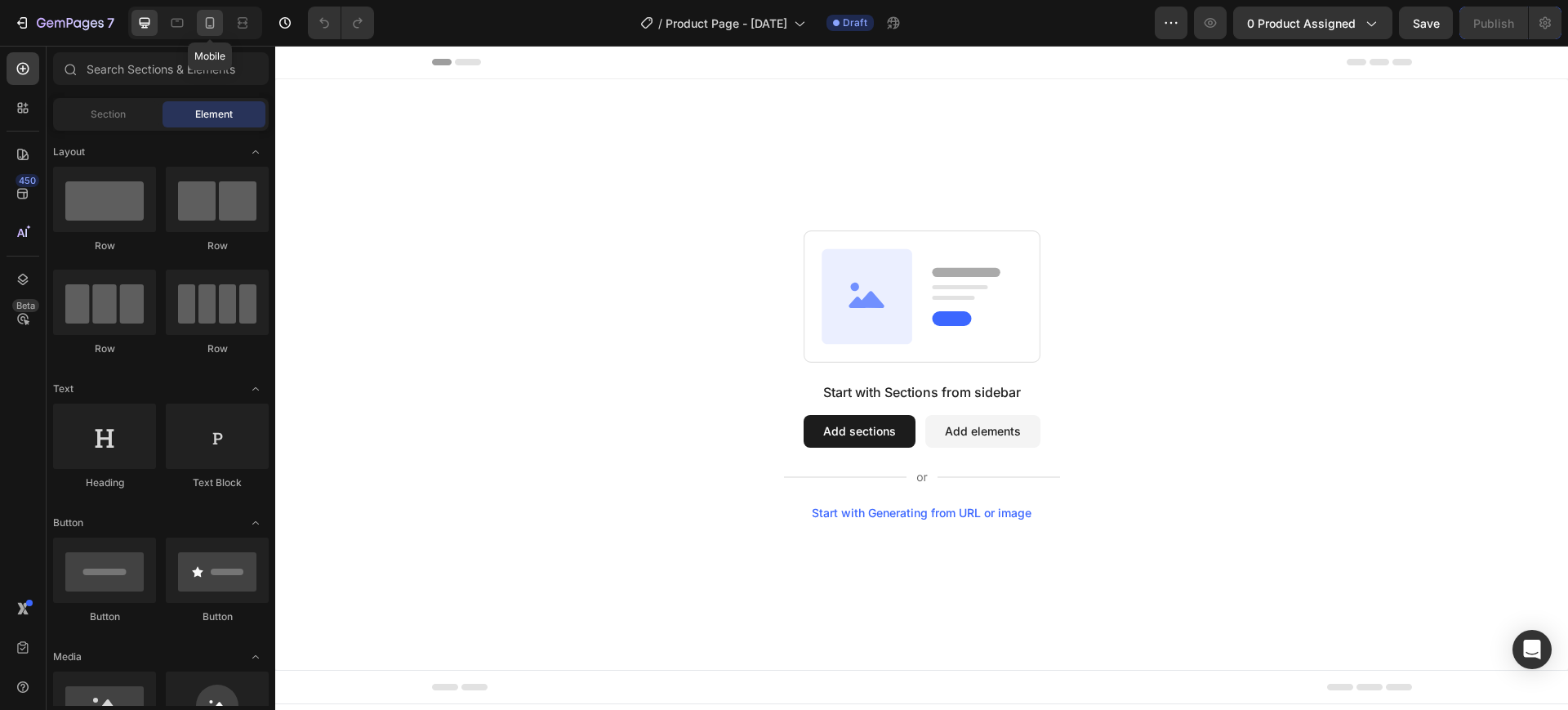click 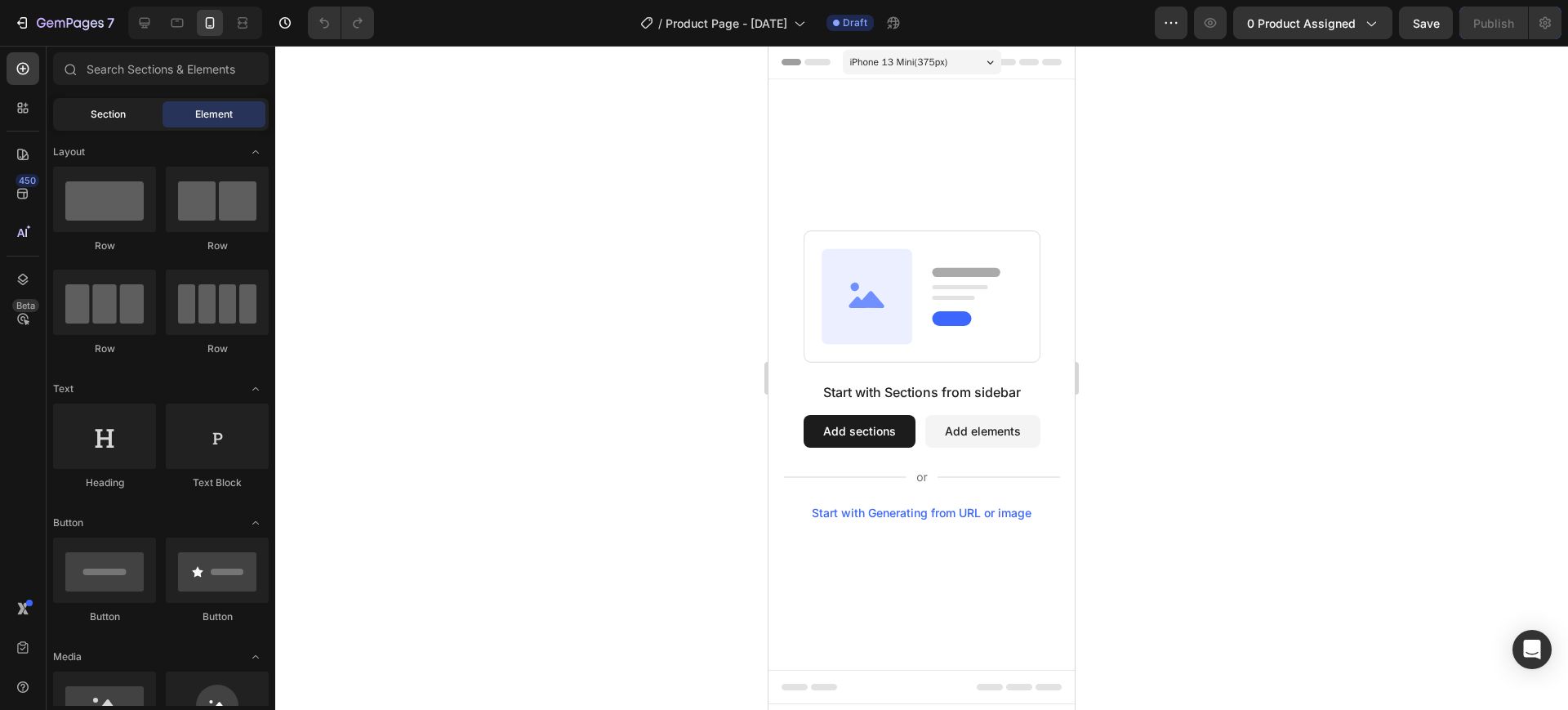 click on "Section" at bounding box center [108, 114] 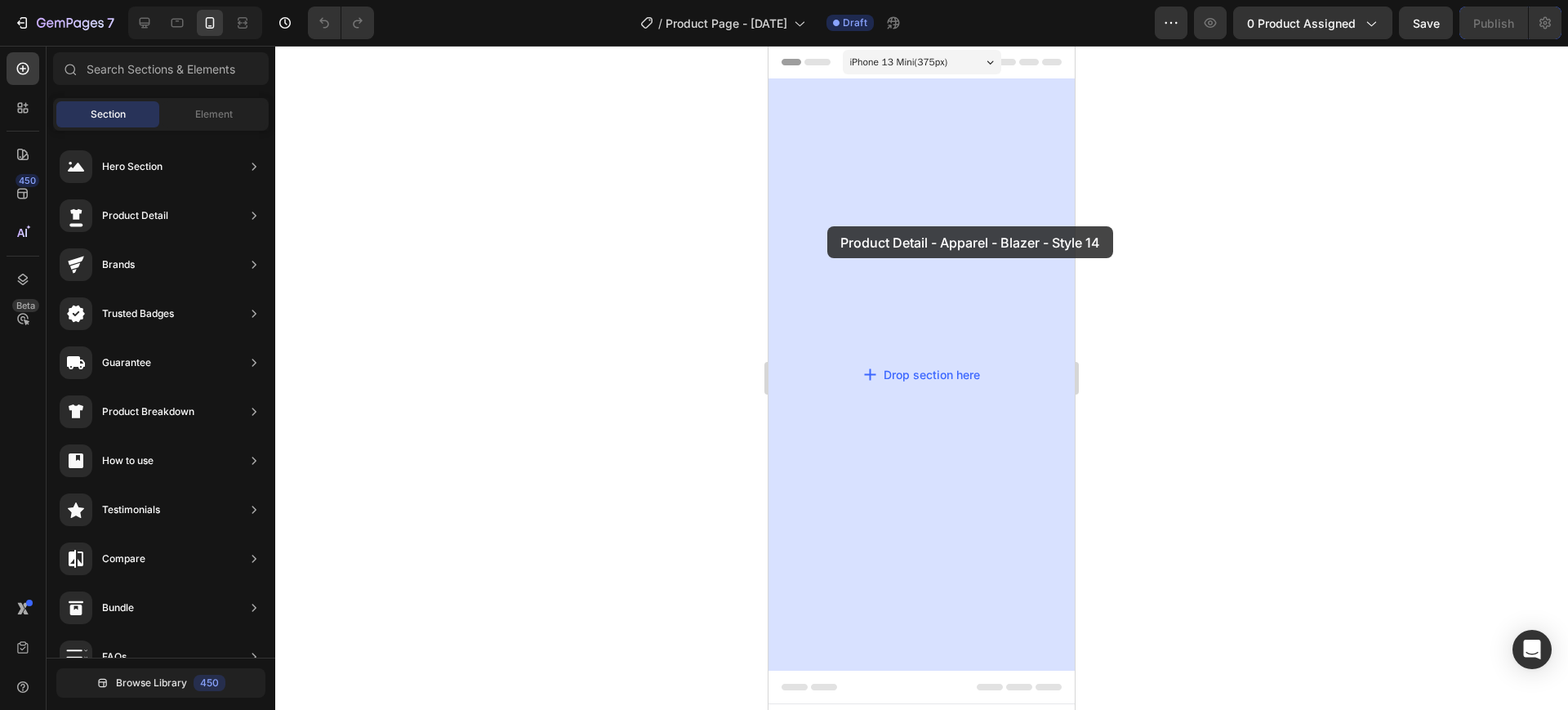 drag, startPoint x: 1130, startPoint y: 216, endPoint x: 826, endPoint y: 226, distance: 304.16443 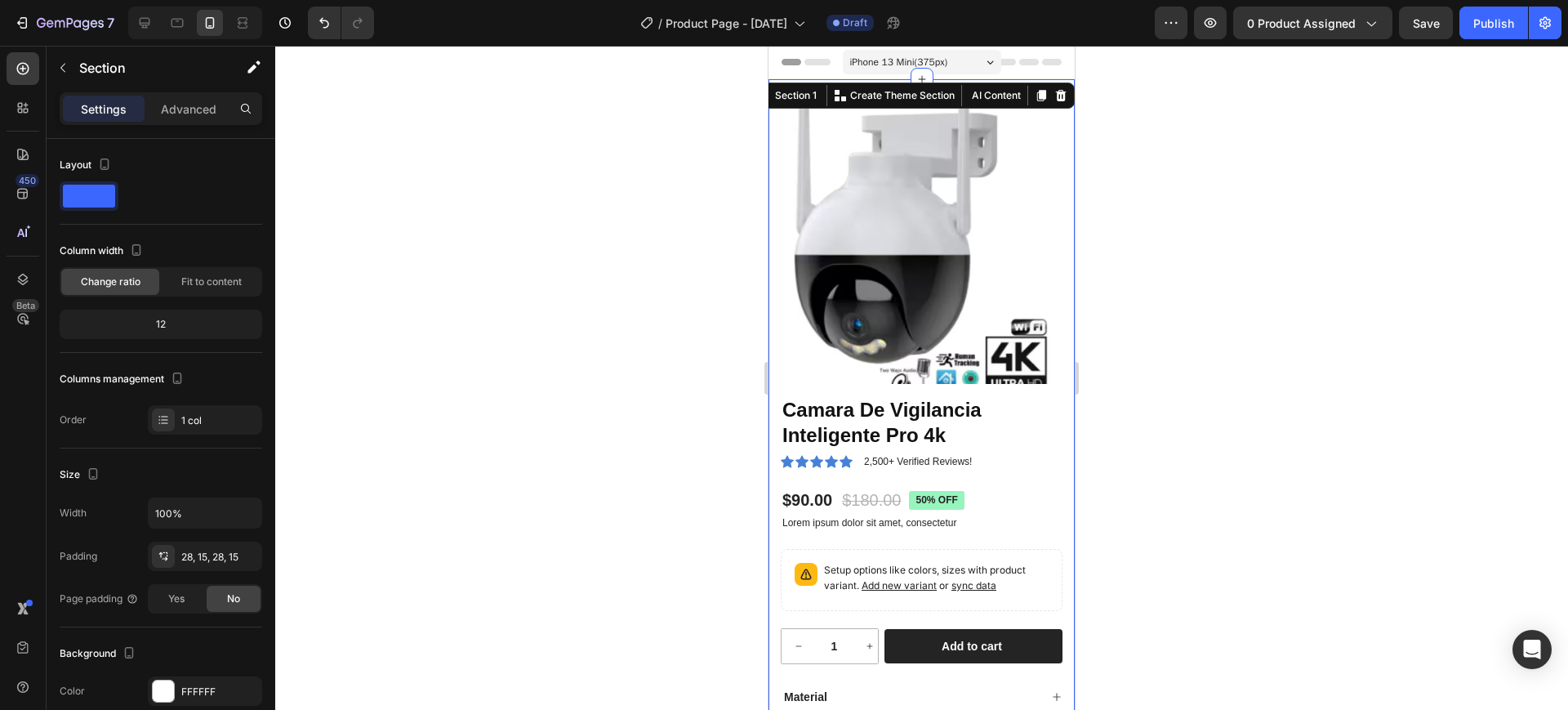 click at bounding box center (921, 243) 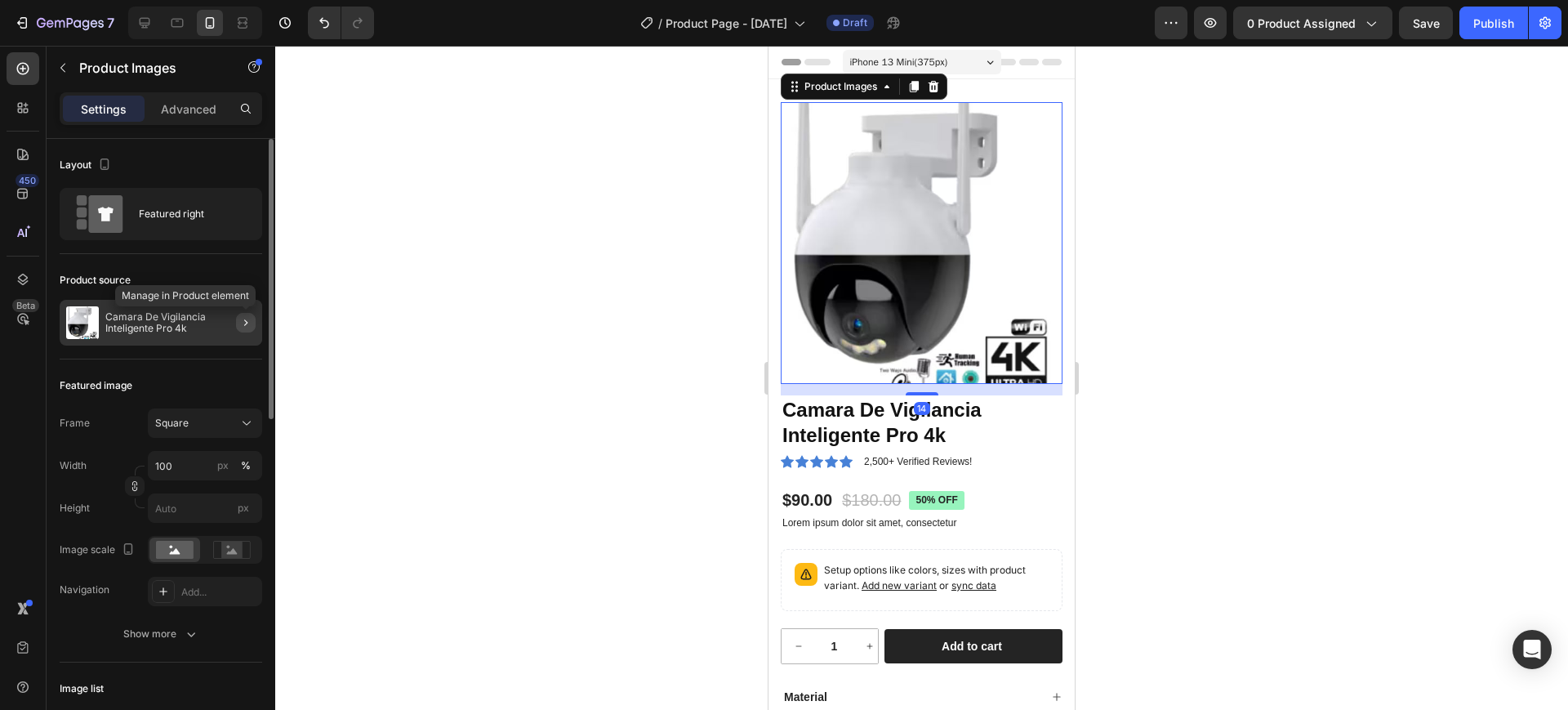 click 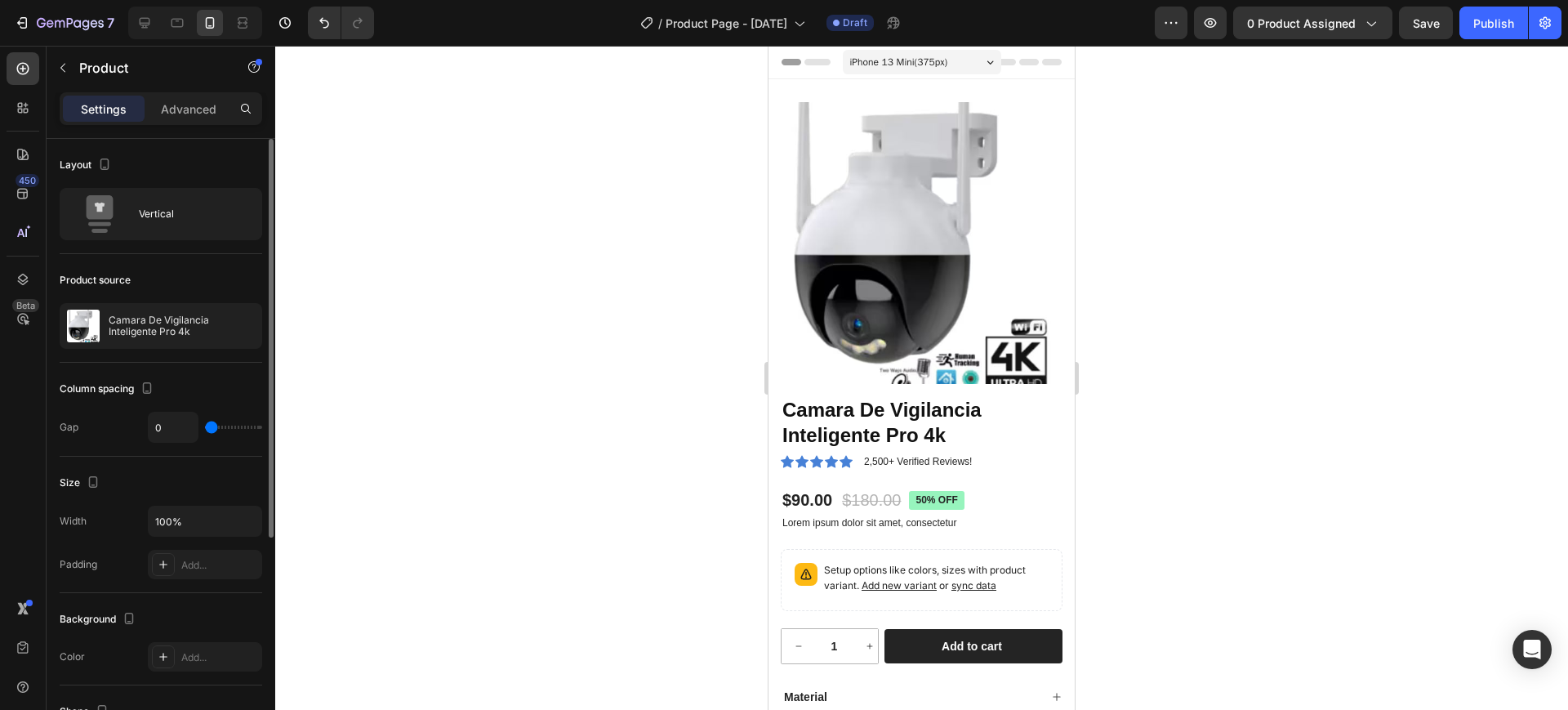 click at bounding box center (0, 0) 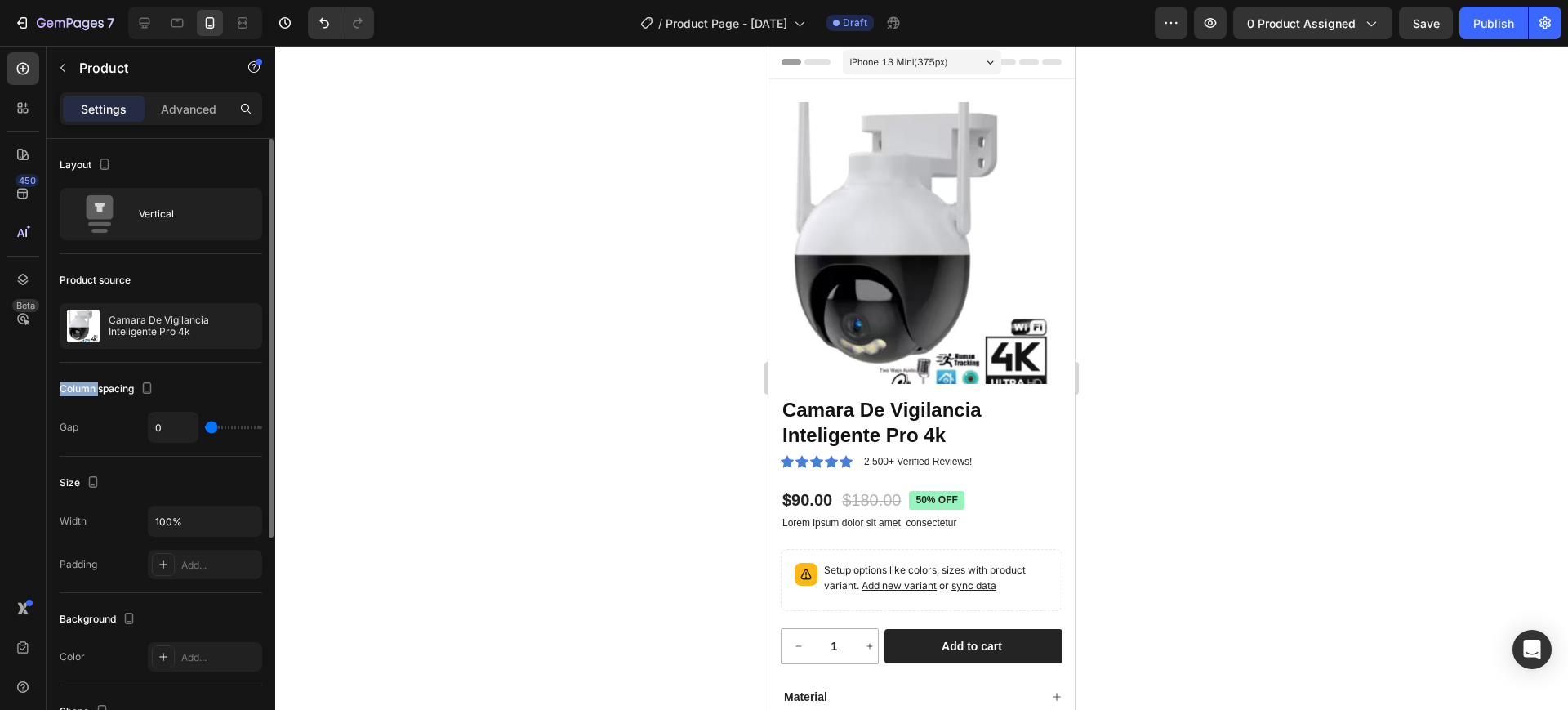 click at bounding box center (0, 0) 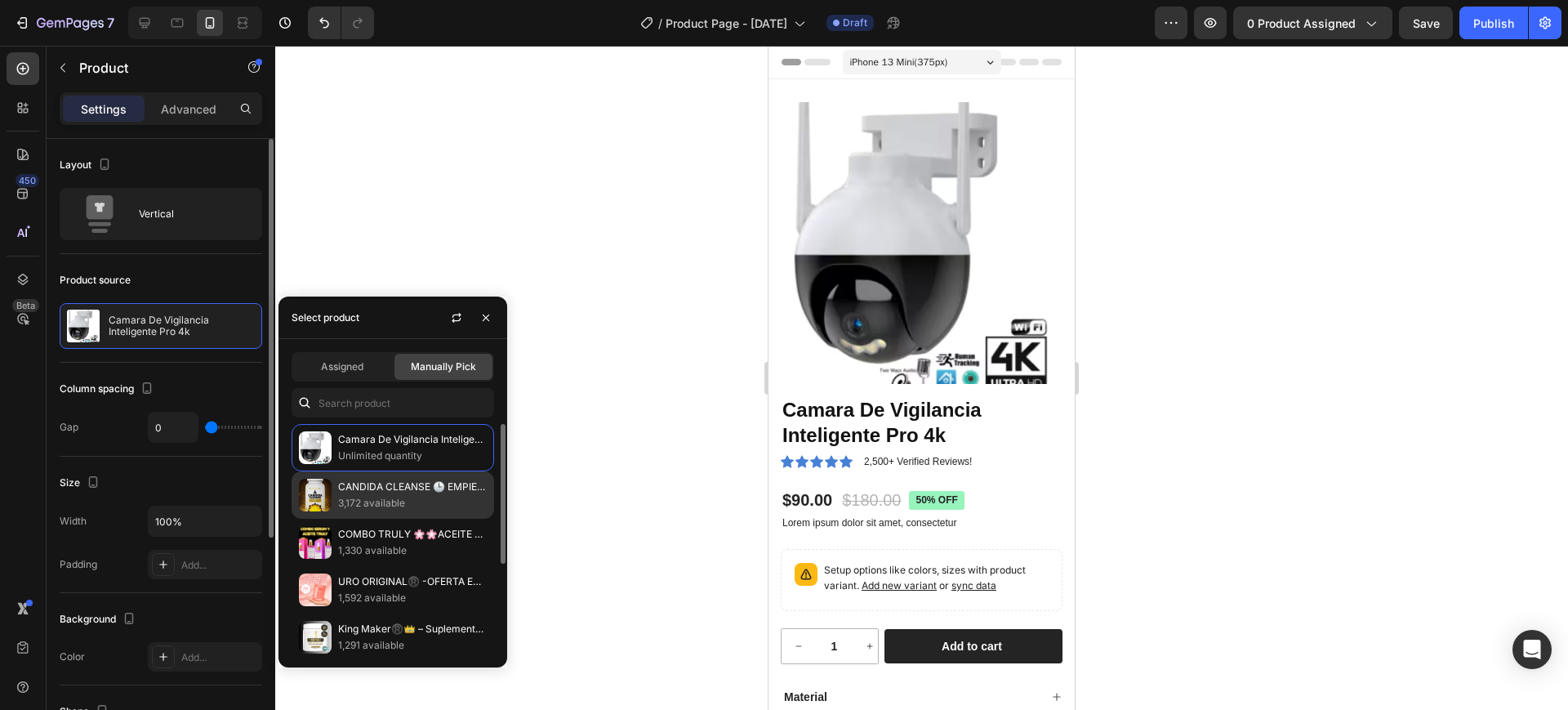 click on "3,172 available" at bounding box center (412, 503) 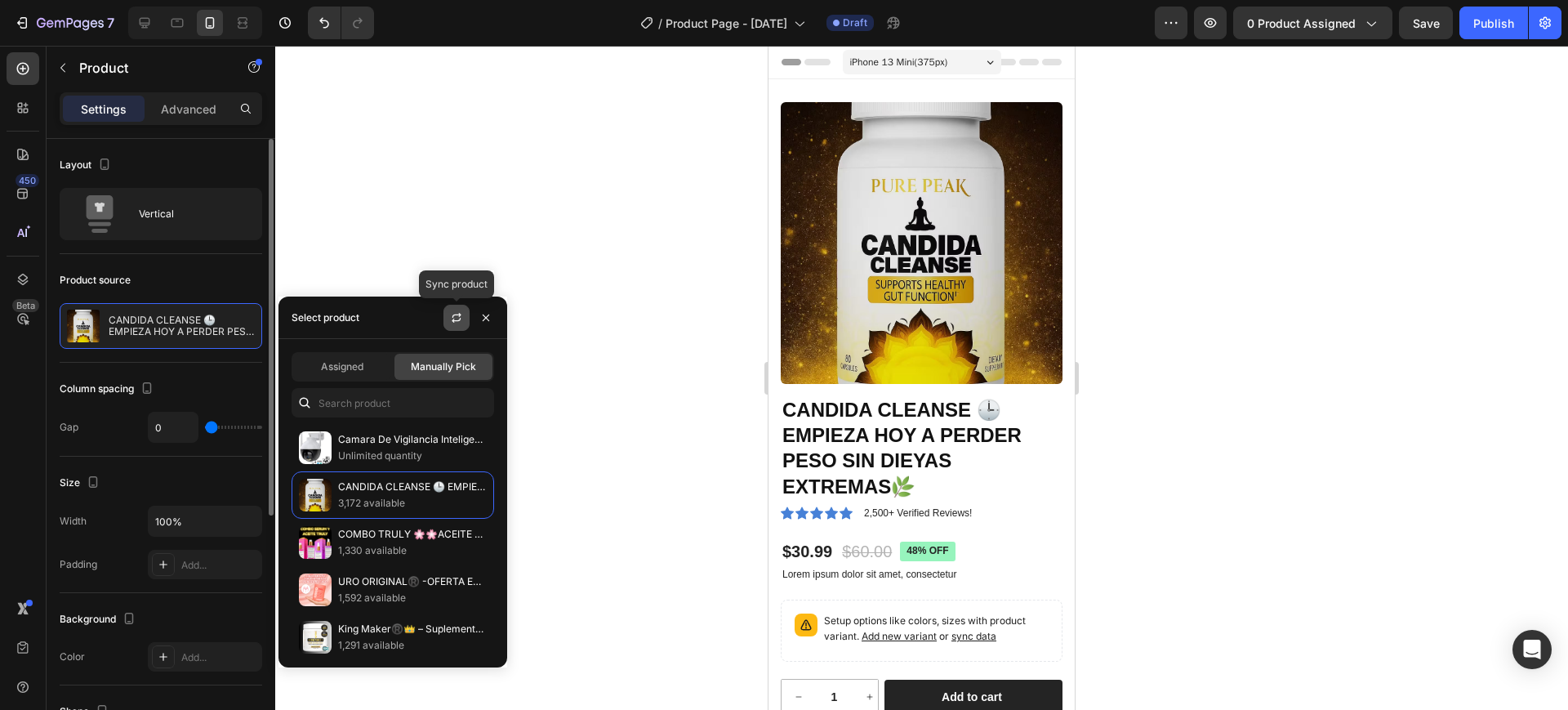 click 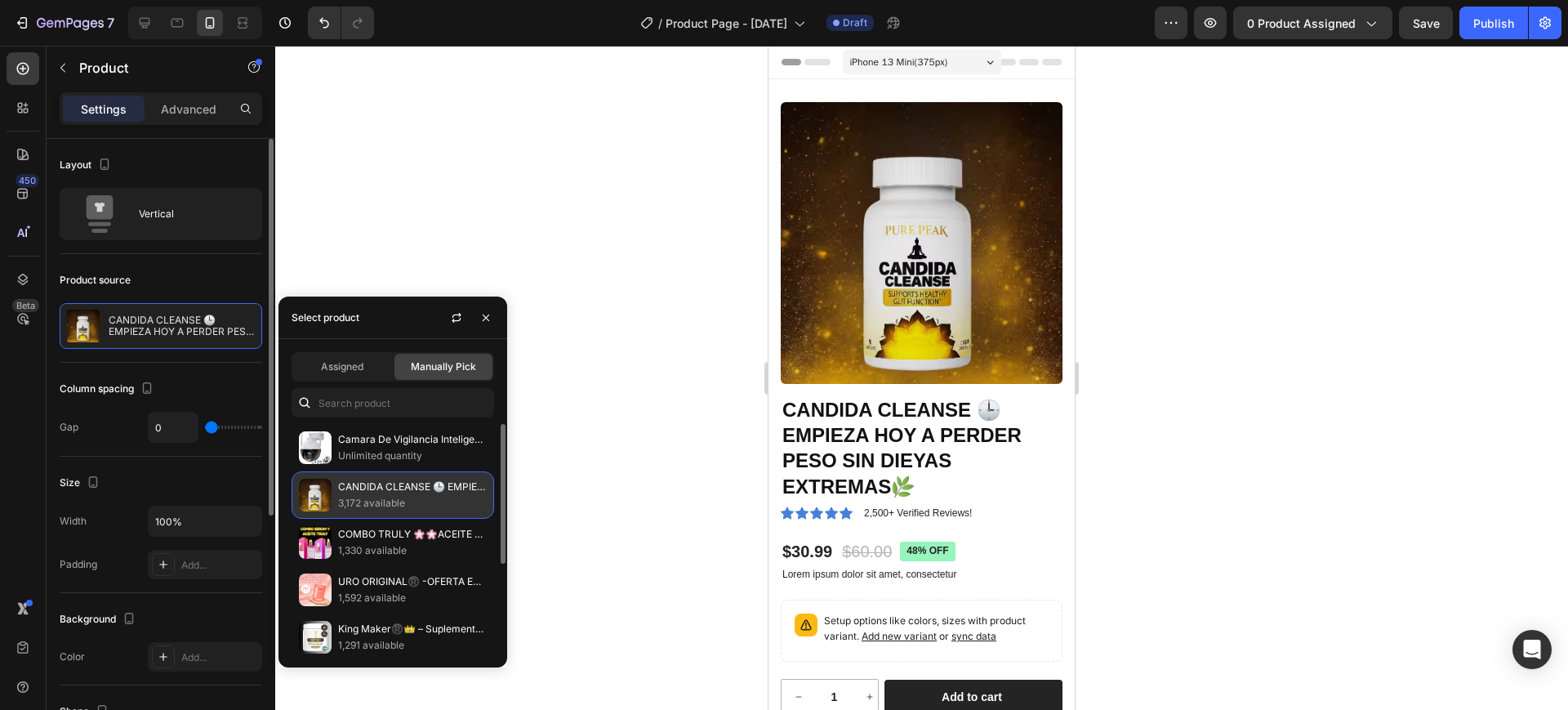 click on "3,172 available" at bounding box center [412, 503] 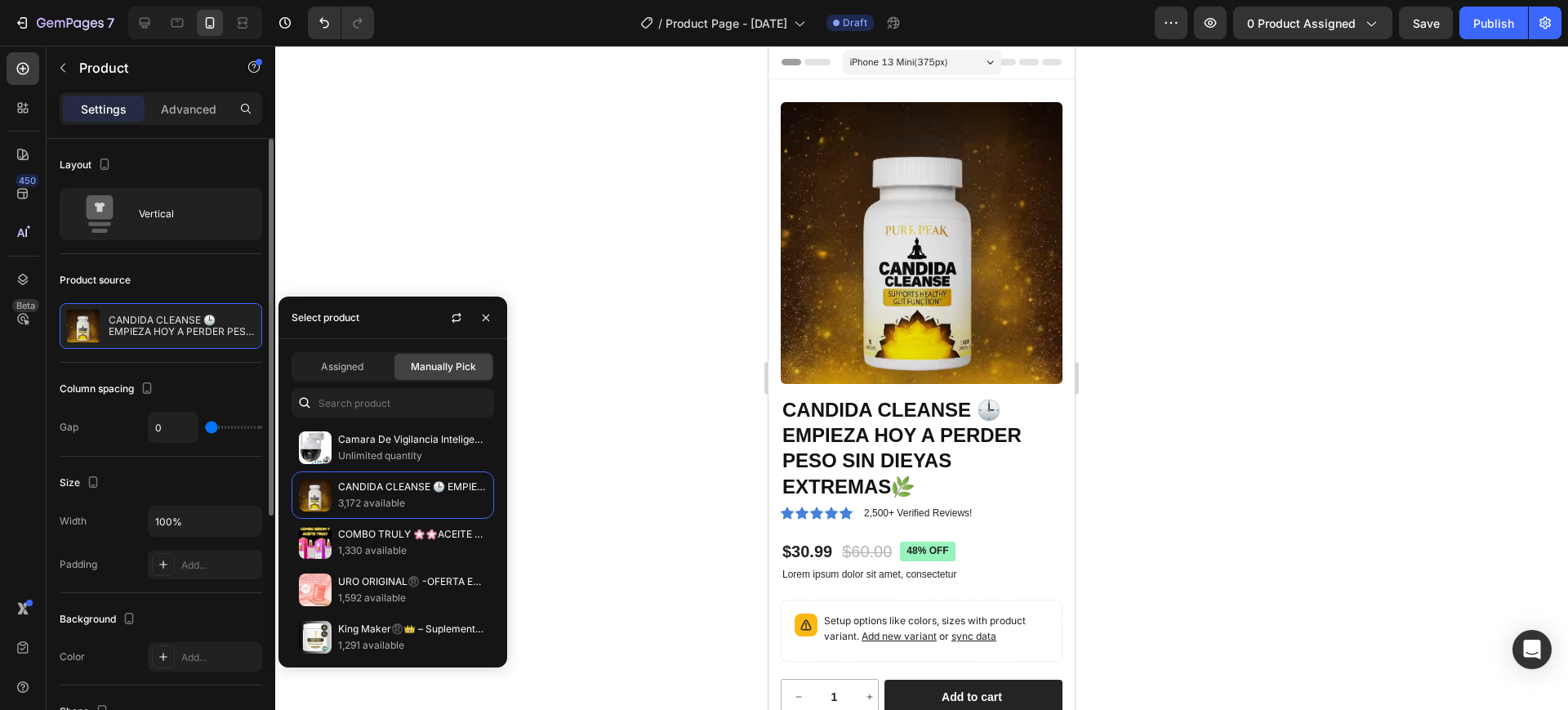 click 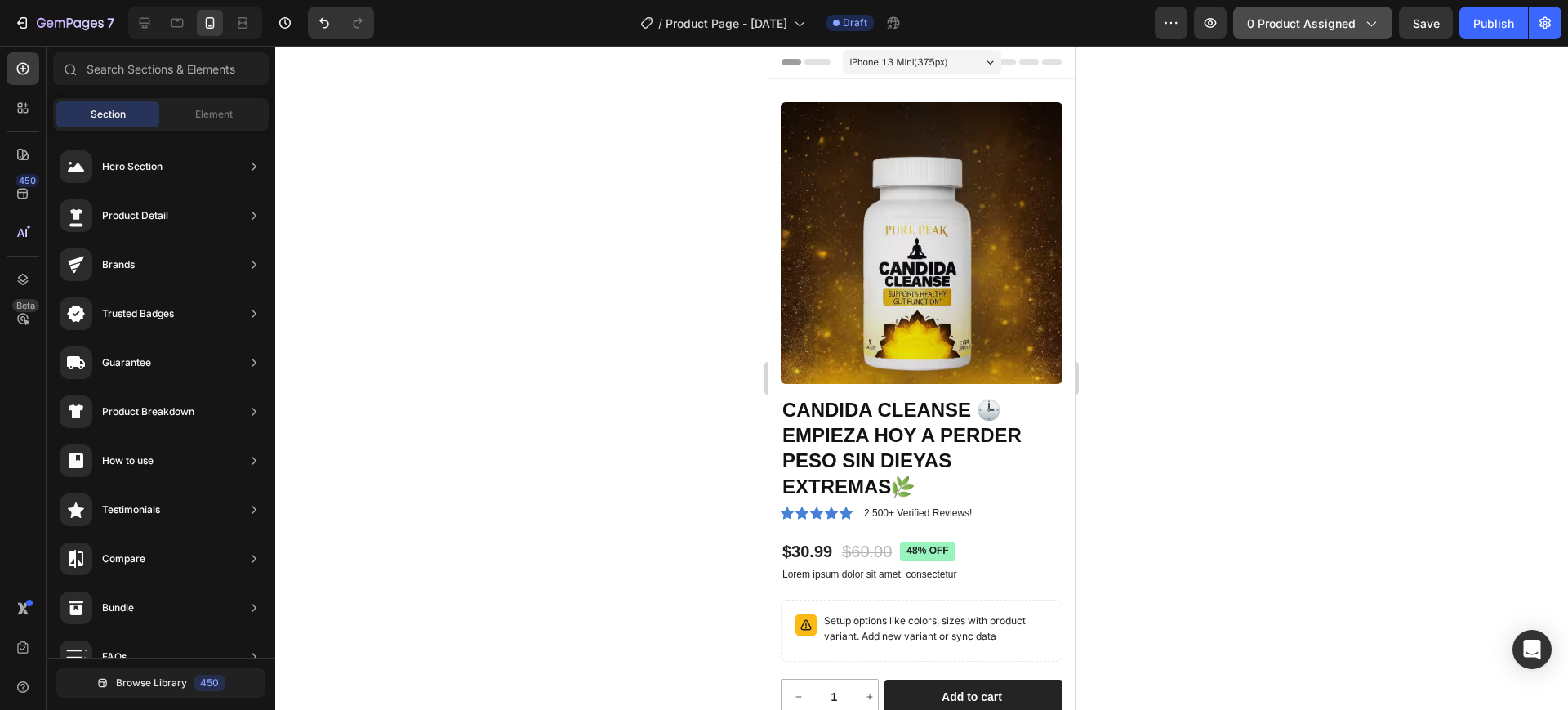 click on "0 product assigned" at bounding box center (1312, 23) 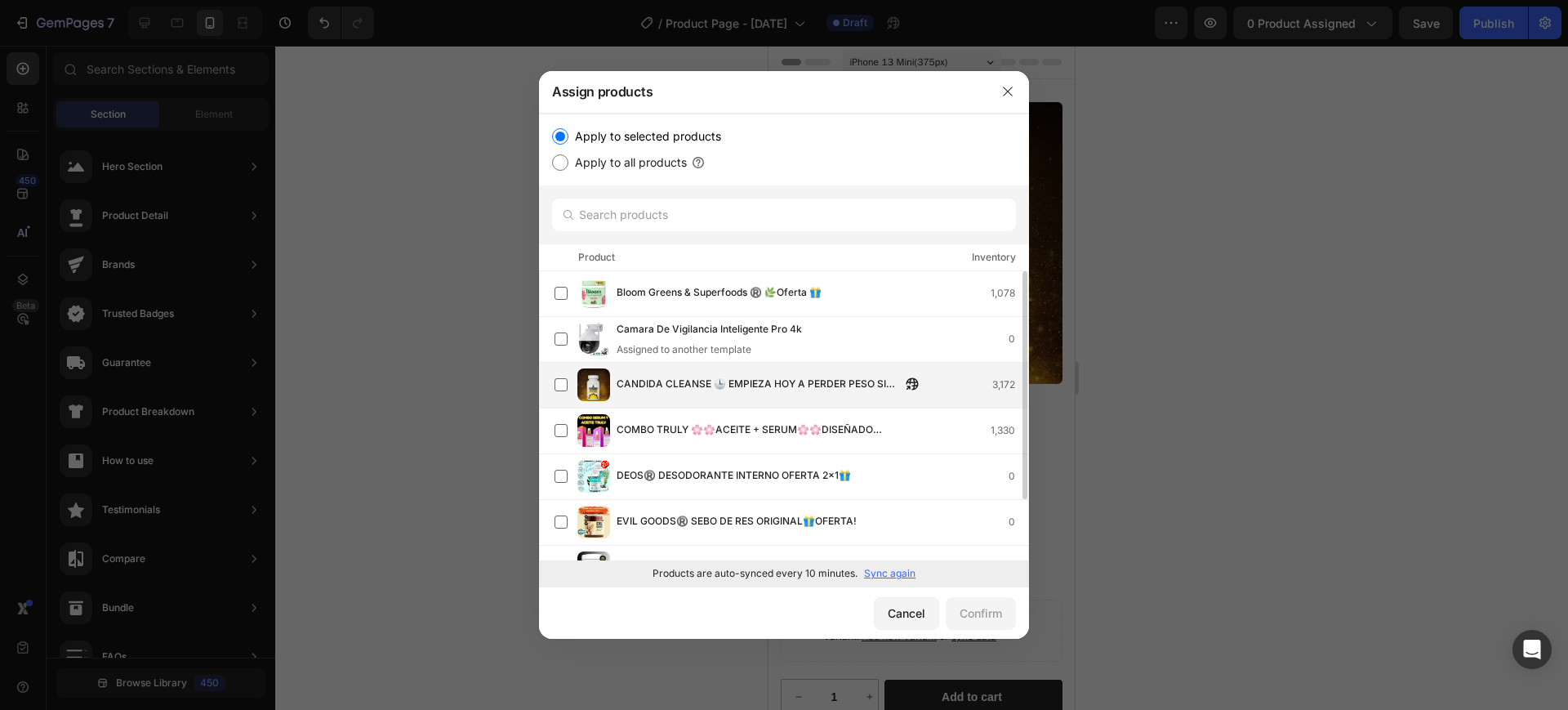 click on "CANDIDA CLEANSE 🕒 EMPIEZA HOY A PERDER PESO SIN DIEYAS EXTREMAS🌿 [NUMBER]" at bounding box center (791, 385) 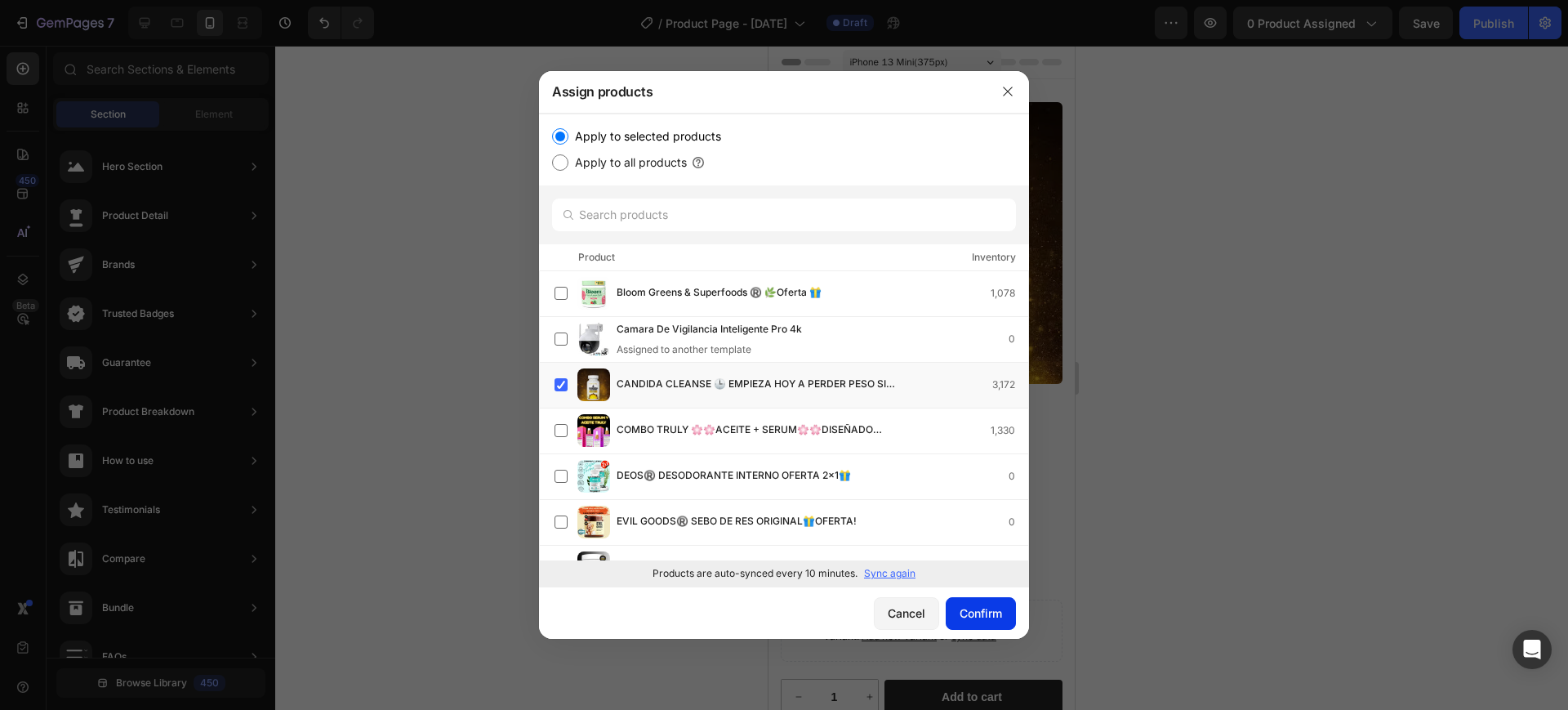click on "Confirm" at bounding box center [981, 613] 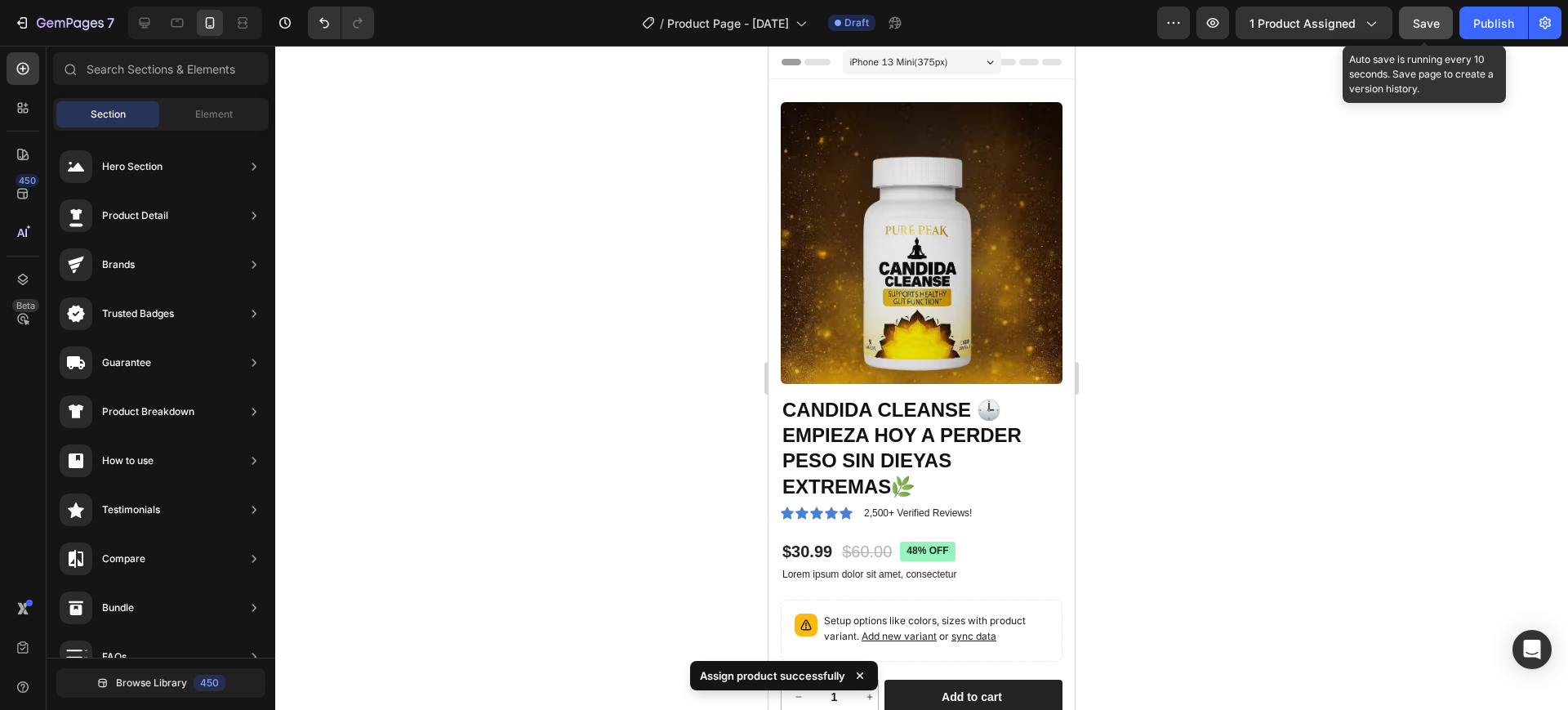 click on "Save" at bounding box center (1426, 23) 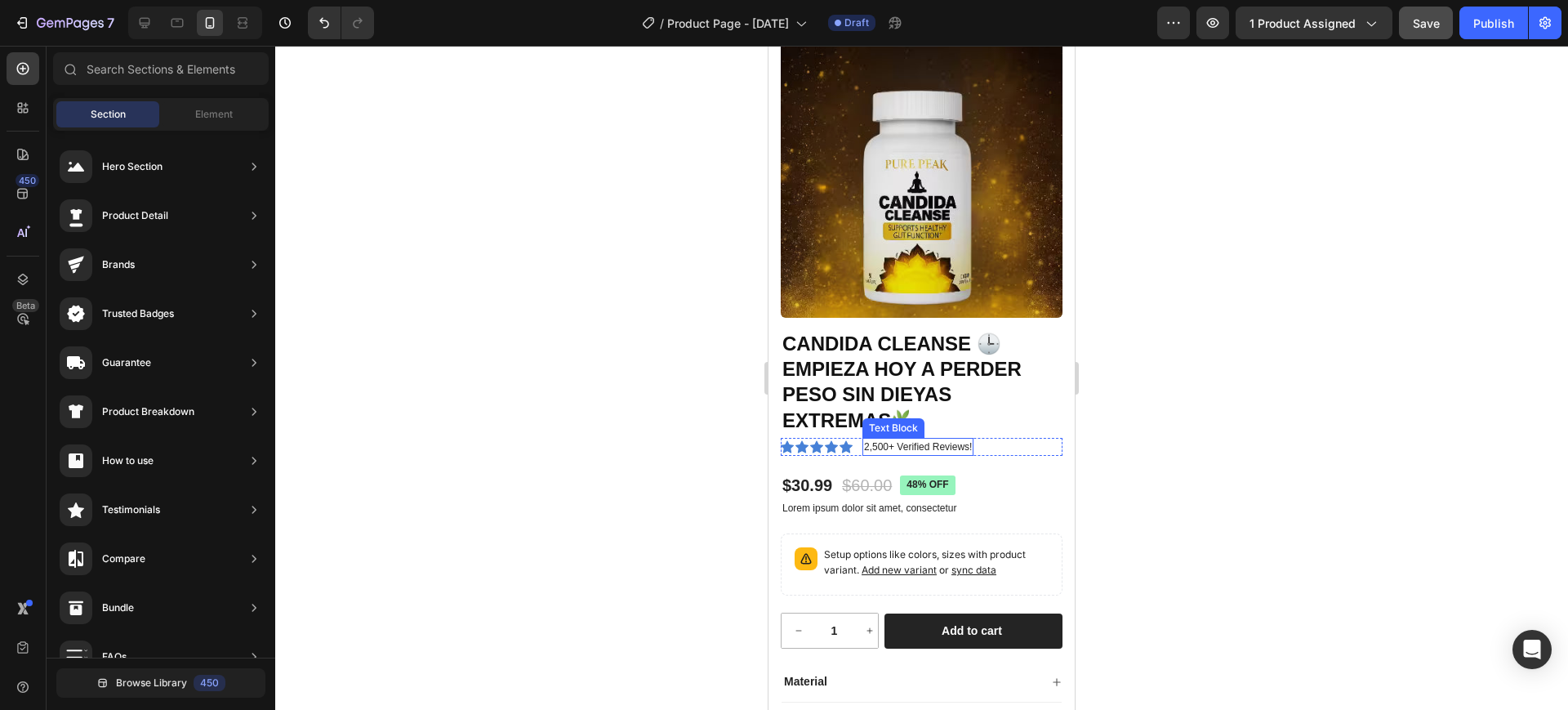 scroll, scrollTop: 102, scrollLeft: 0, axis: vertical 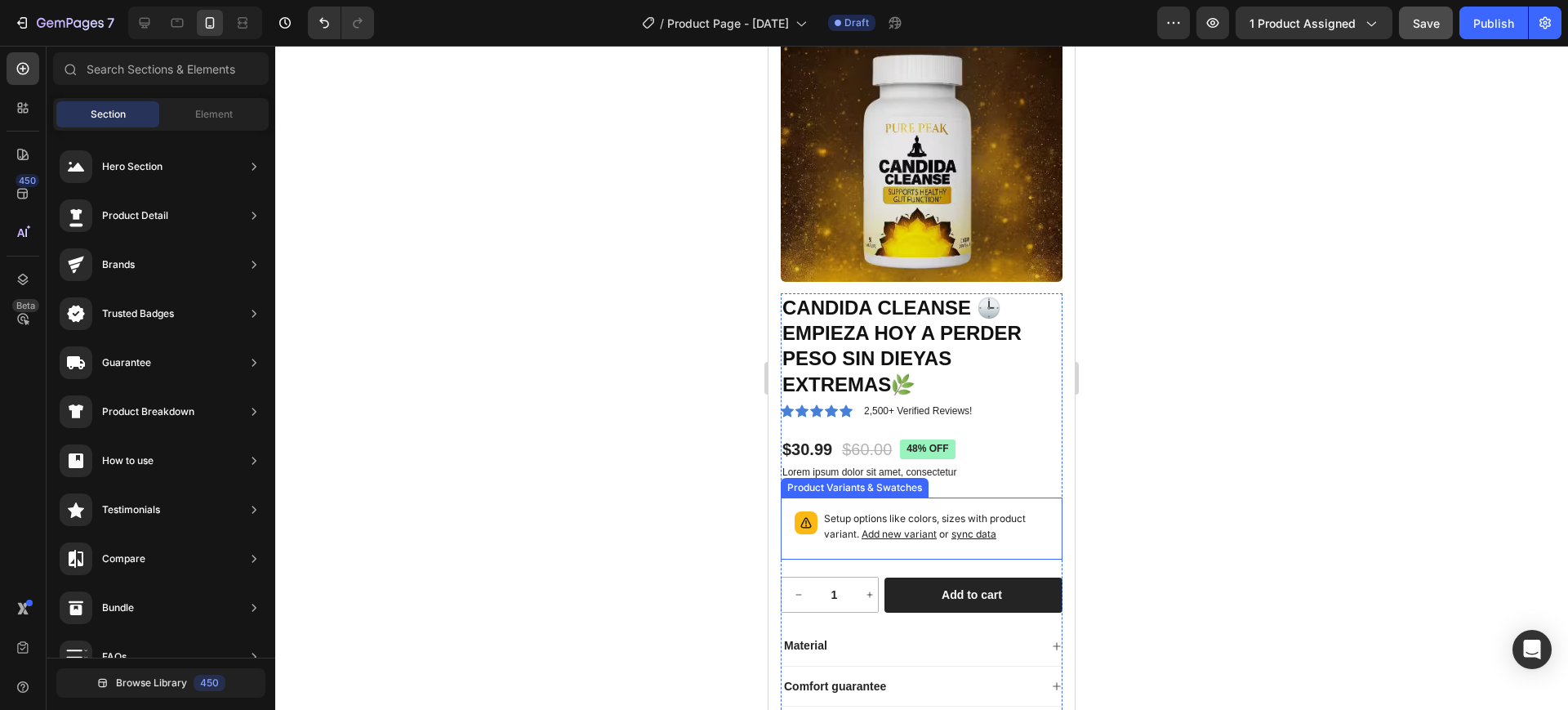 click on "Setup options like colors, sizes with product variant.       Add new variant   or   sync data" at bounding box center (921, 529) 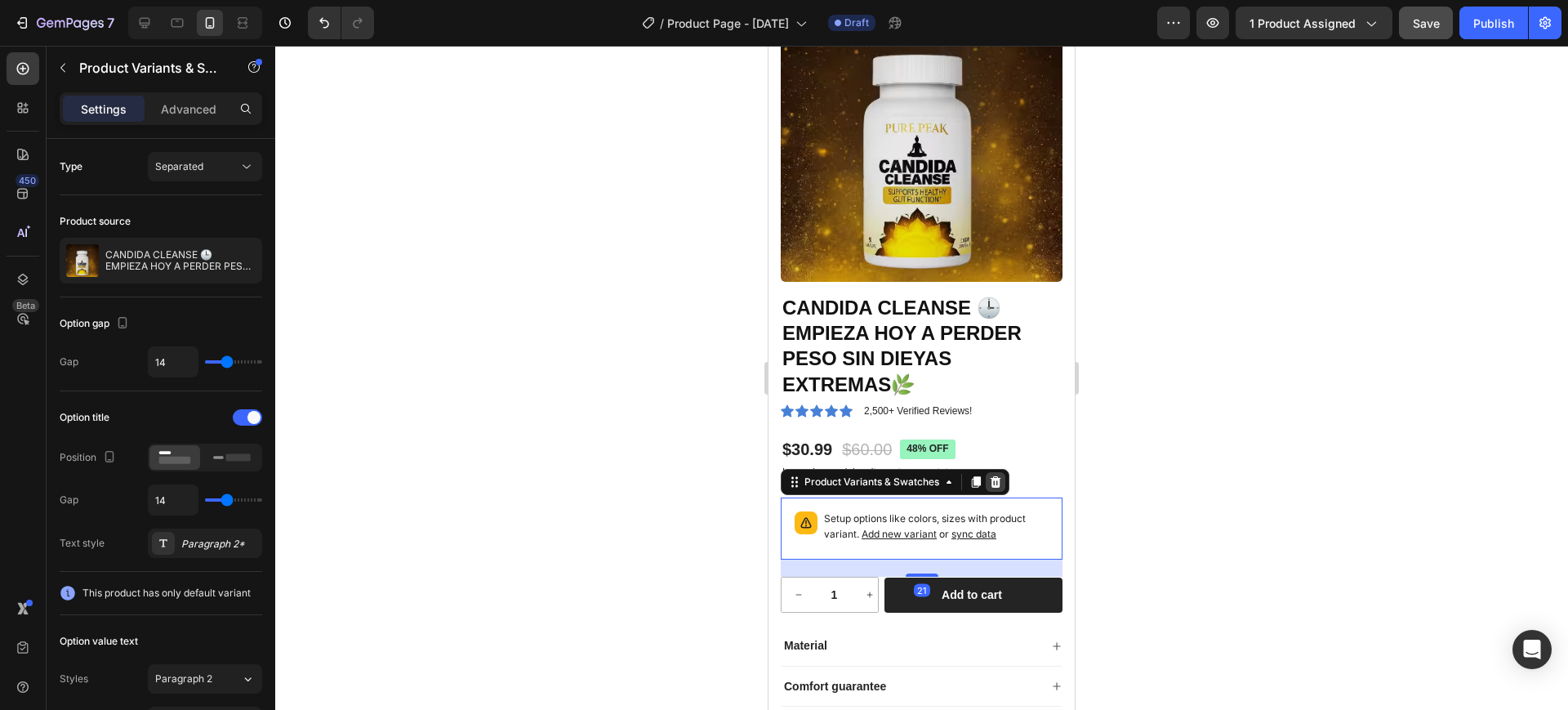 click 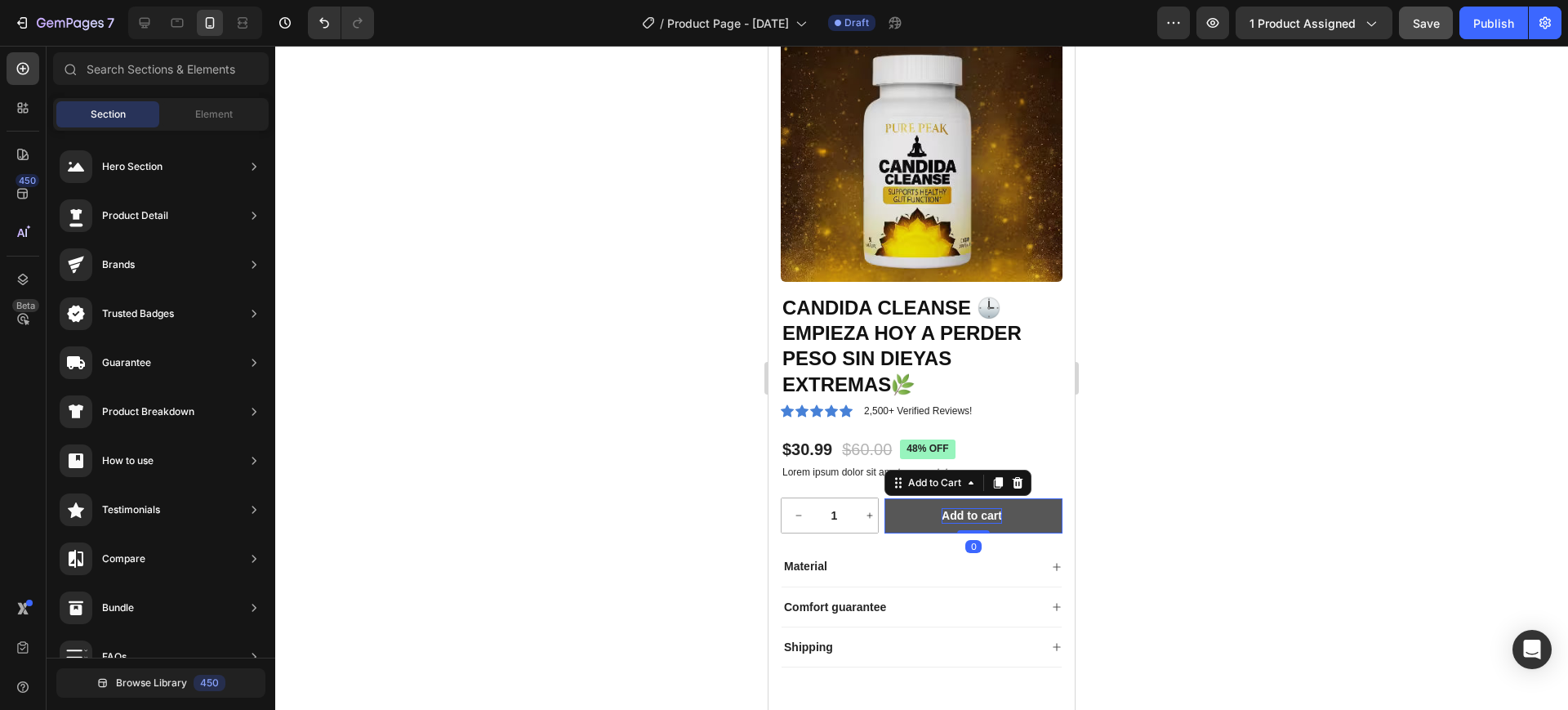 click on "Add to cart" at bounding box center [972, 516] 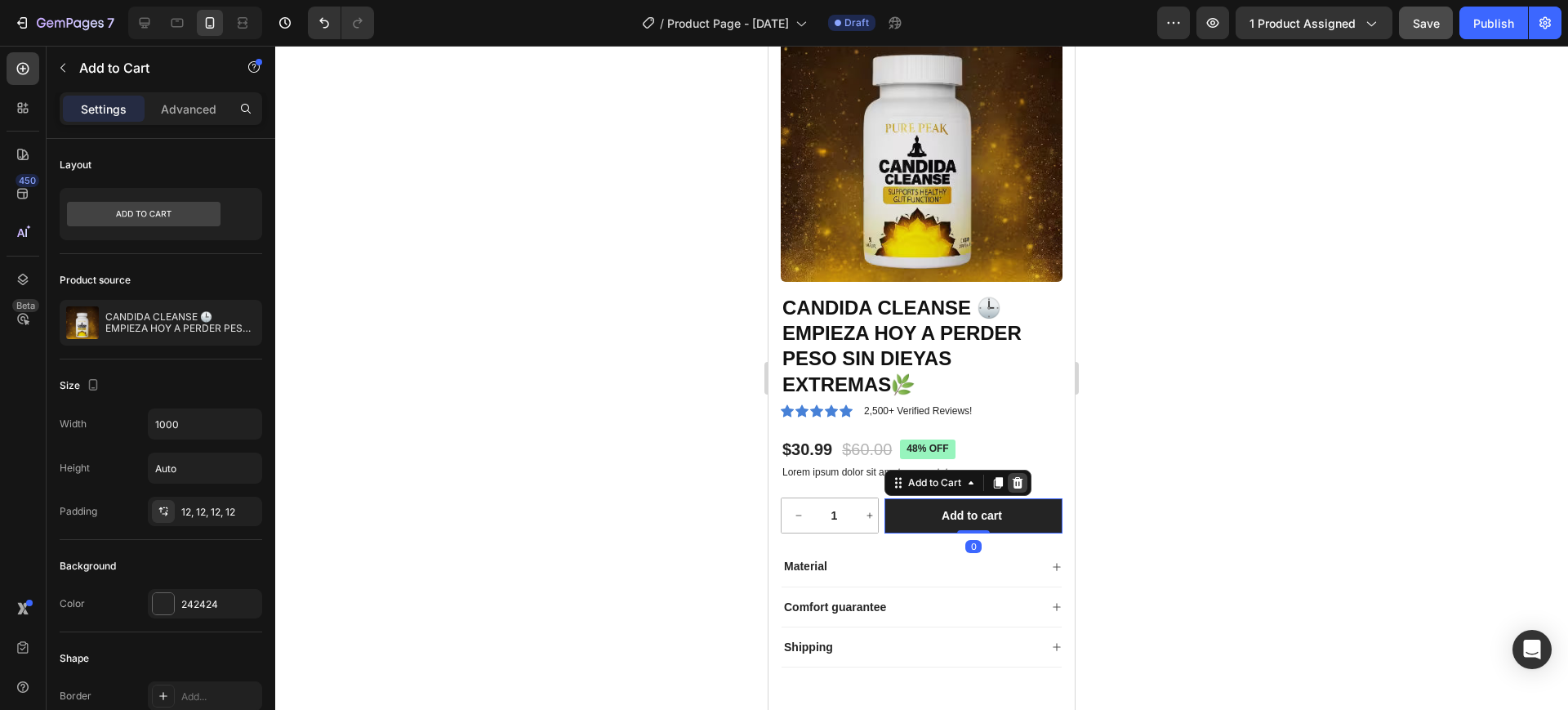 click 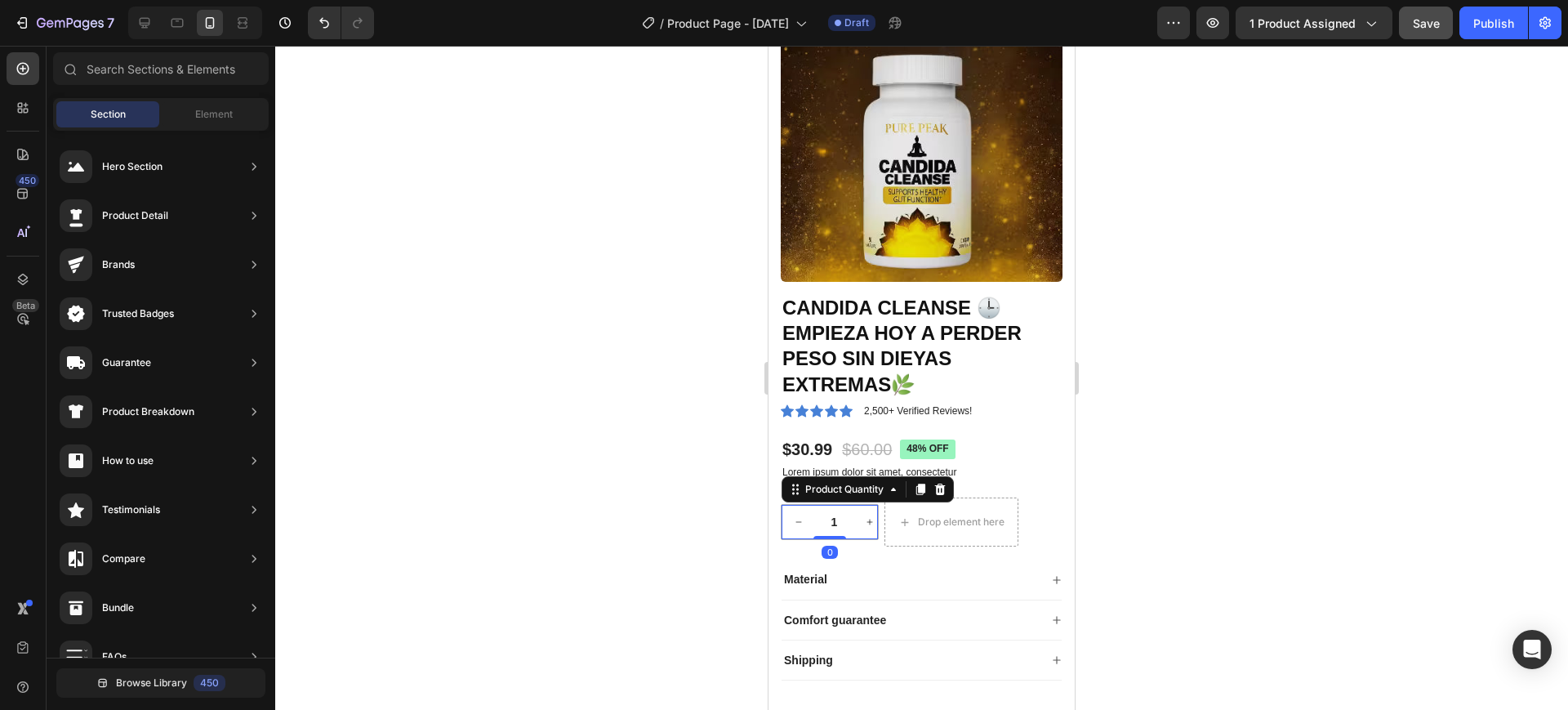 click 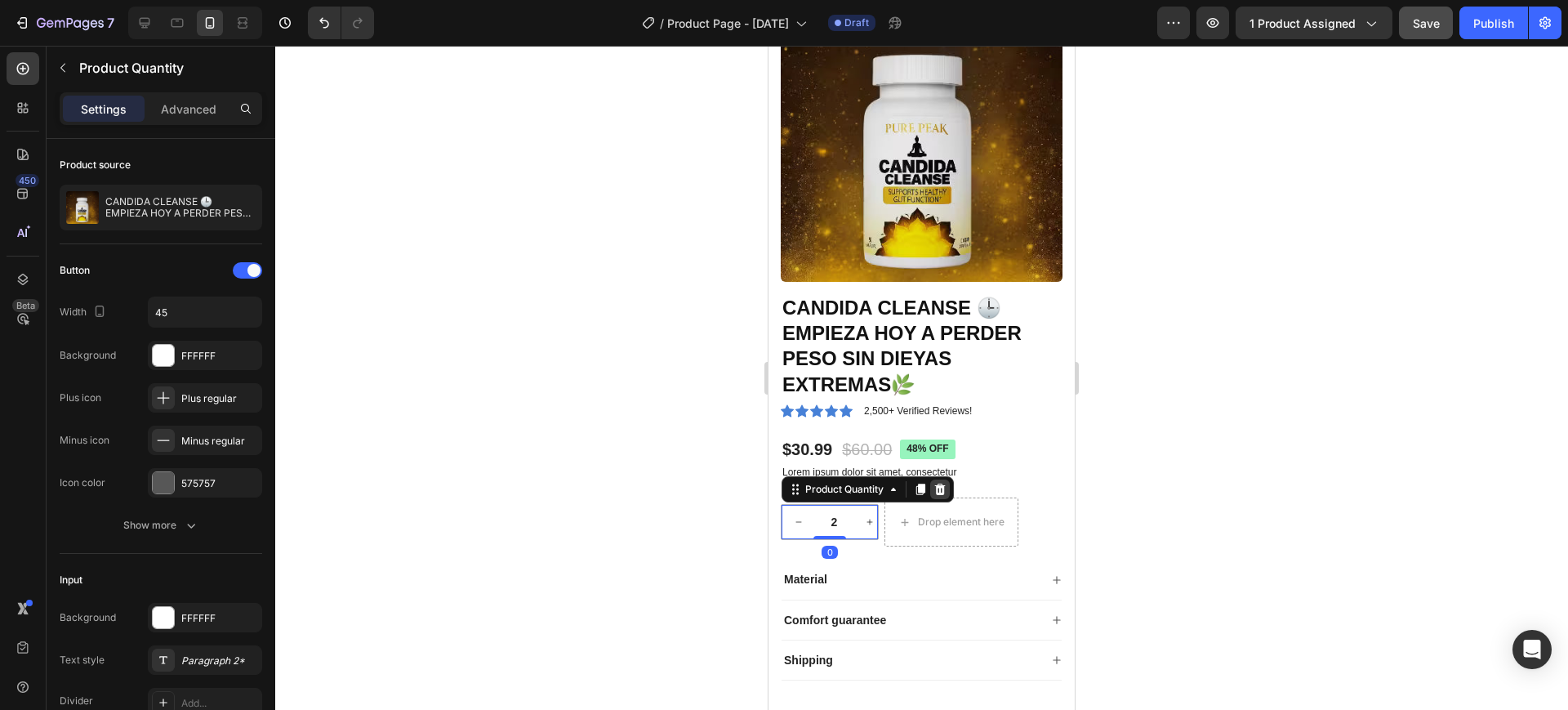 click at bounding box center [940, 489] 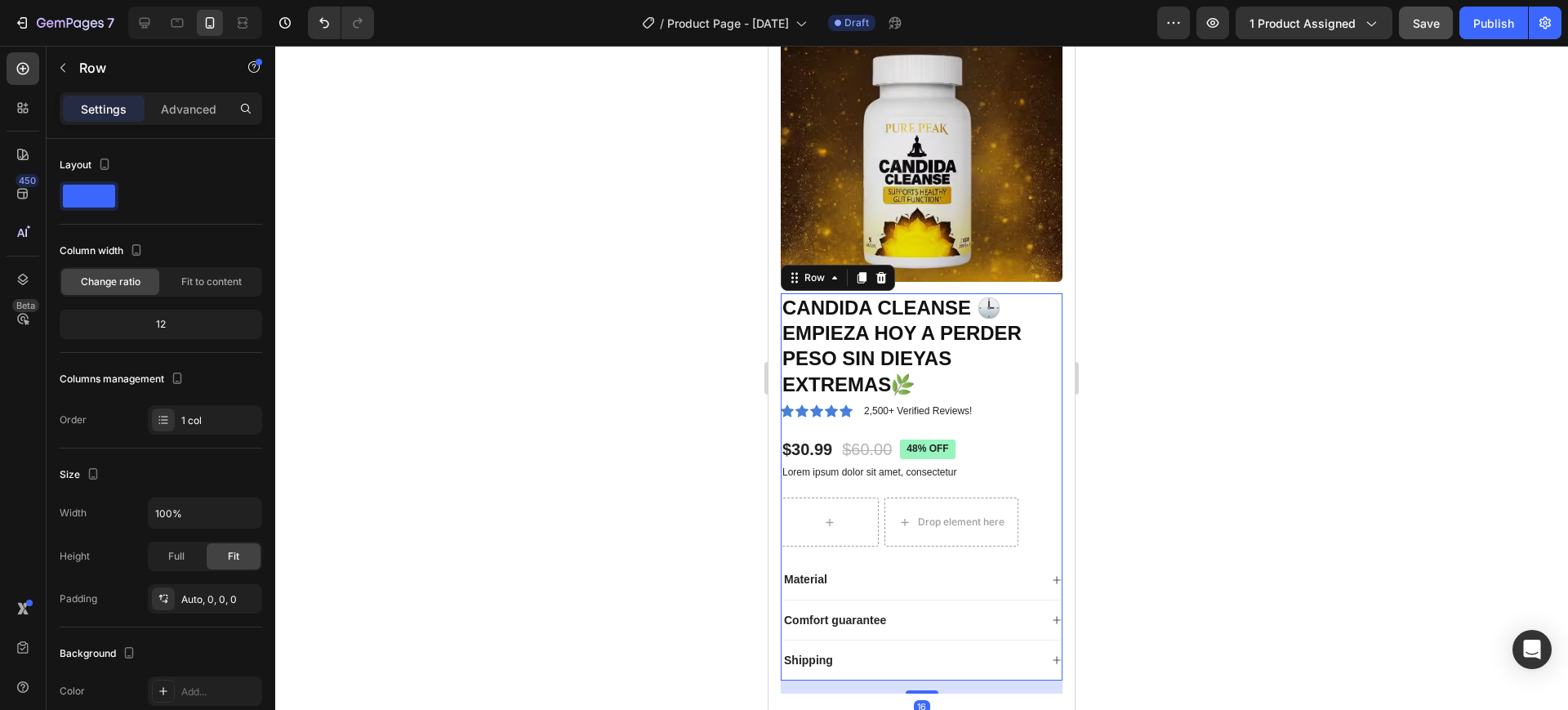 click on "CANDIDA CLEANSE 🕒 EMPIEZA HOY A PERDER PESO SIN DIEYAS EXTREMAS🌿 Product Title Icon Icon Icon Icon Icon Icon List [NUMBER]+ Verified Reviews! Text Block Row $30.99 Product Price Product Price $60.00 Product Price Product Price 48% off Product Badge Row Lorem ipsum dolor sit amet, consectetur  Text Block
Row
Drop element here Row
Material
Comfort guarantee
Shipping Accordion" at bounding box center (921, 487) 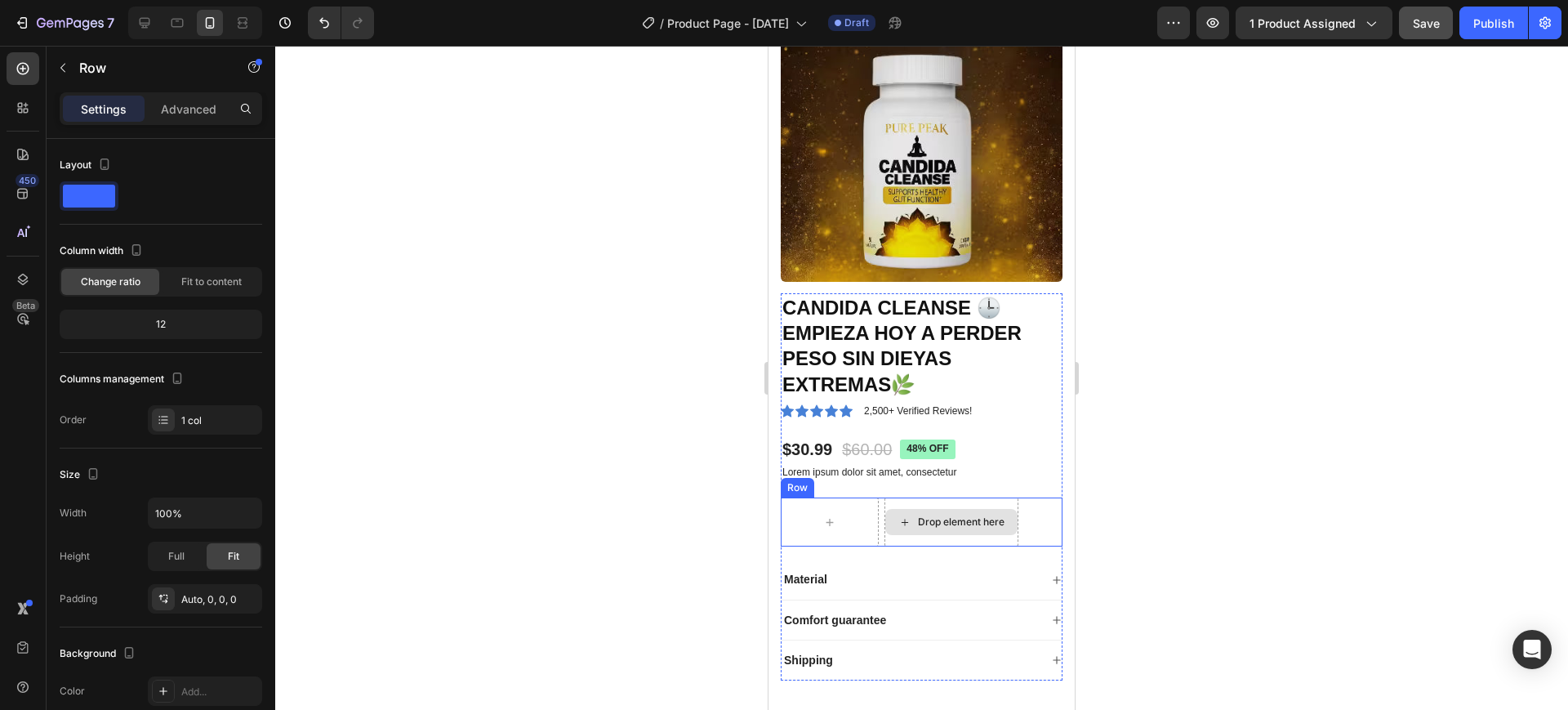 click on "Drop element here" at bounding box center [951, 522] 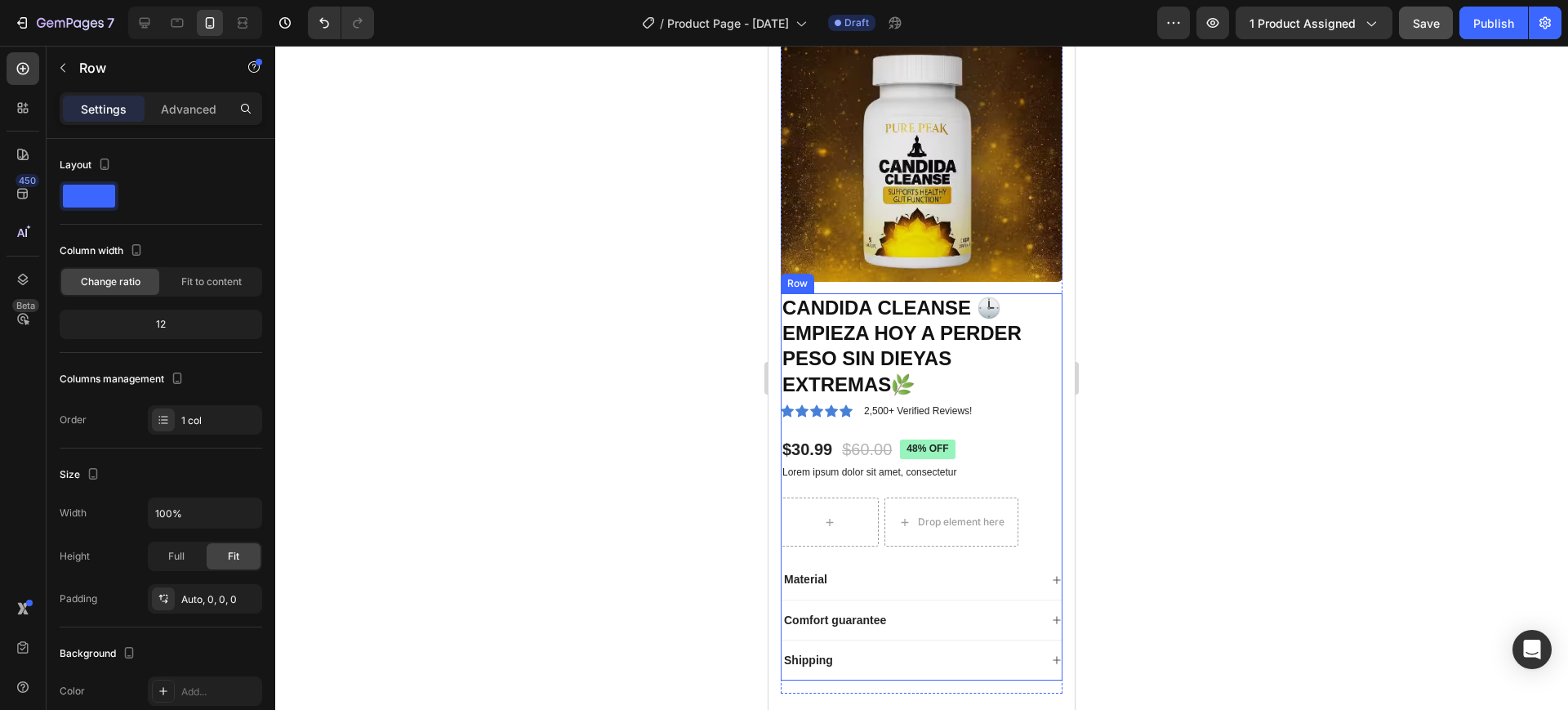 click on "CANDIDA CLEANSE 🕒 EMPIEZA HOY A PERDER PESO SIN DIEYAS EXTREMAS🌿 Product Title Icon Icon Icon Icon Icon Icon List [NUMBER]+ Verified Reviews! Text Block Row $30.99 Product Price Product Price $60.00 Product Price Product Price 48% off Product Badge Row Lorem ipsum dolor sit amet, consectetur  Text Block
Row
Drop element here Row
Material
Comfort guarantee
Shipping Accordion" at bounding box center [921, 487] 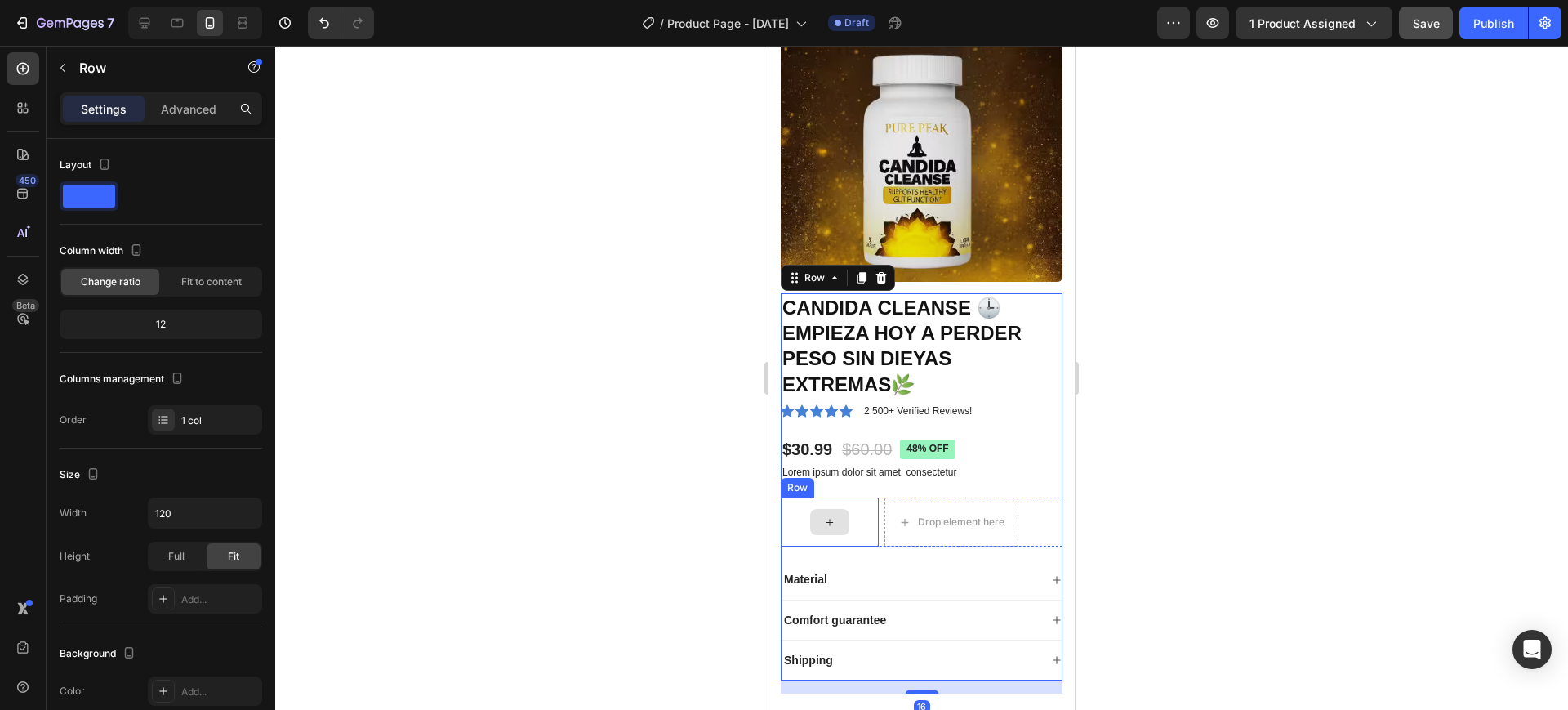 click at bounding box center (830, 522) 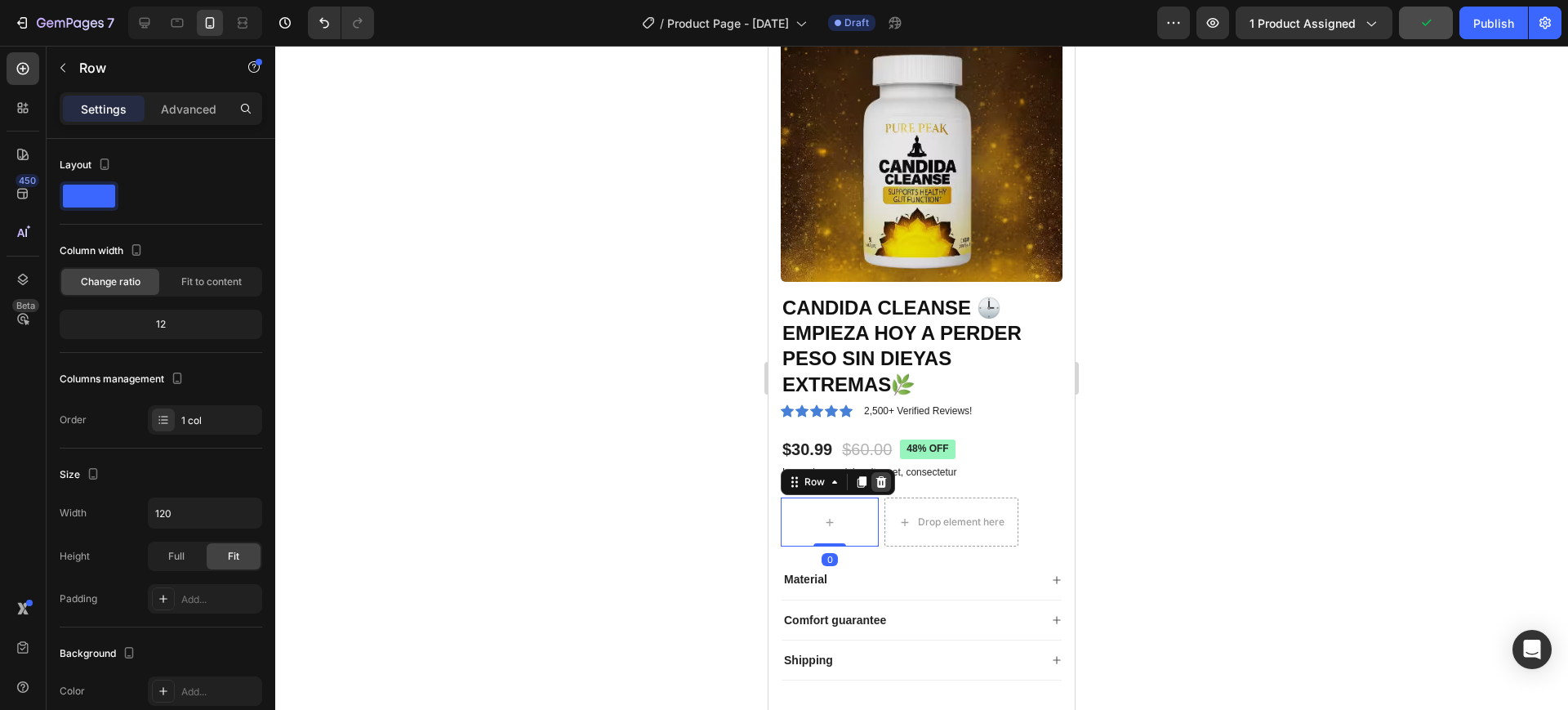 click on "Row" at bounding box center [838, 482] 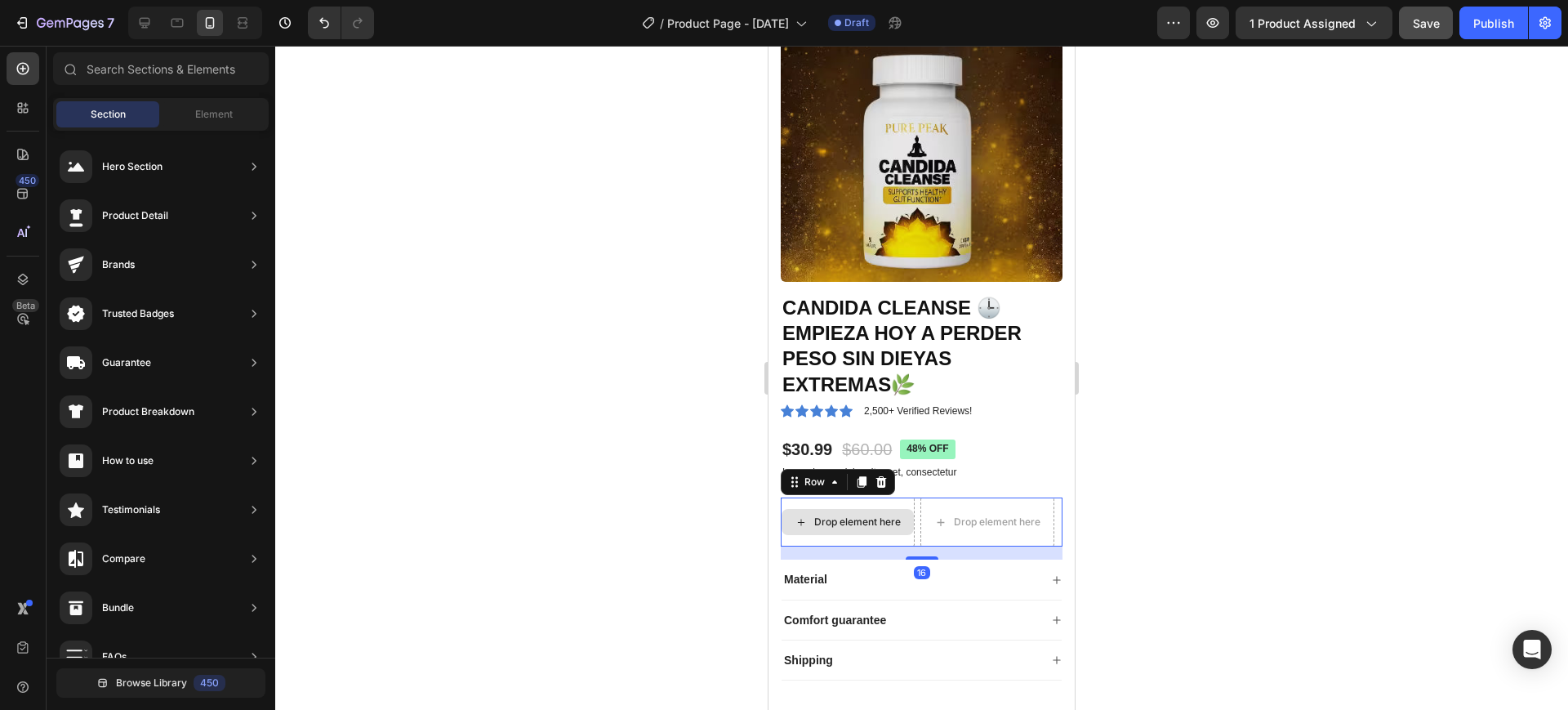 click on "Drop element here" at bounding box center (848, 522) 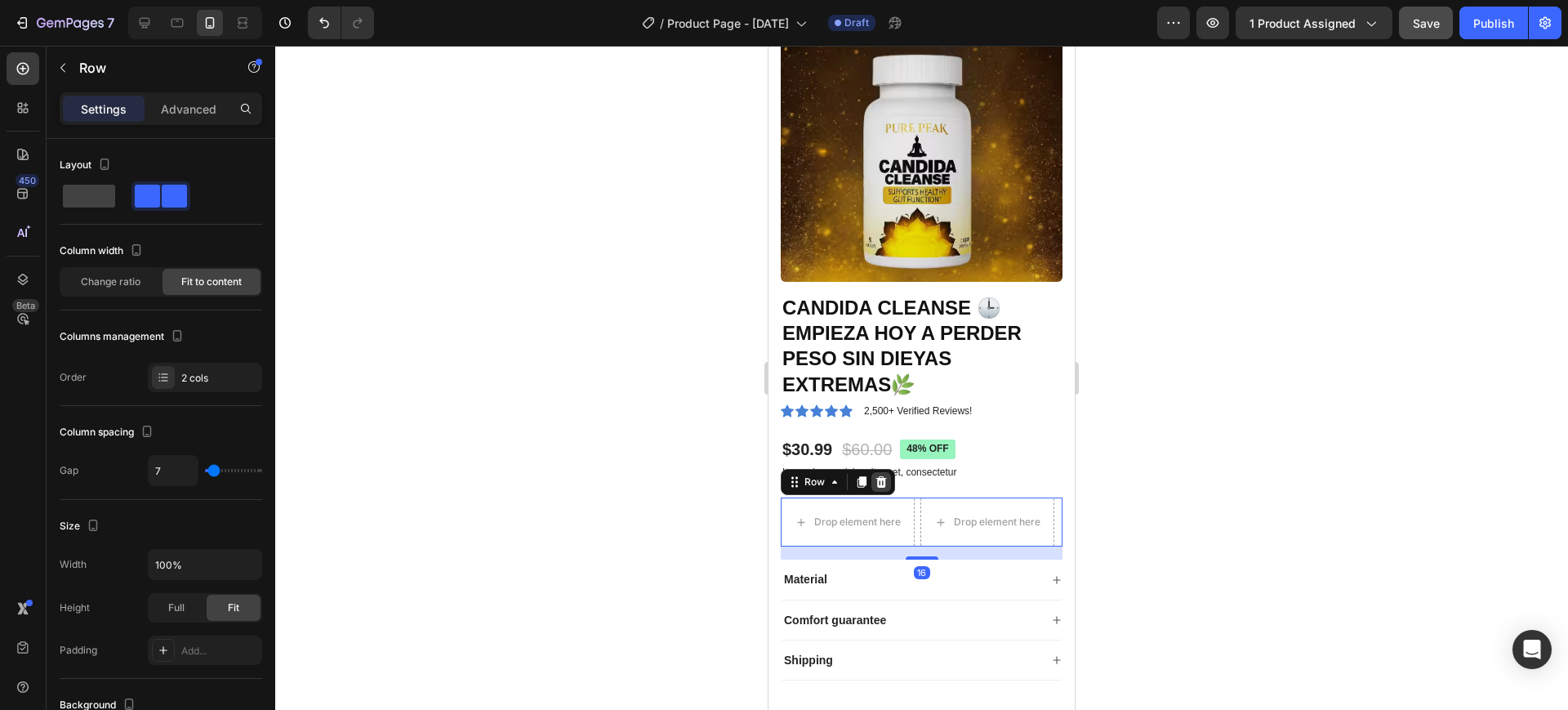 click at bounding box center [881, 482] 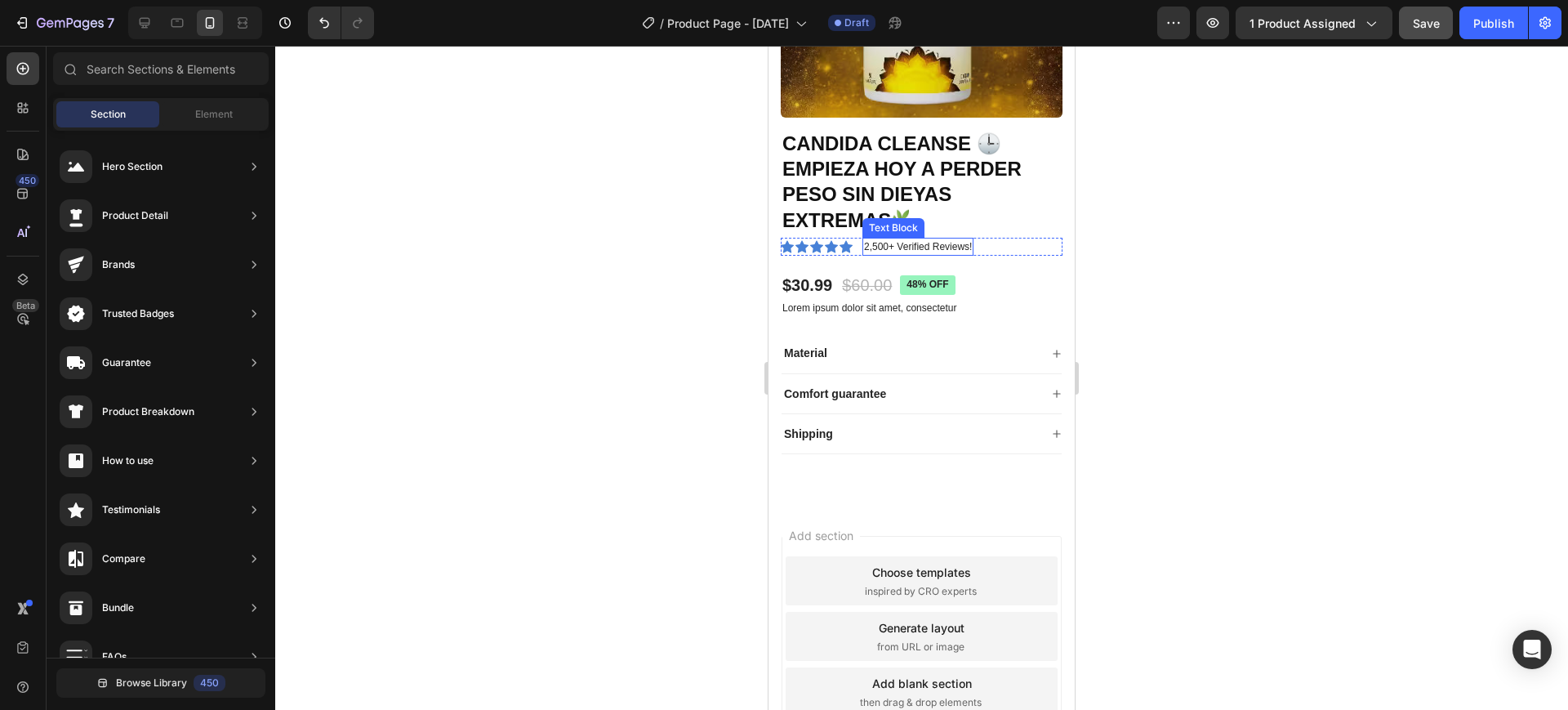 scroll, scrollTop: 306, scrollLeft: 0, axis: vertical 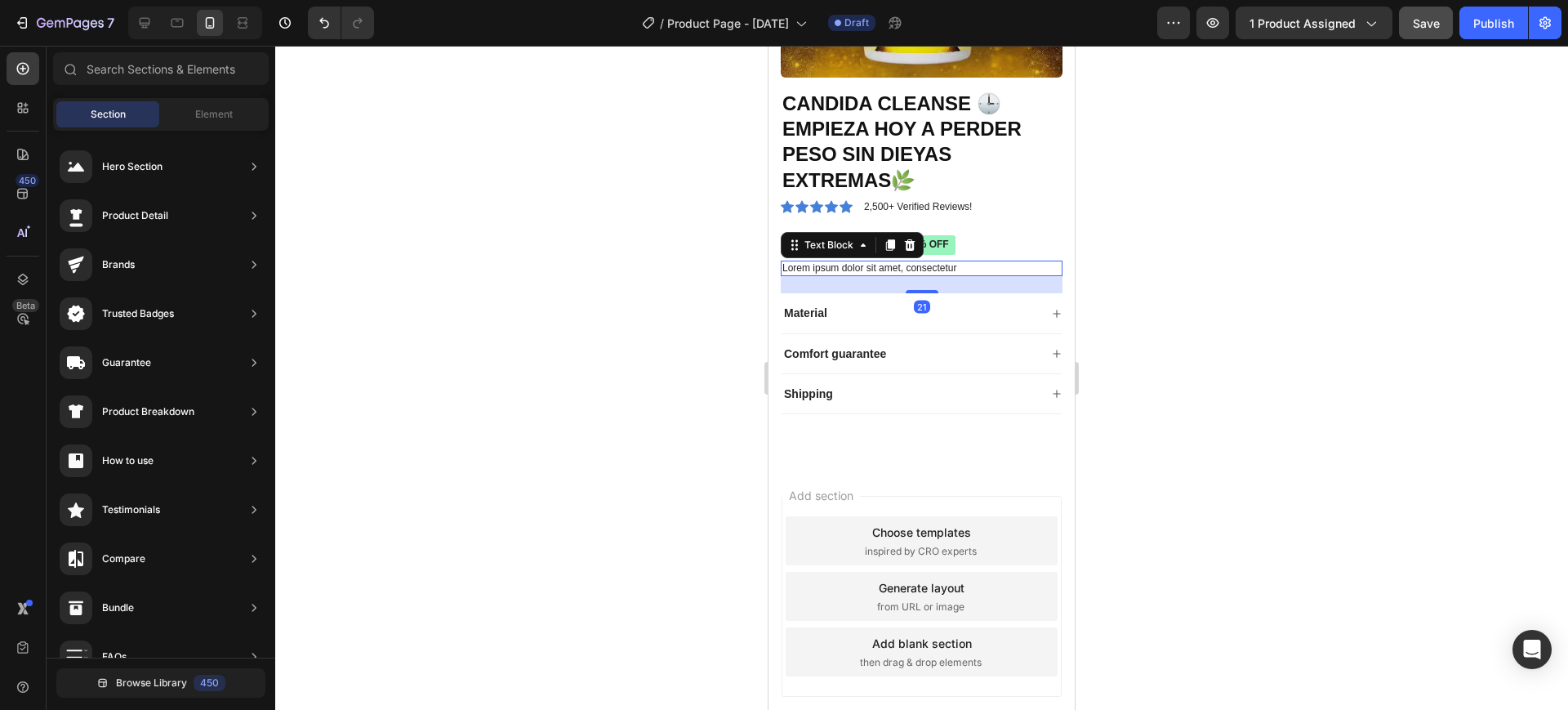 click on "Lorem ipsum dolor sit amet, consectetur" at bounding box center (921, 269) 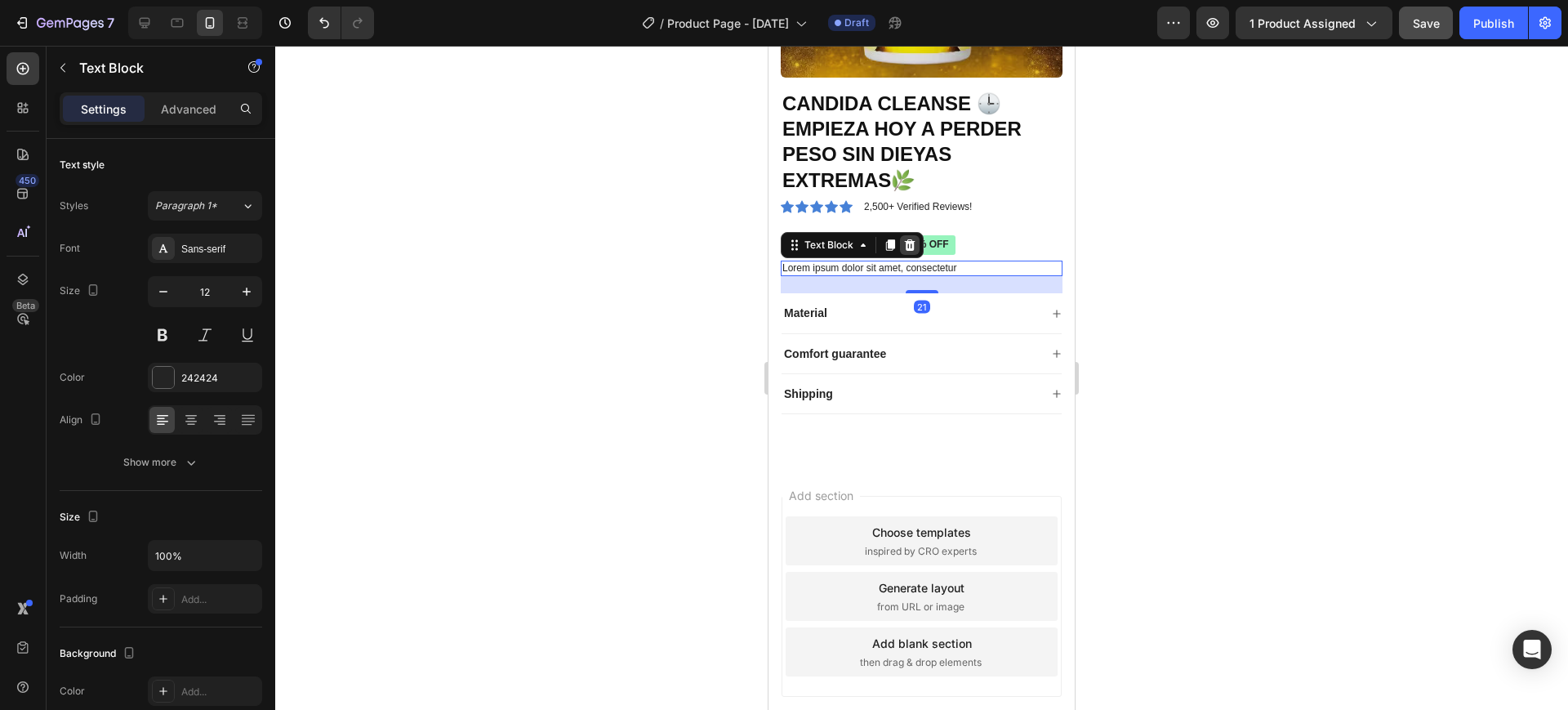 click 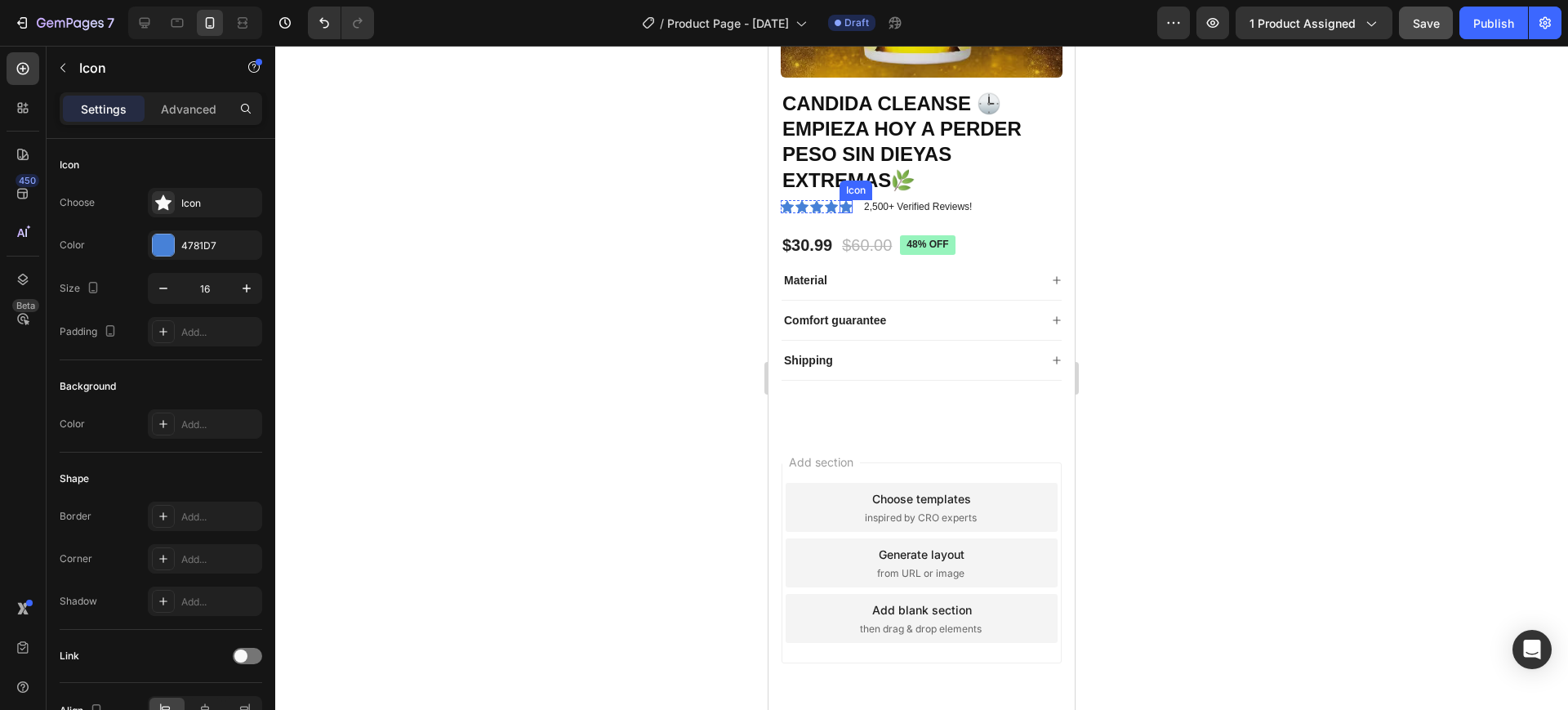 click on "Icon" at bounding box center (846, 207) 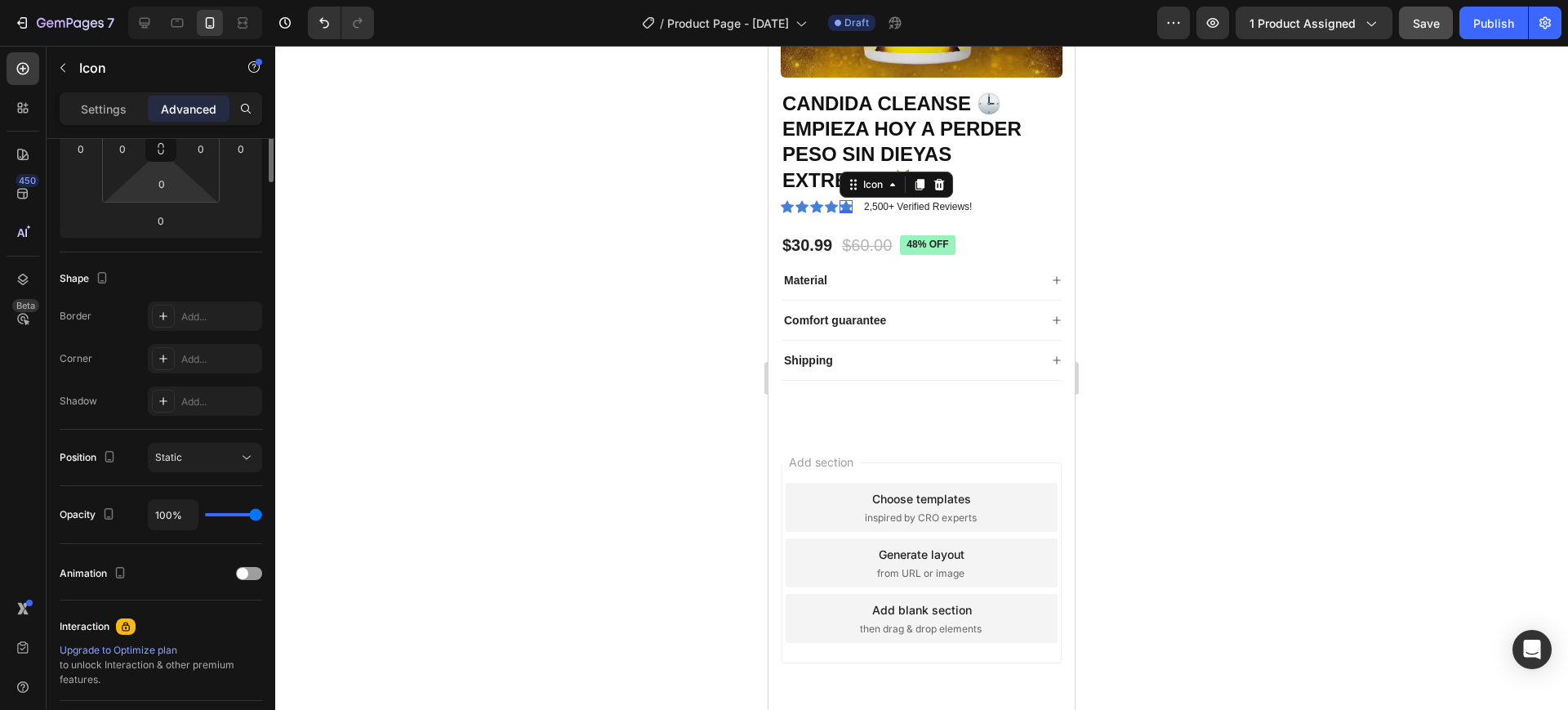 scroll, scrollTop: 0, scrollLeft: 0, axis: both 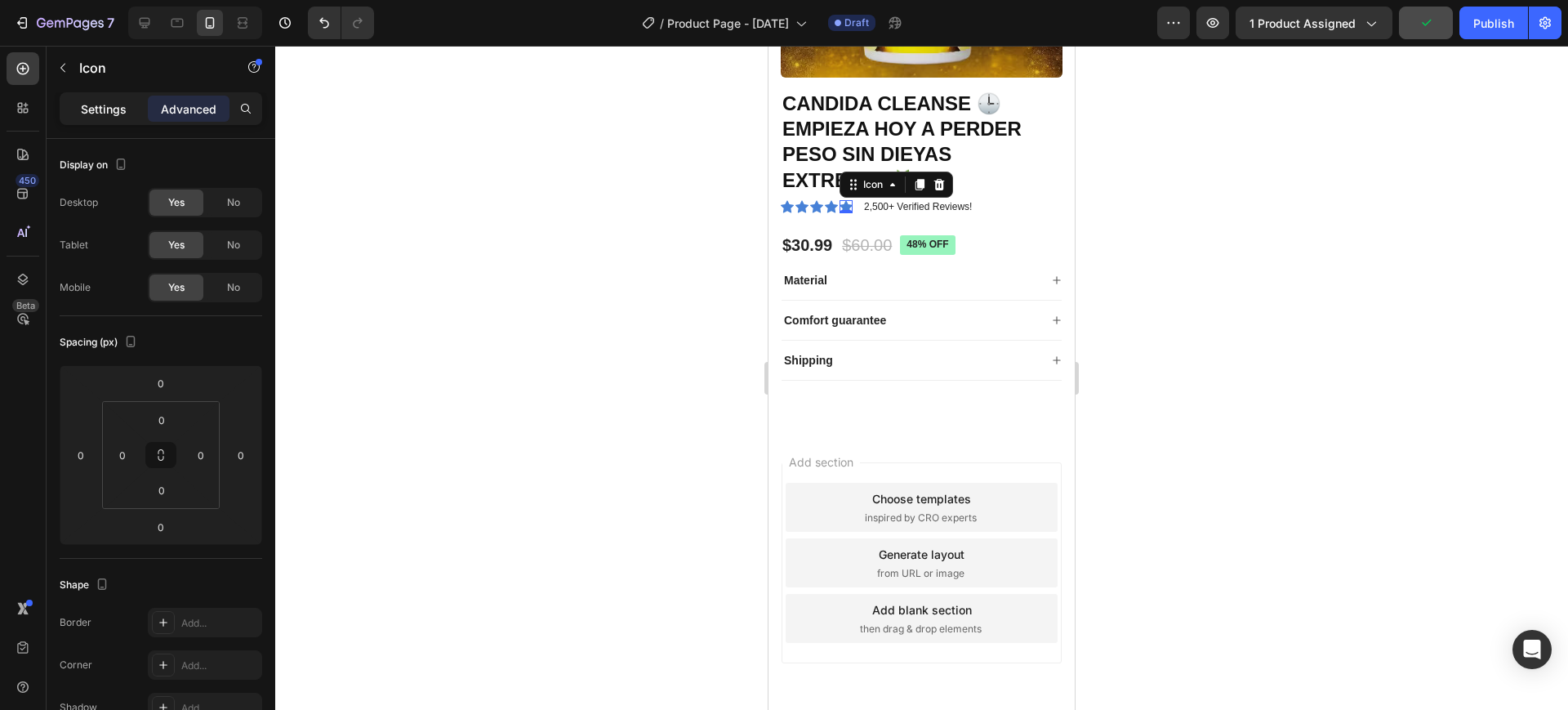 click on "Settings" at bounding box center [104, 109] 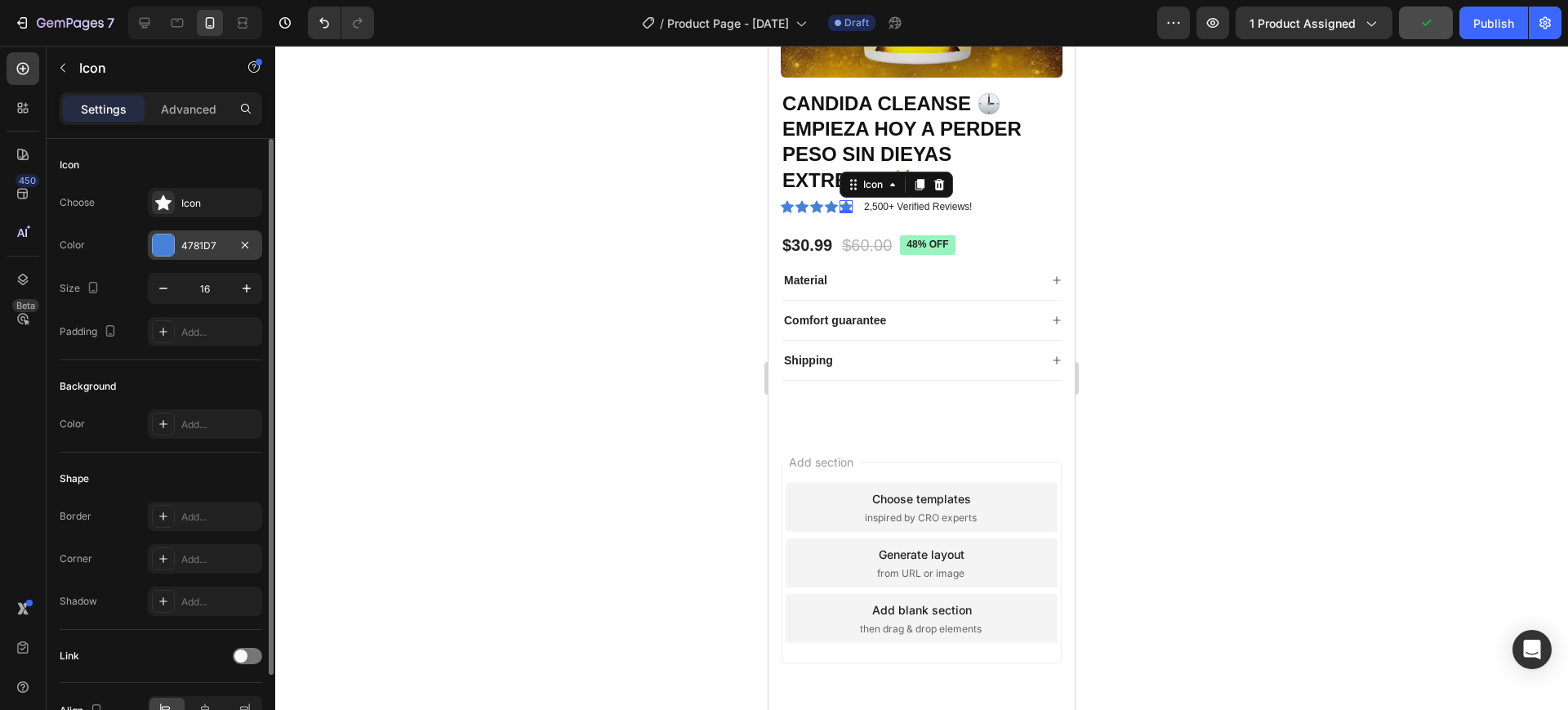 click at bounding box center [163, 245] 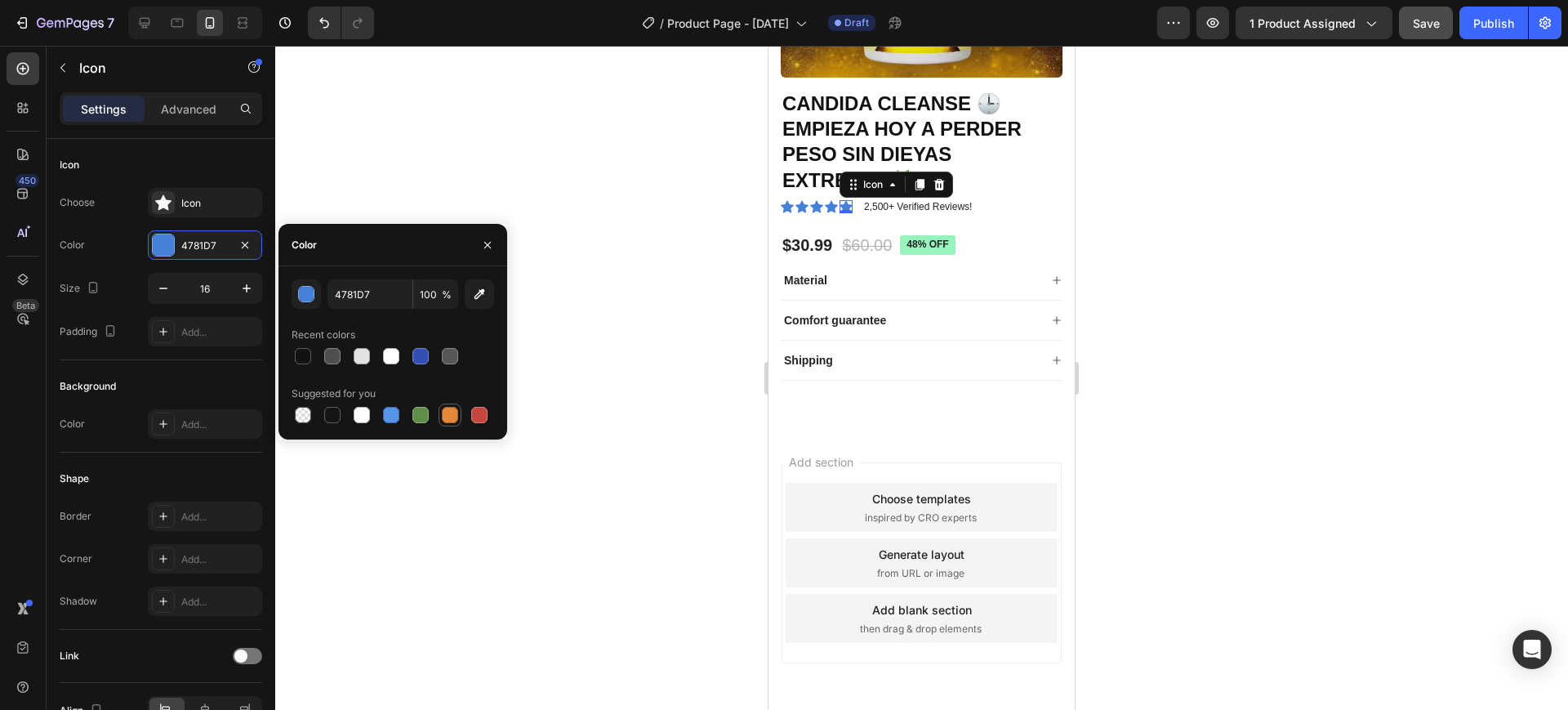 click at bounding box center (450, 415) 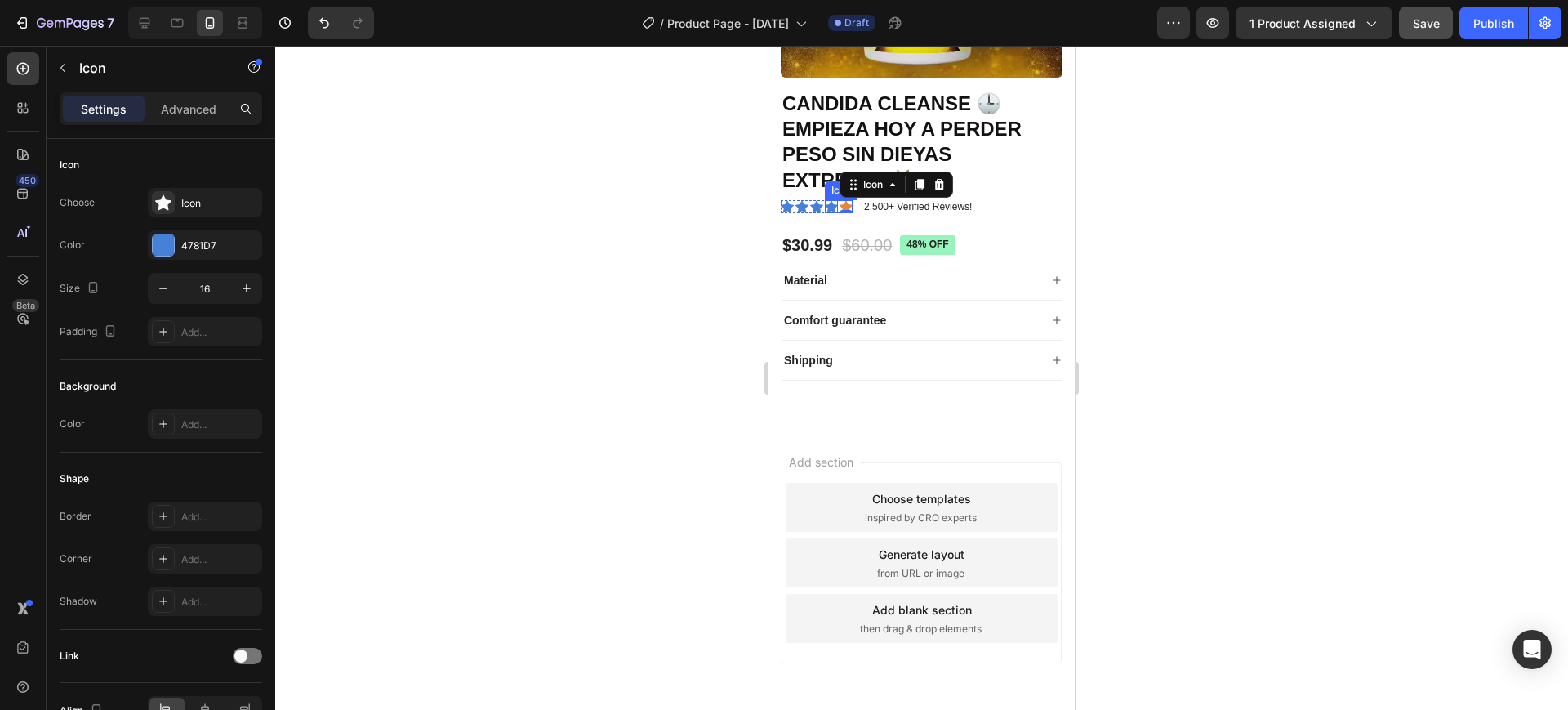 click 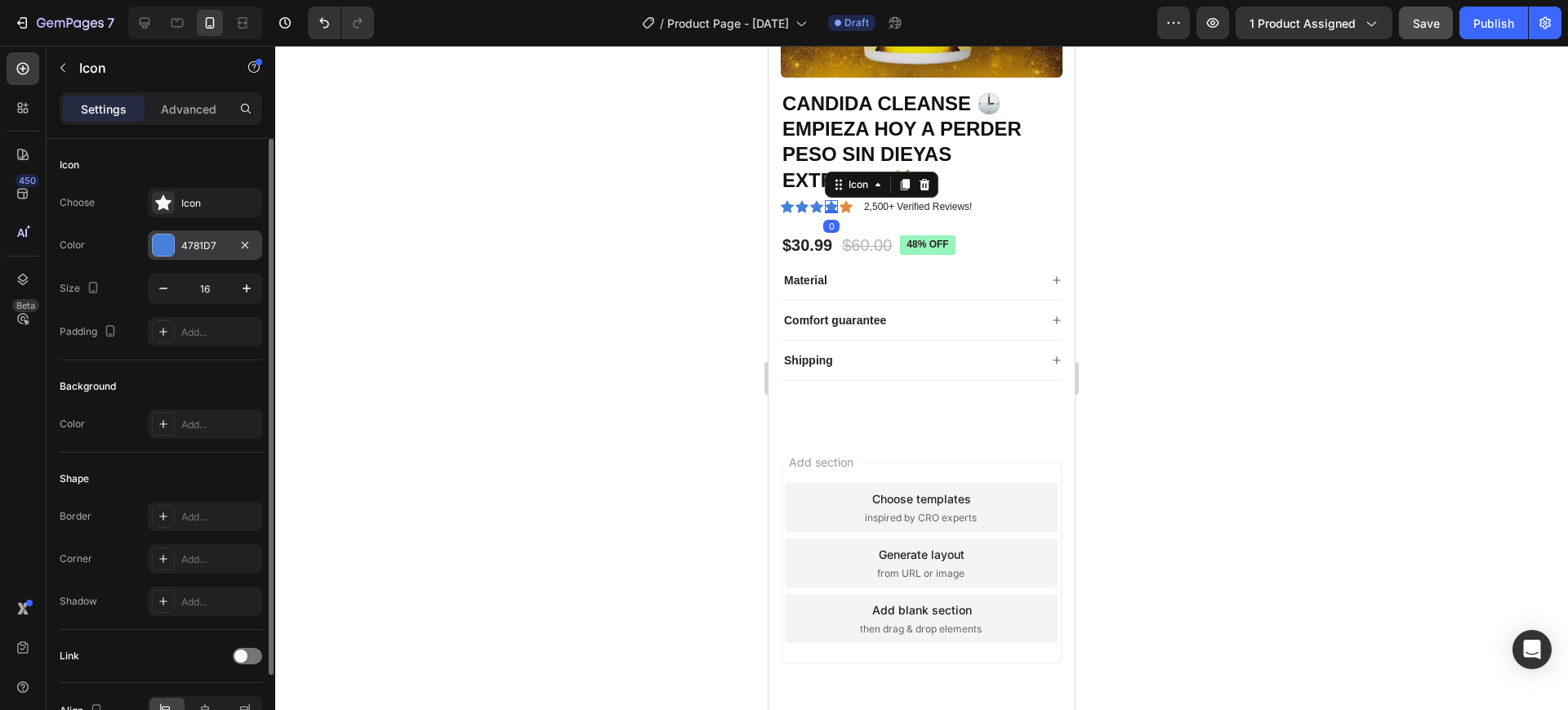 click at bounding box center [163, 245] 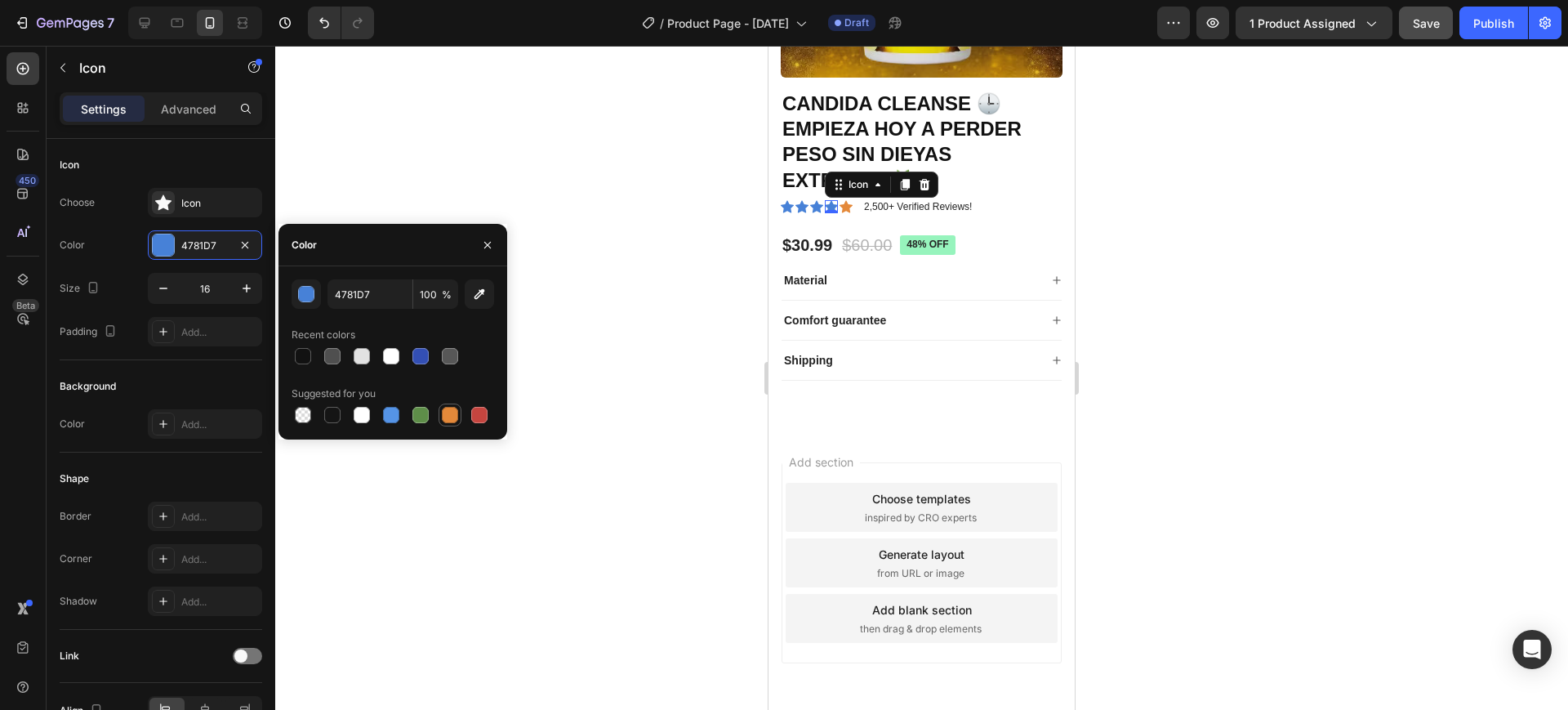 click at bounding box center [450, 415] 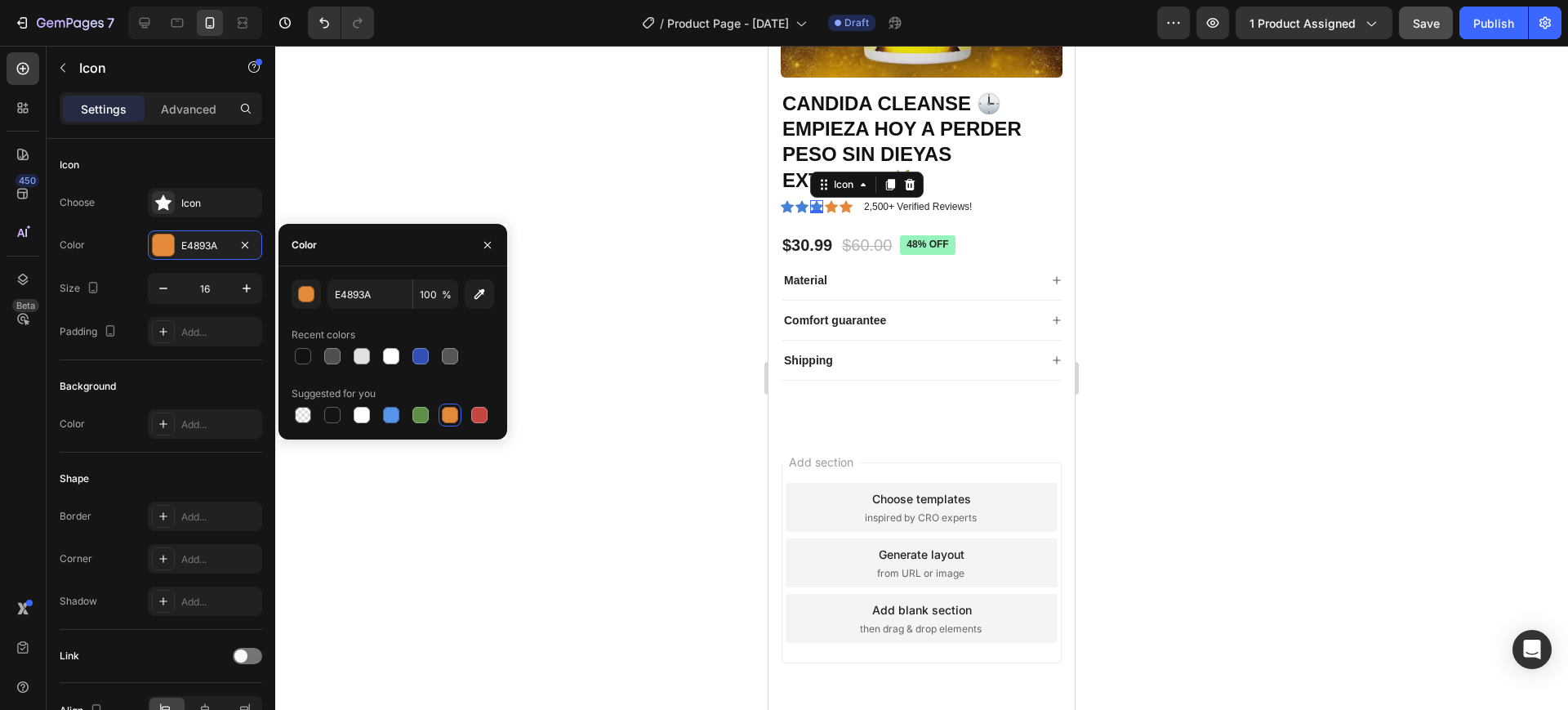 click 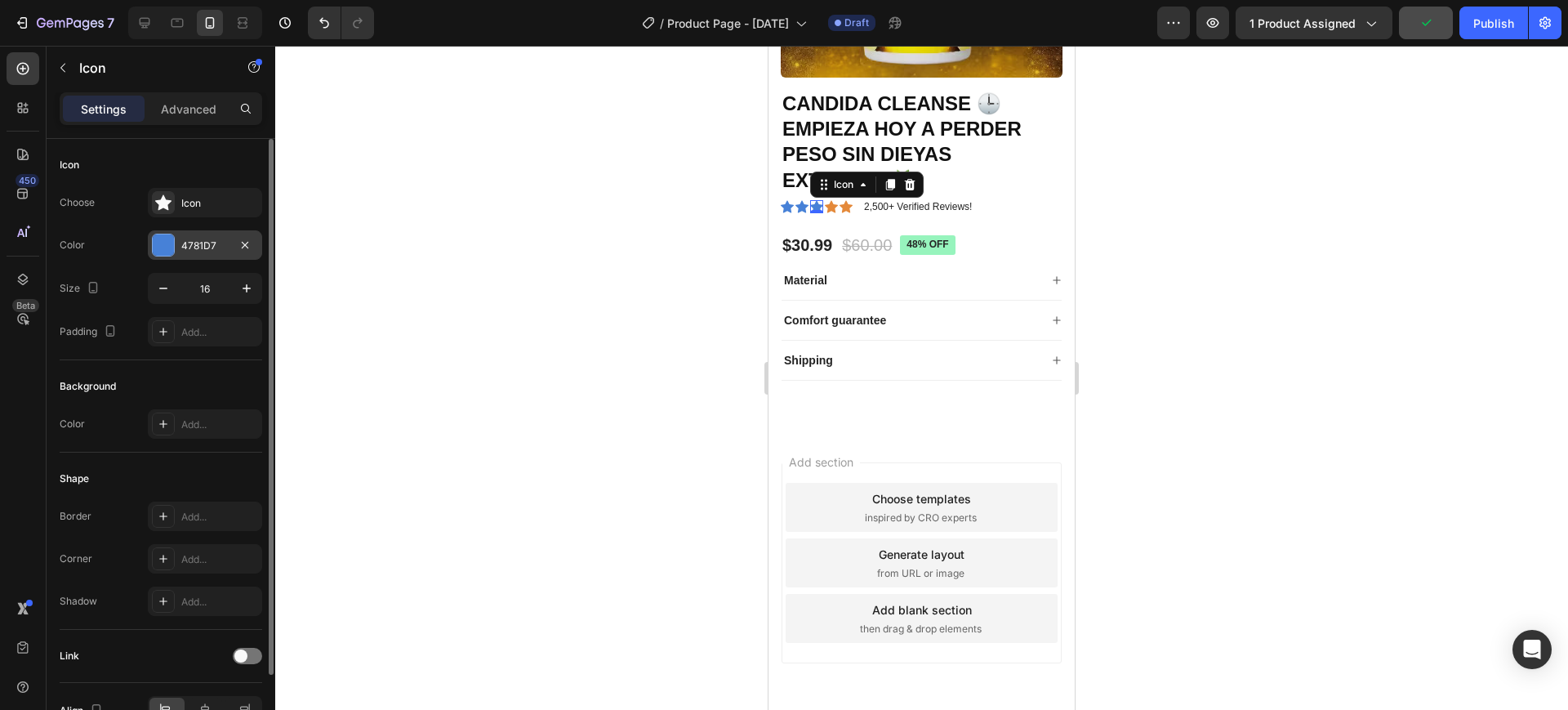 click at bounding box center [163, 245] 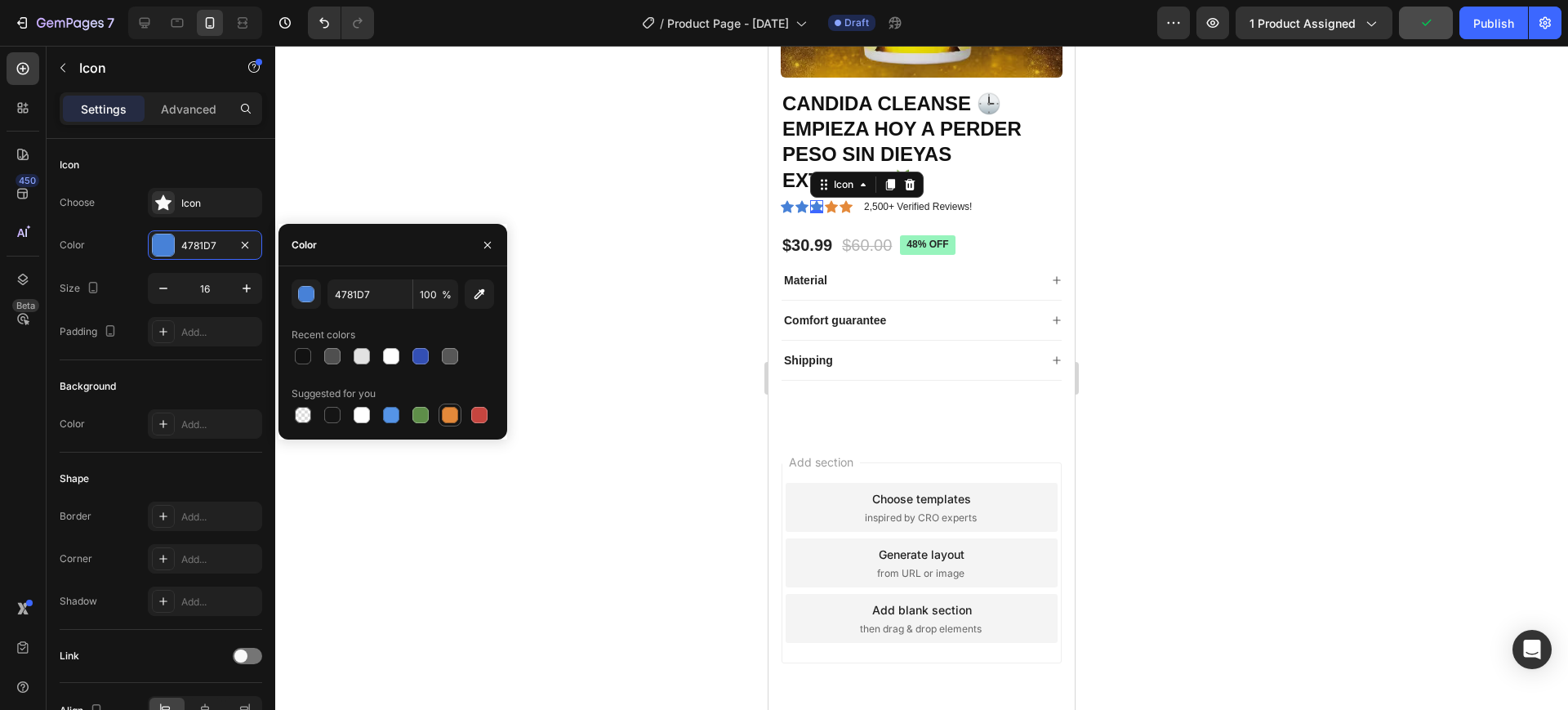 click at bounding box center [450, 415] 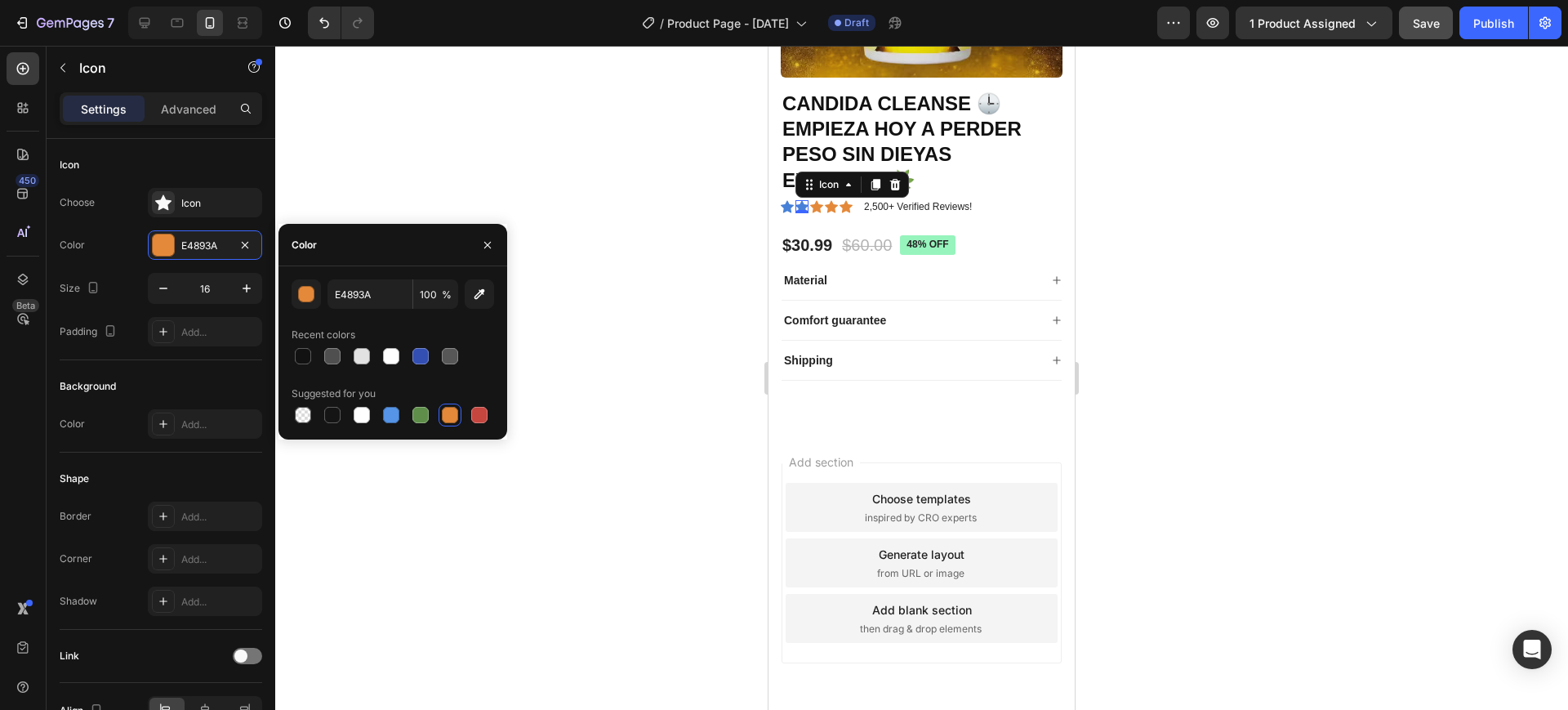 click on "Icon   0" at bounding box center (802, 207) 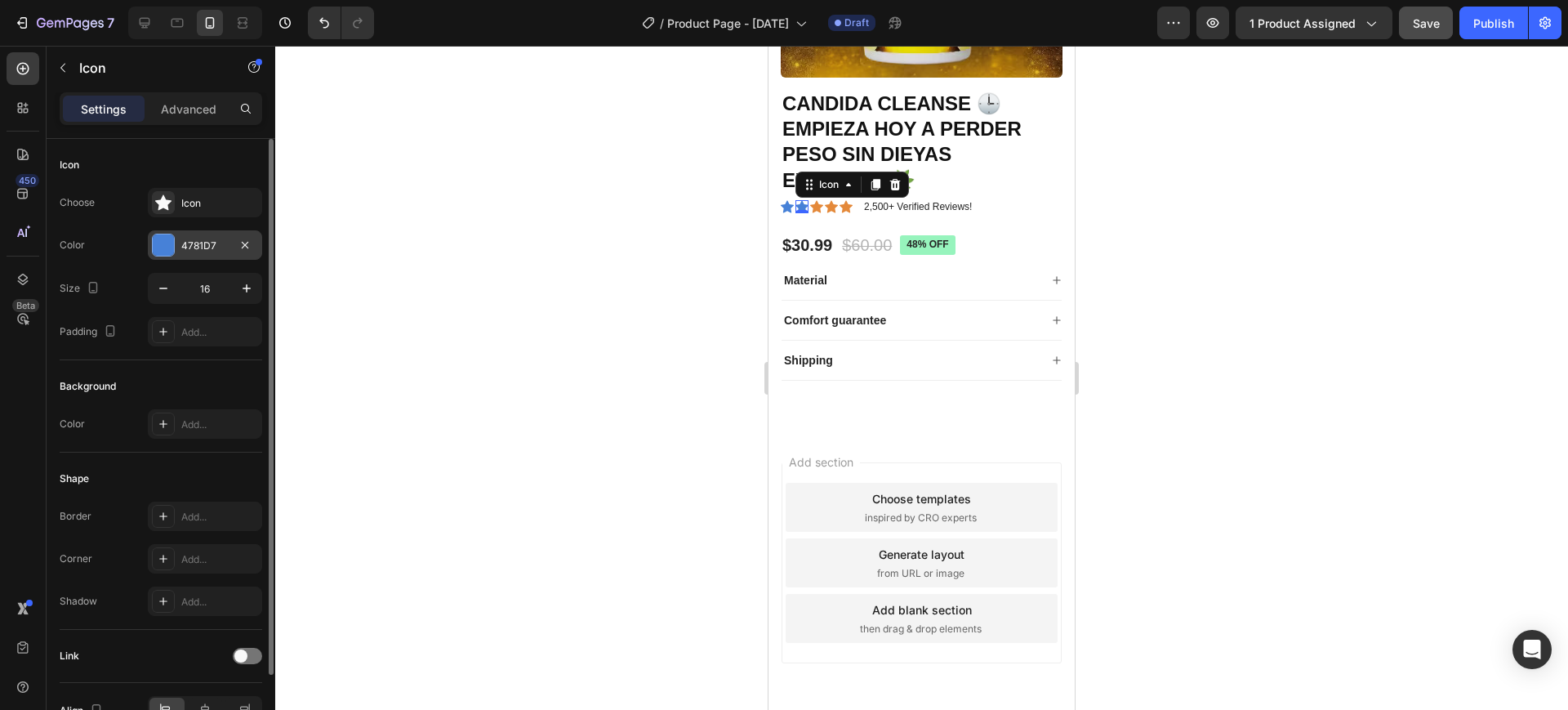 click on "4781D7" at bounding box center [205, 245] 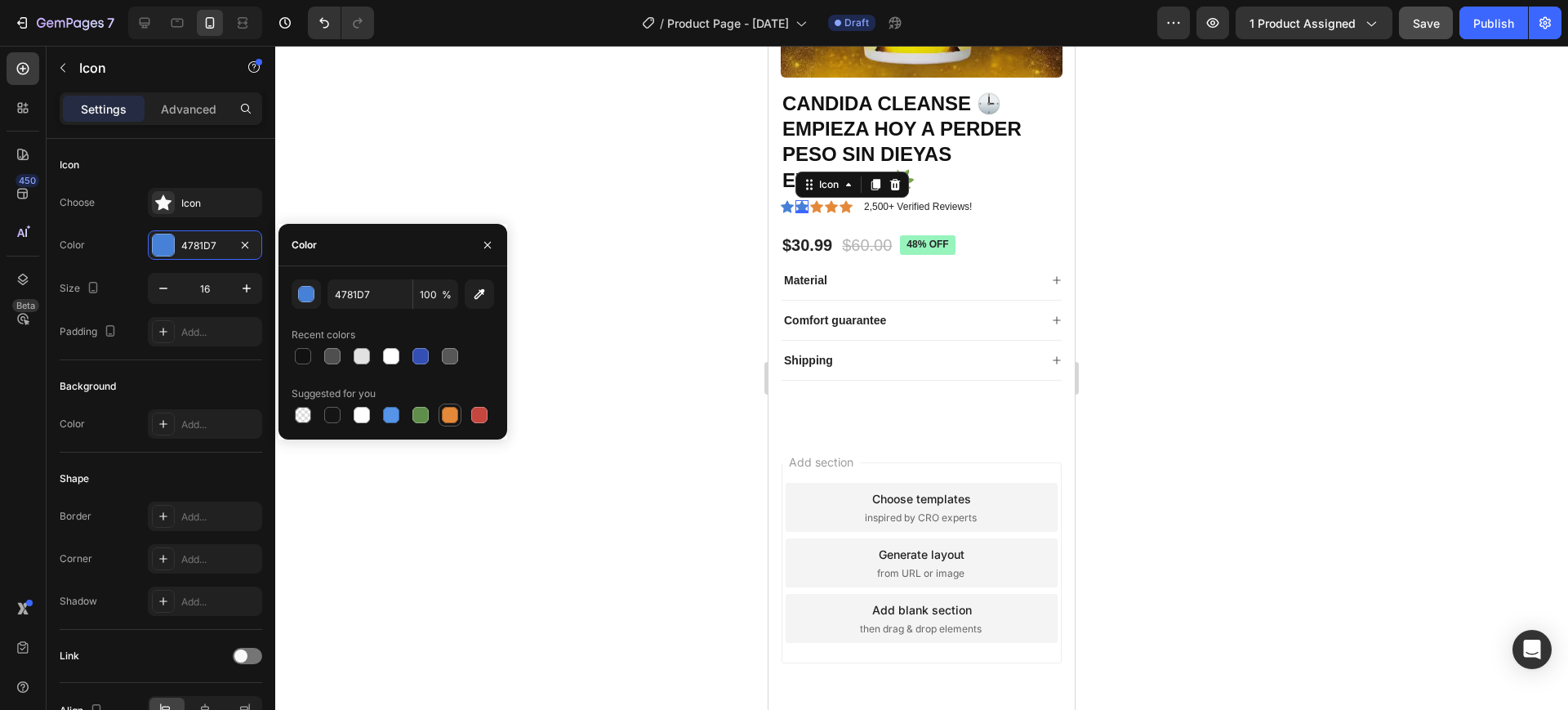 click at bounding box center [450, 415] 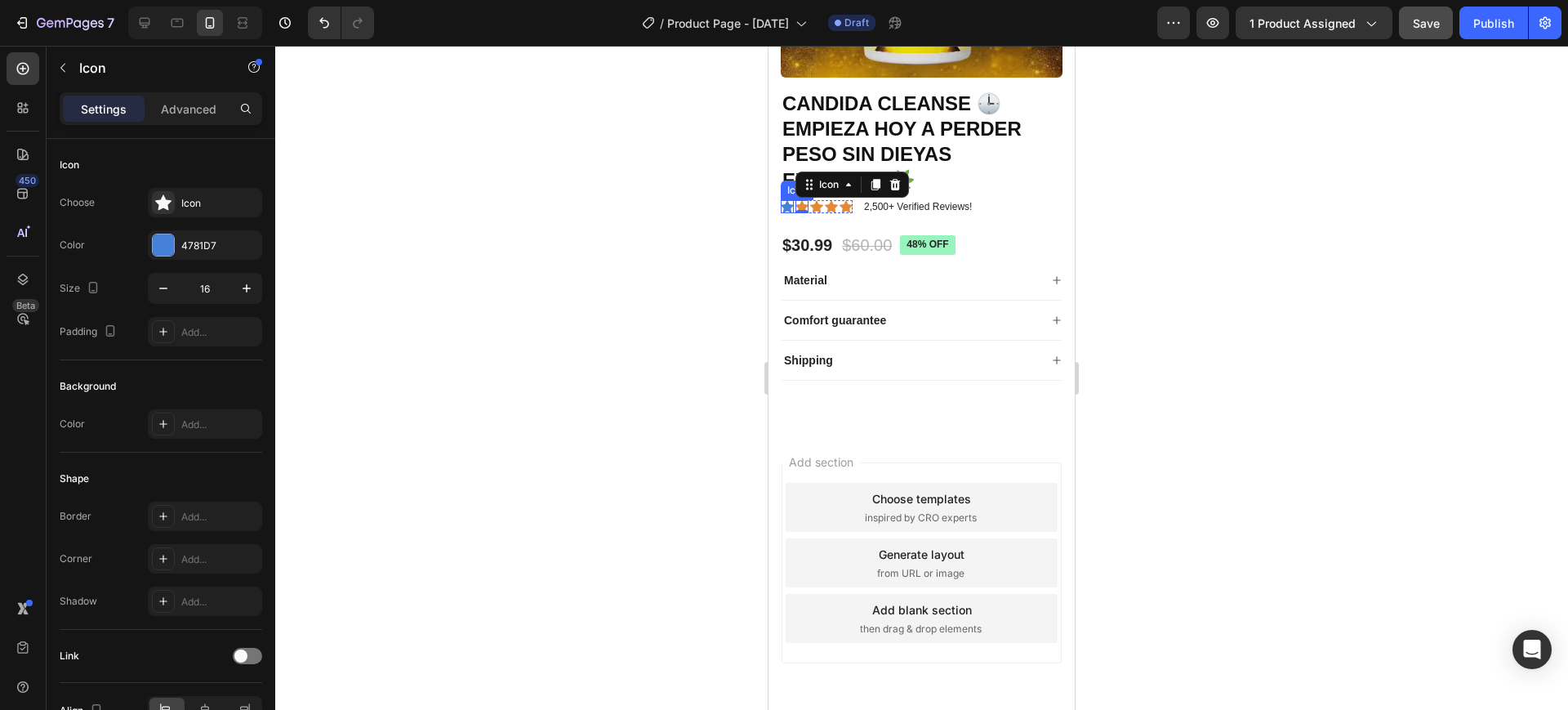 click 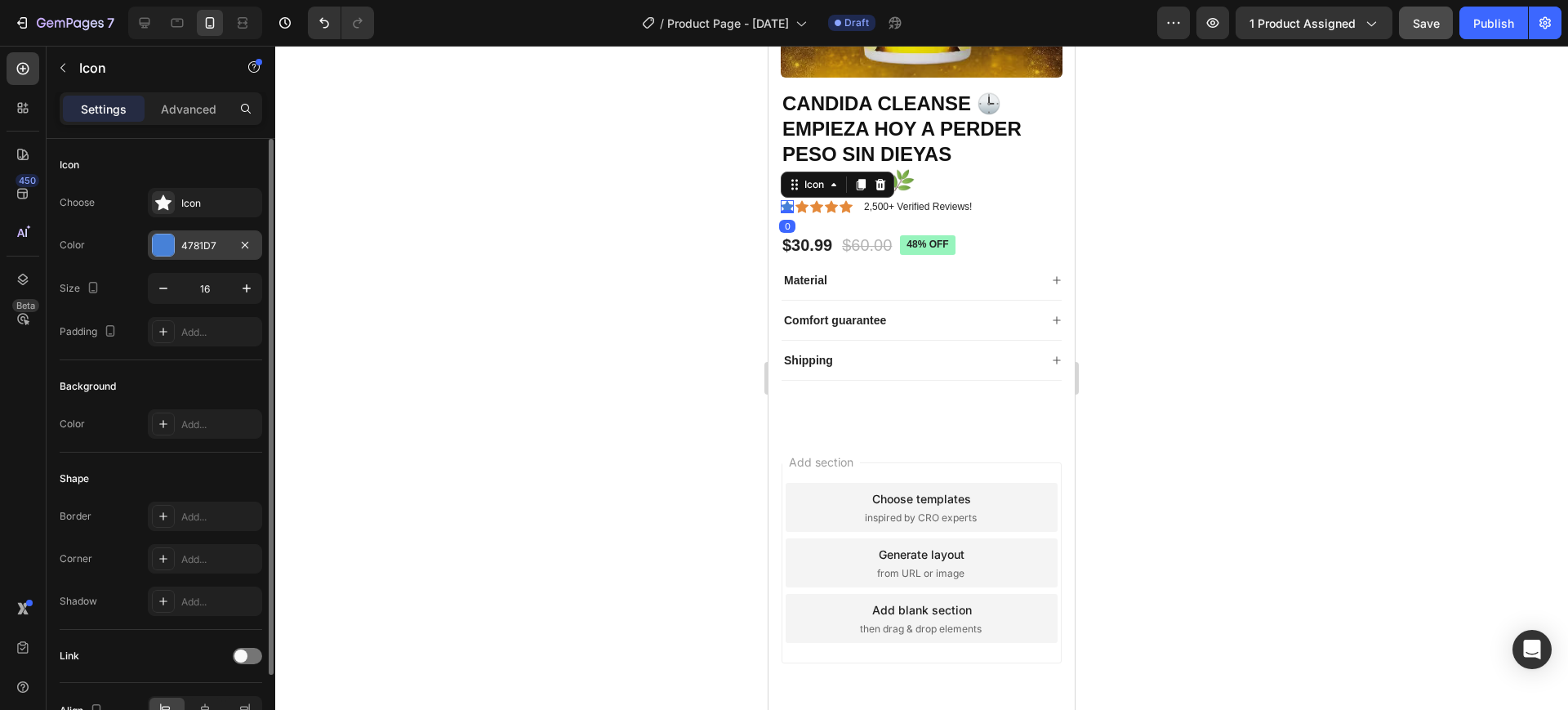 click at bounding box center (163, 245) 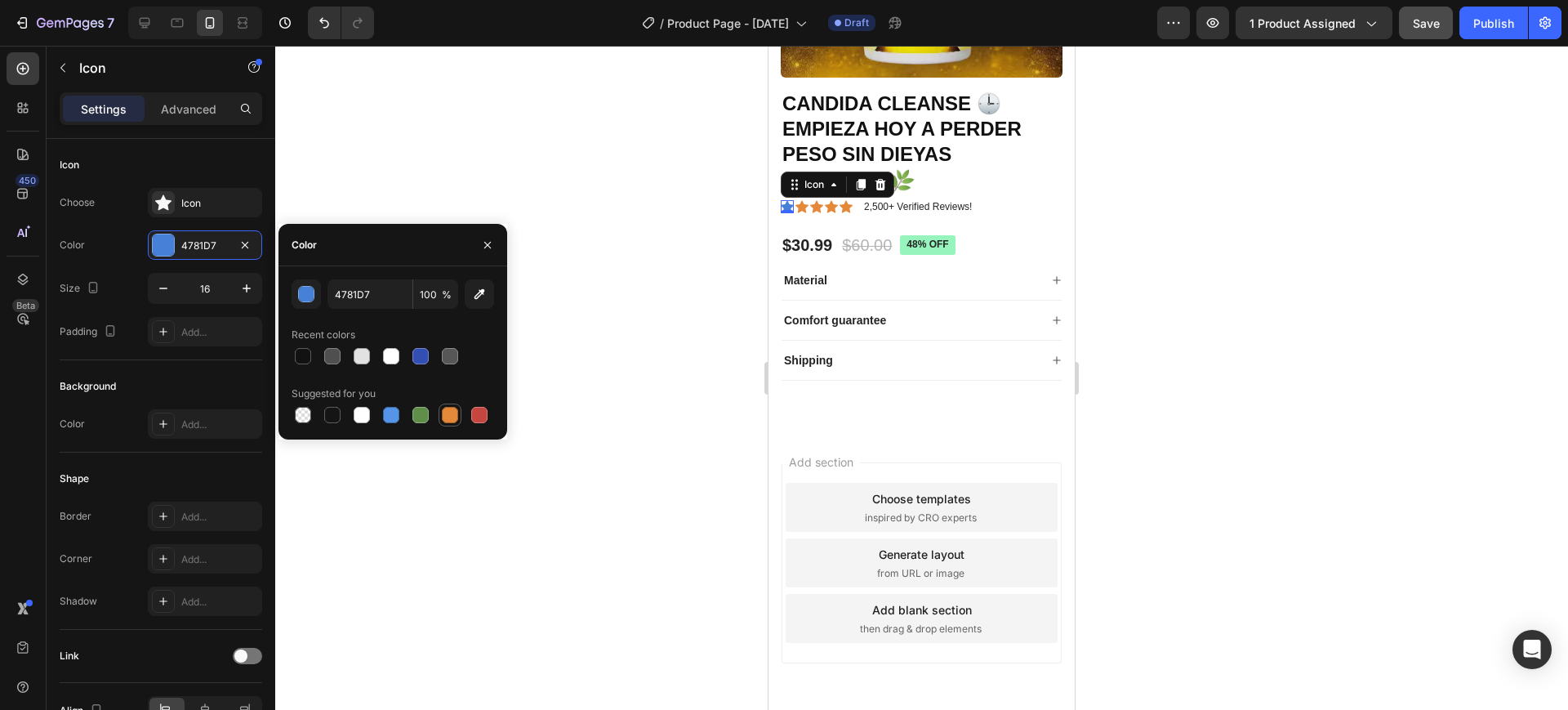 click at bounding box center [450, 415] 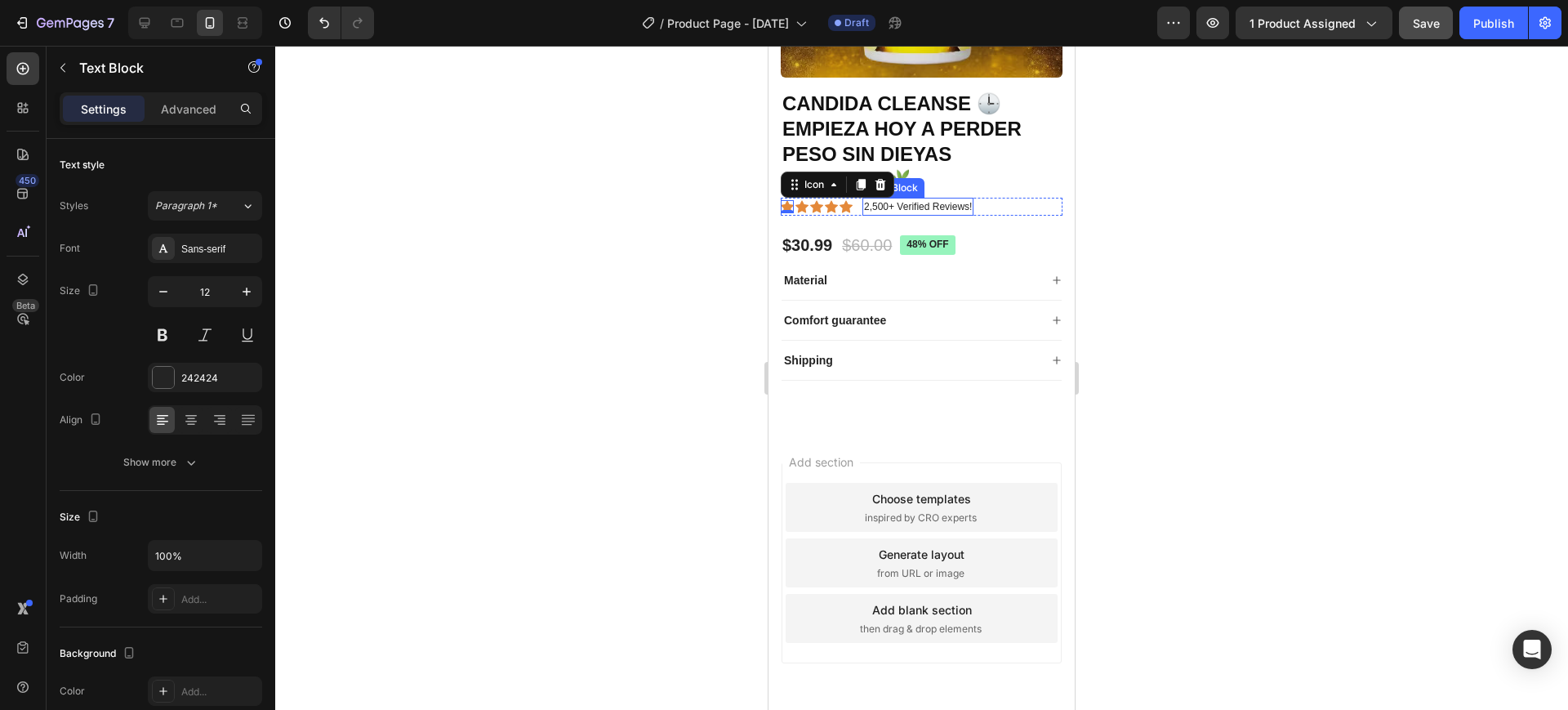 click on "2,500+ Verified Reviews!" at bounding box center (918, 207) 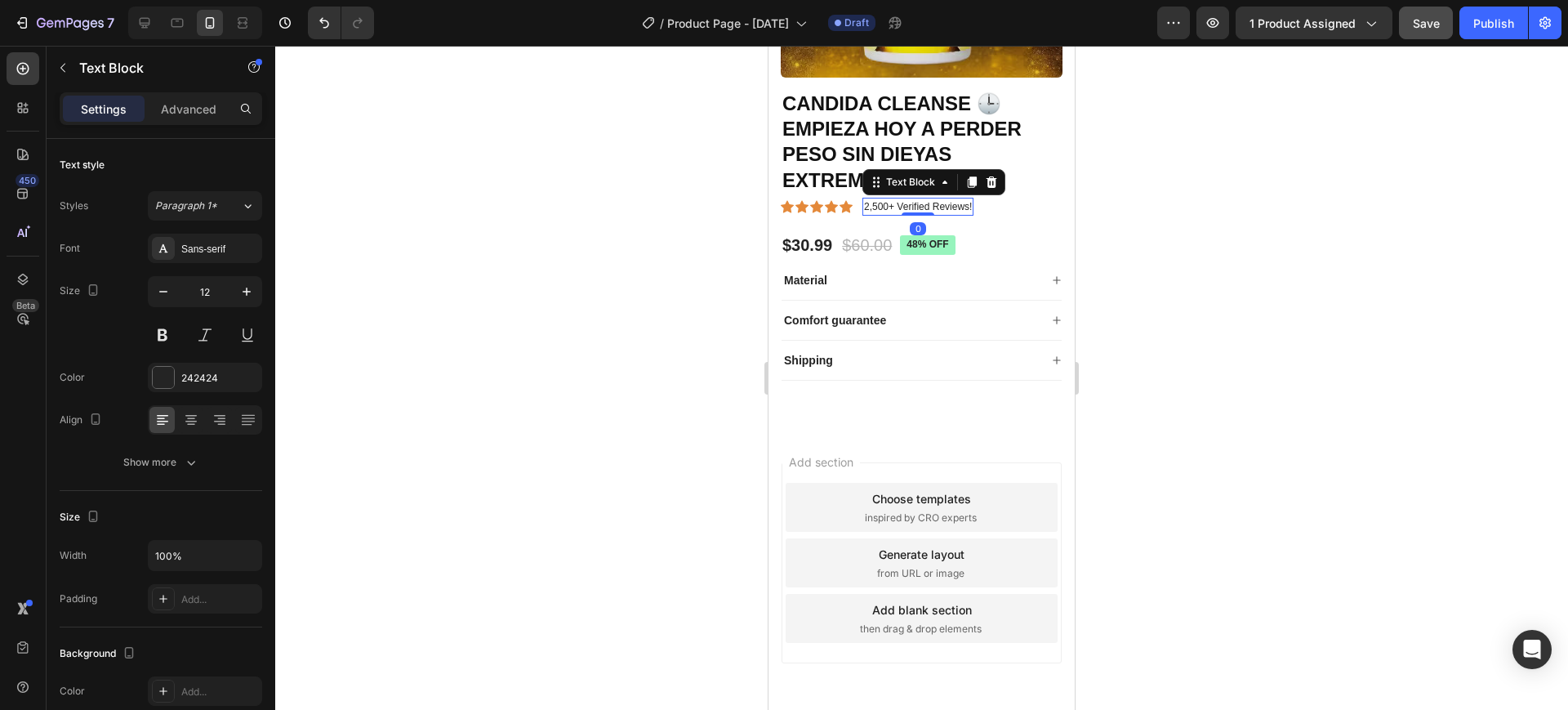 click on "2,500+ Verified Reviews!" at bounding box center [918, 207] 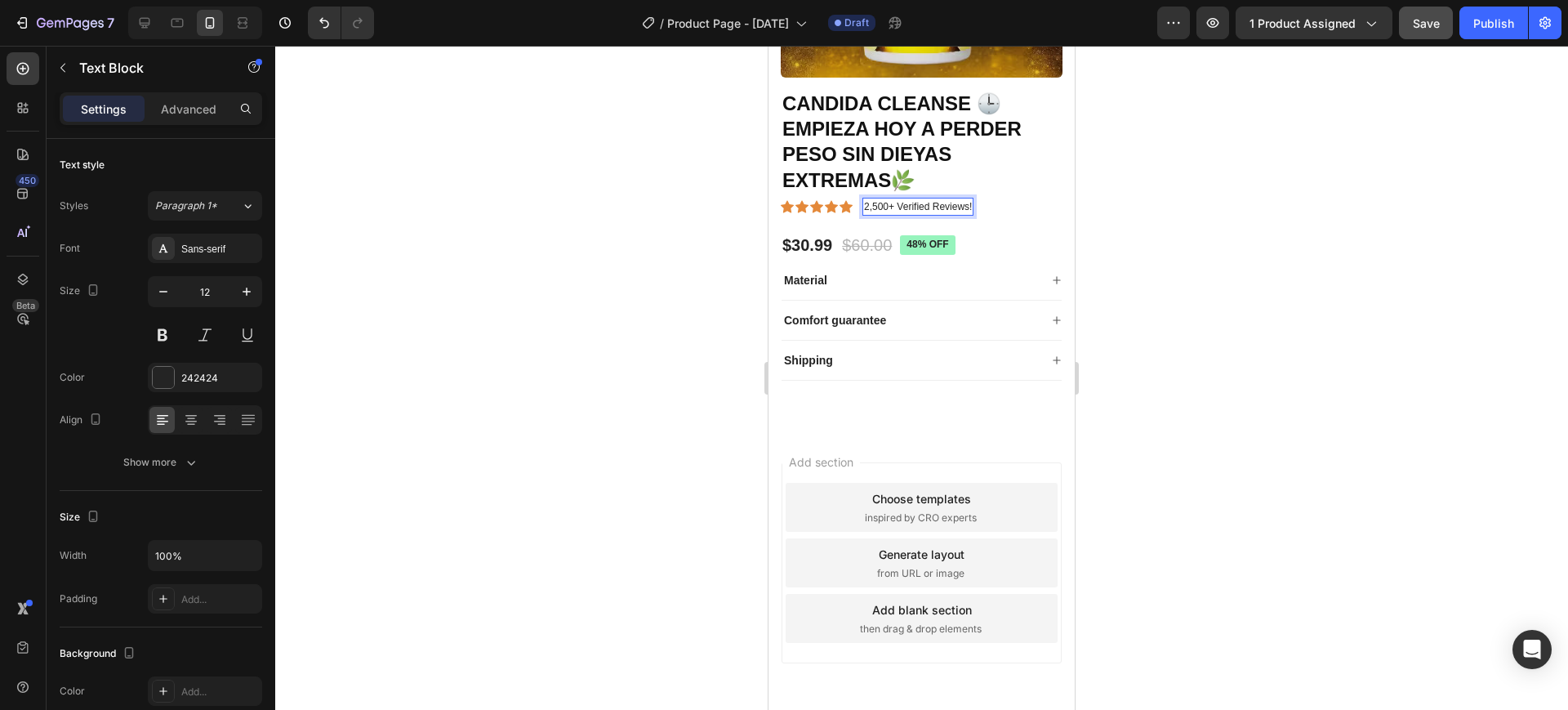 click on "2,500+ Verified Reviews!" at bounding box center (918, 207) 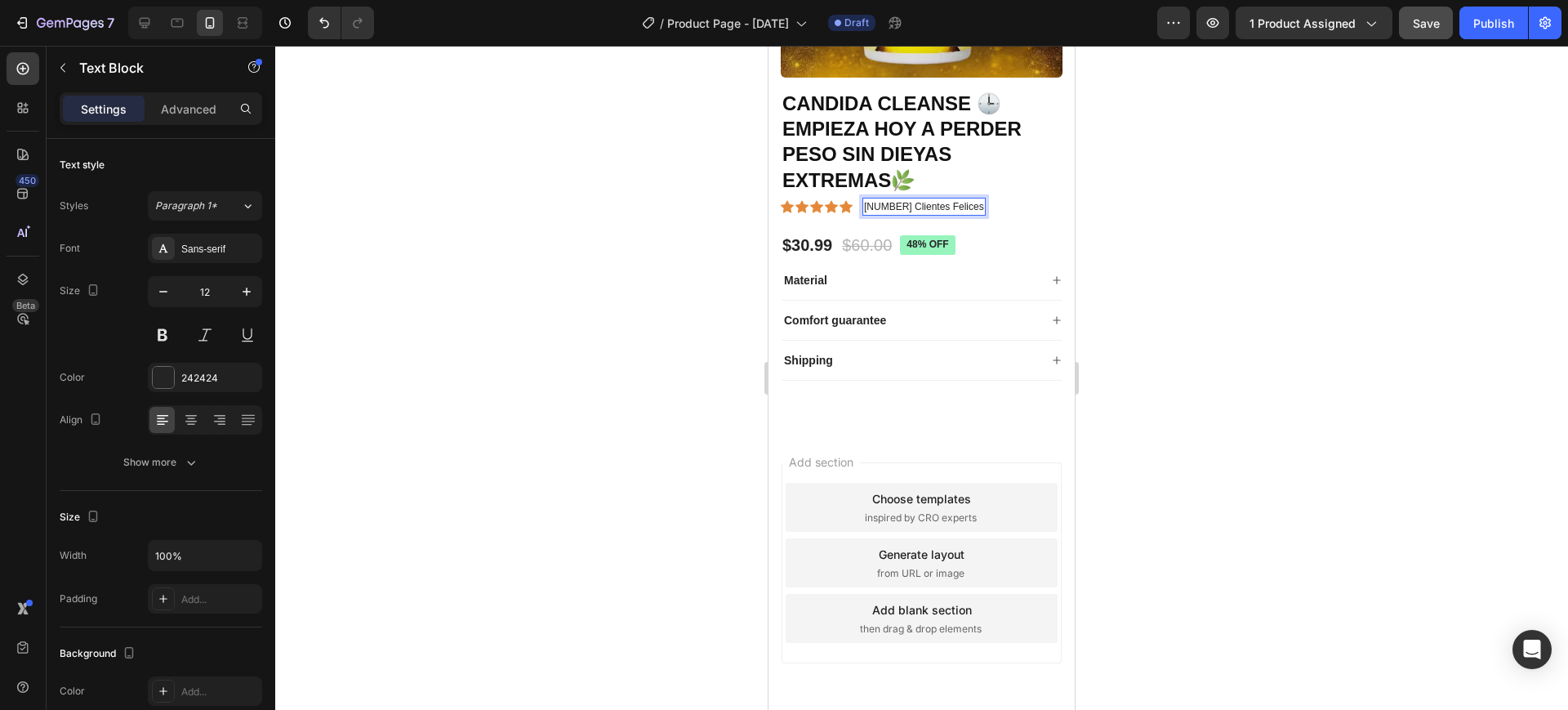 click 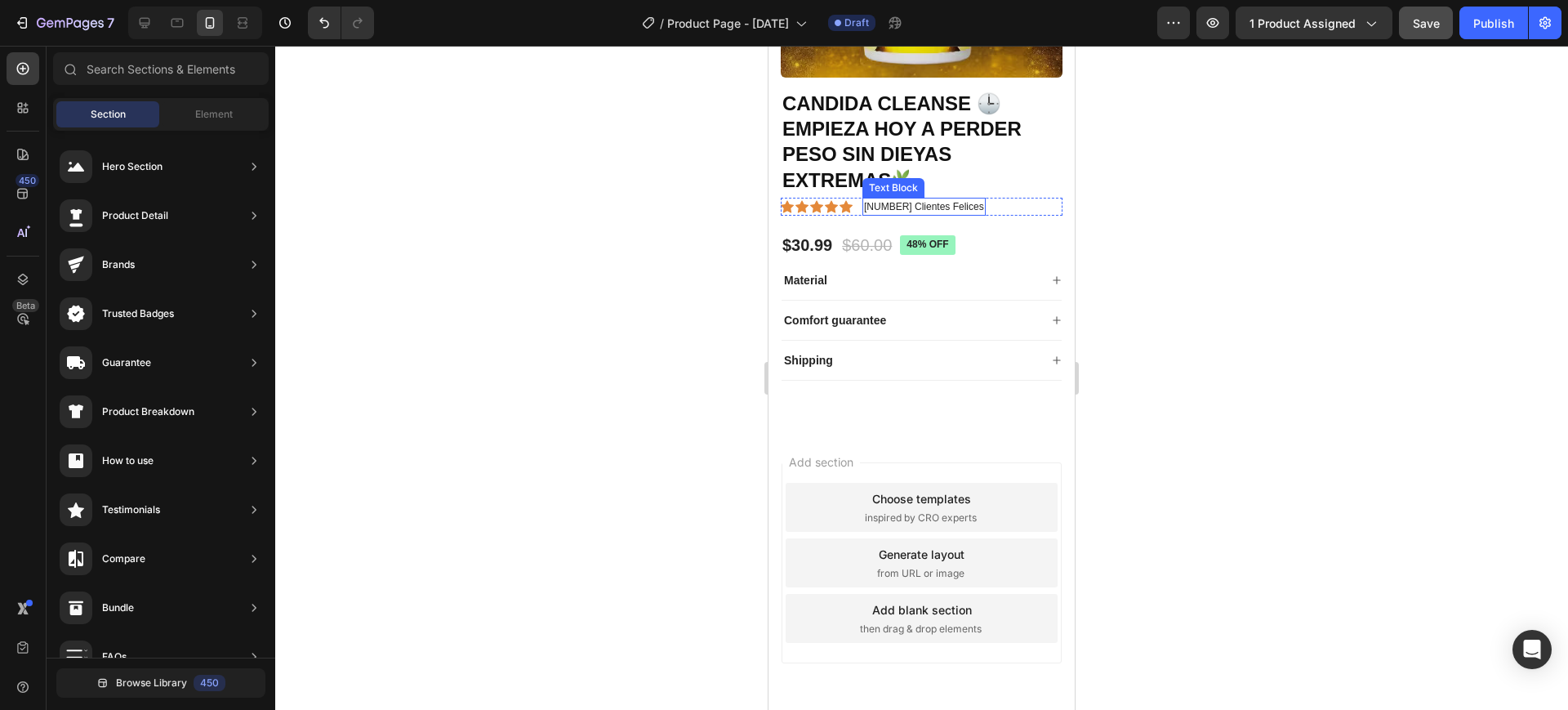 click on "[NUMBER] Clientes Felices" at bounding box center [924, 207] 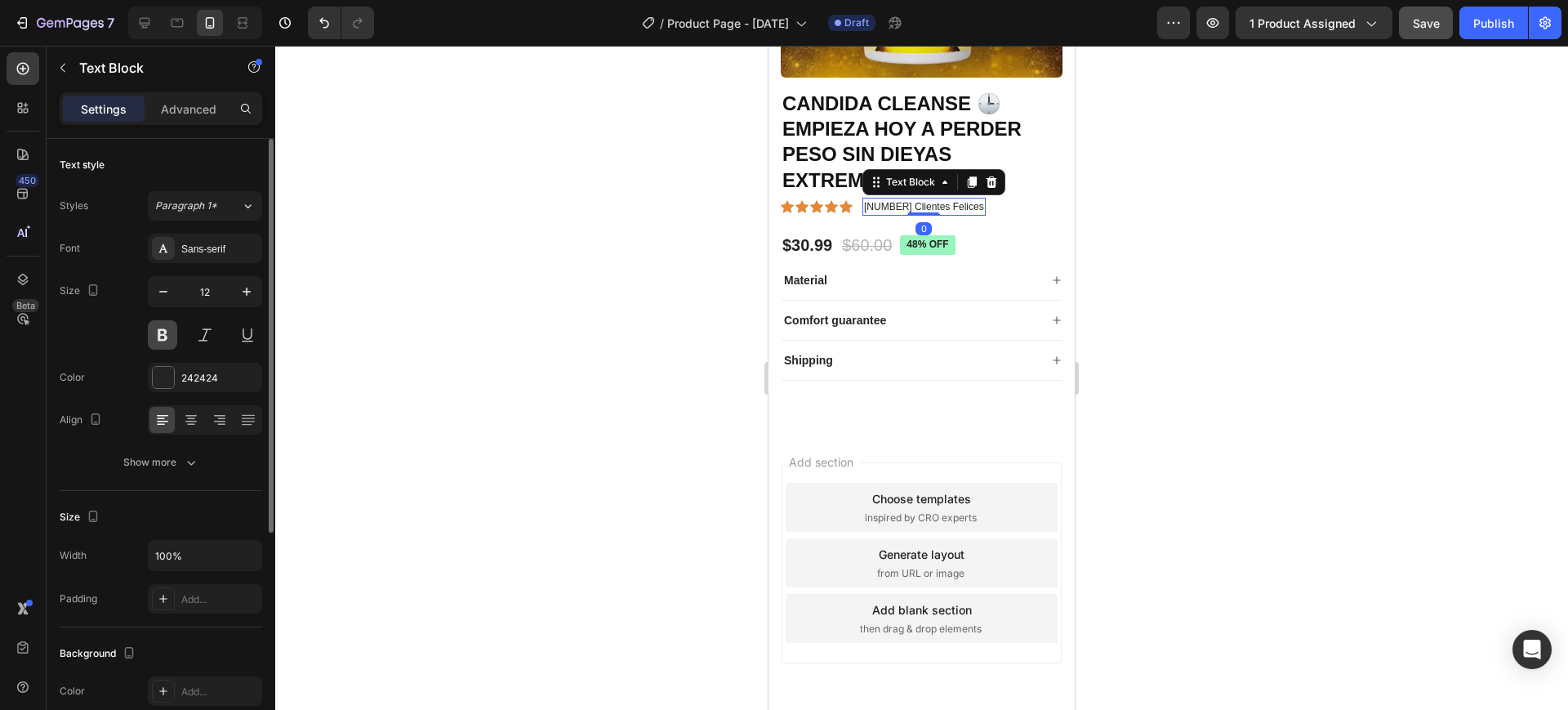 click at bounding box center [163, 335] 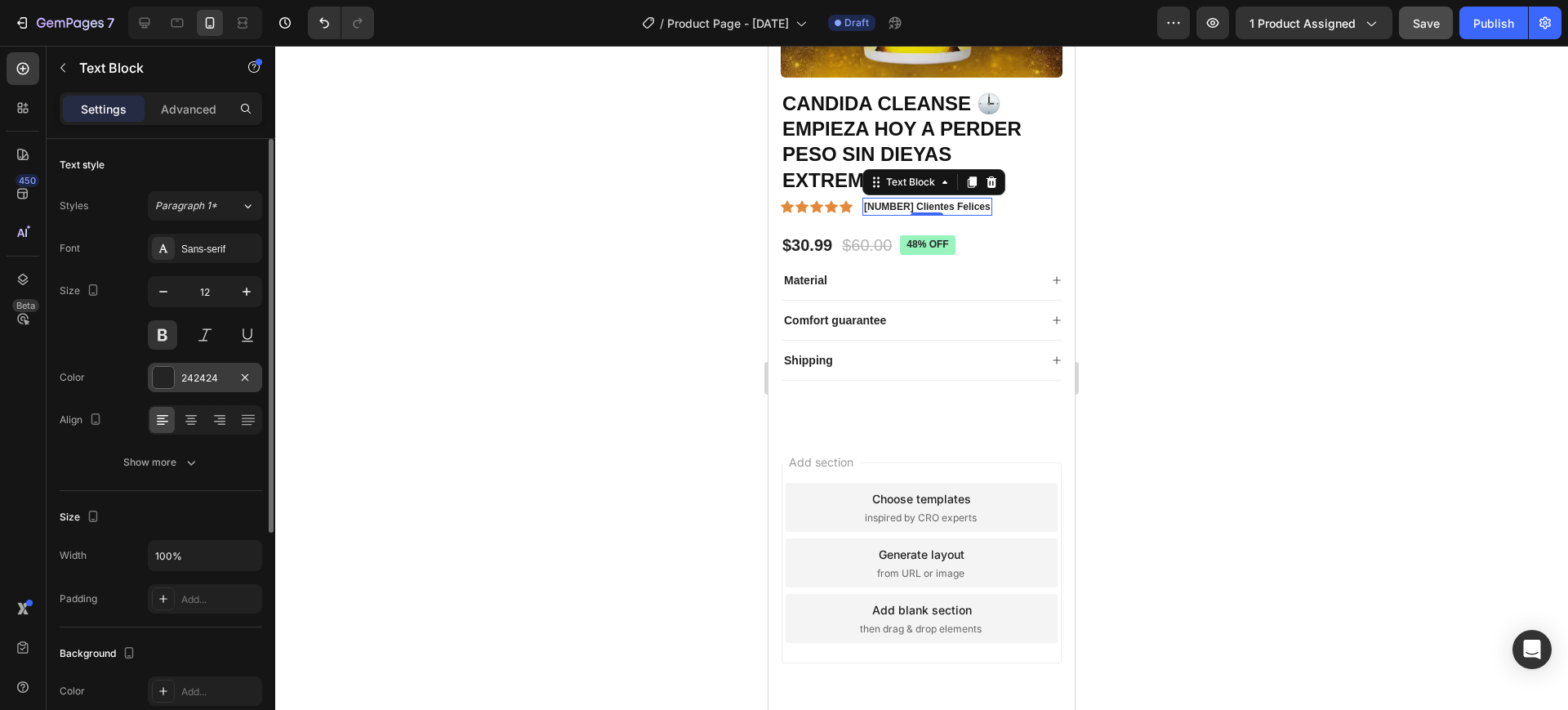 click at bounding box center [163, 377] 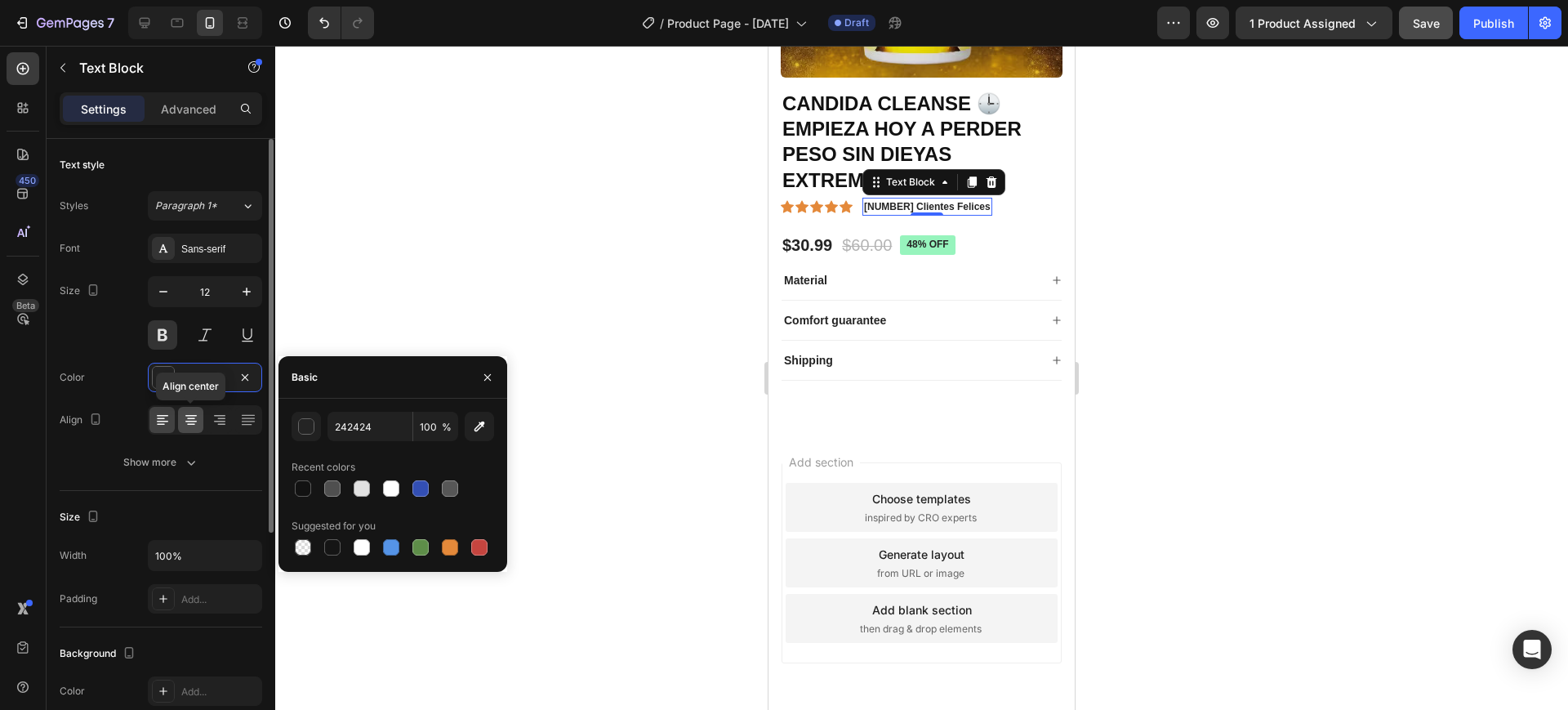 click 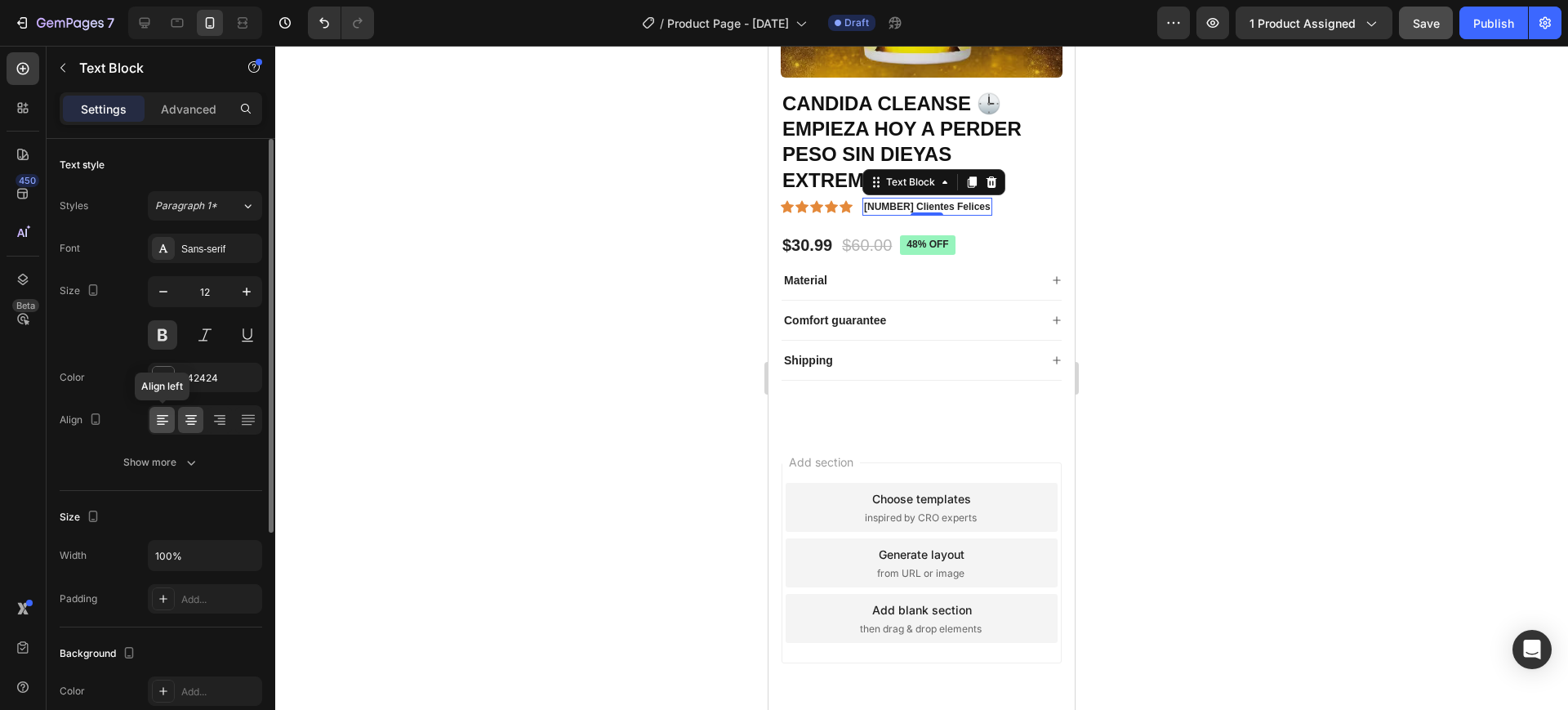 click 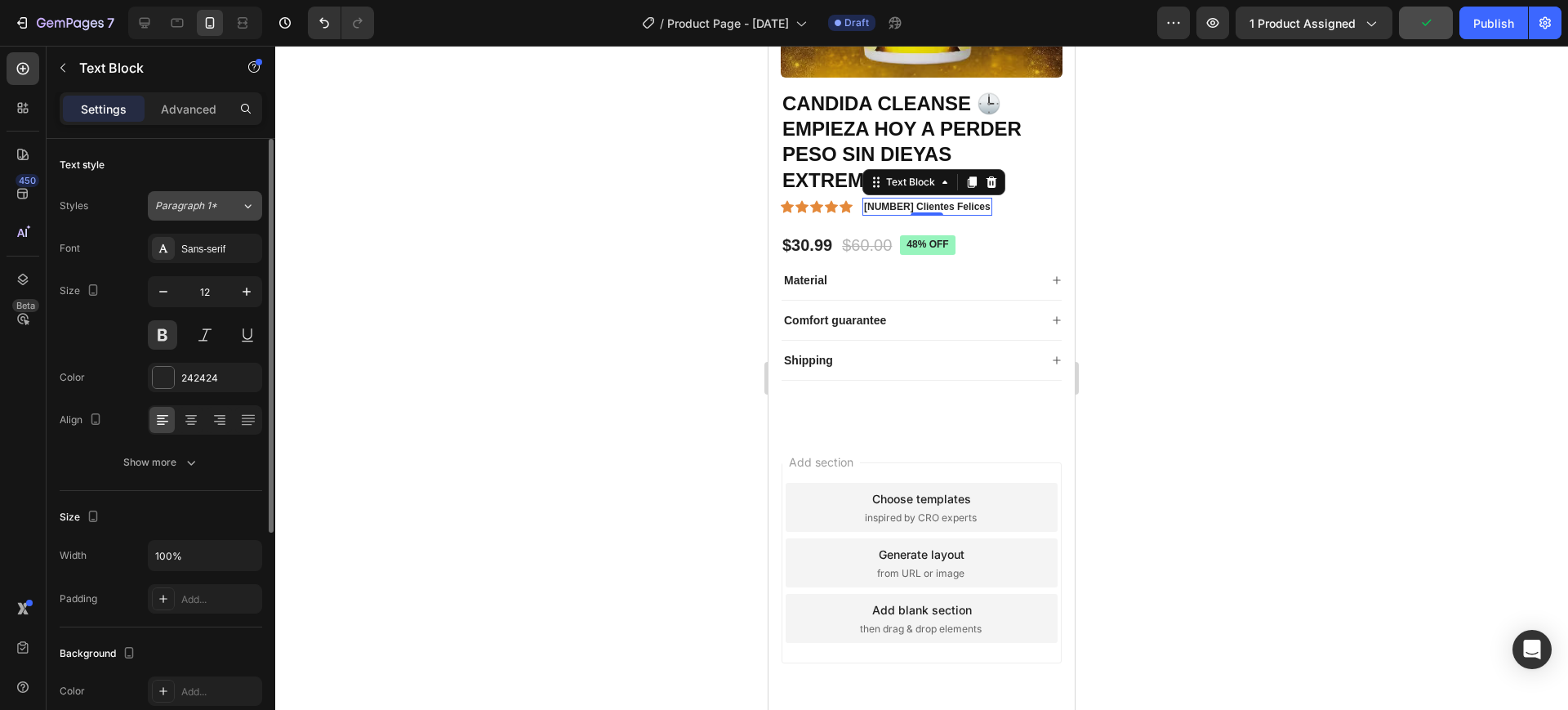 click on "Paragraph 1*" 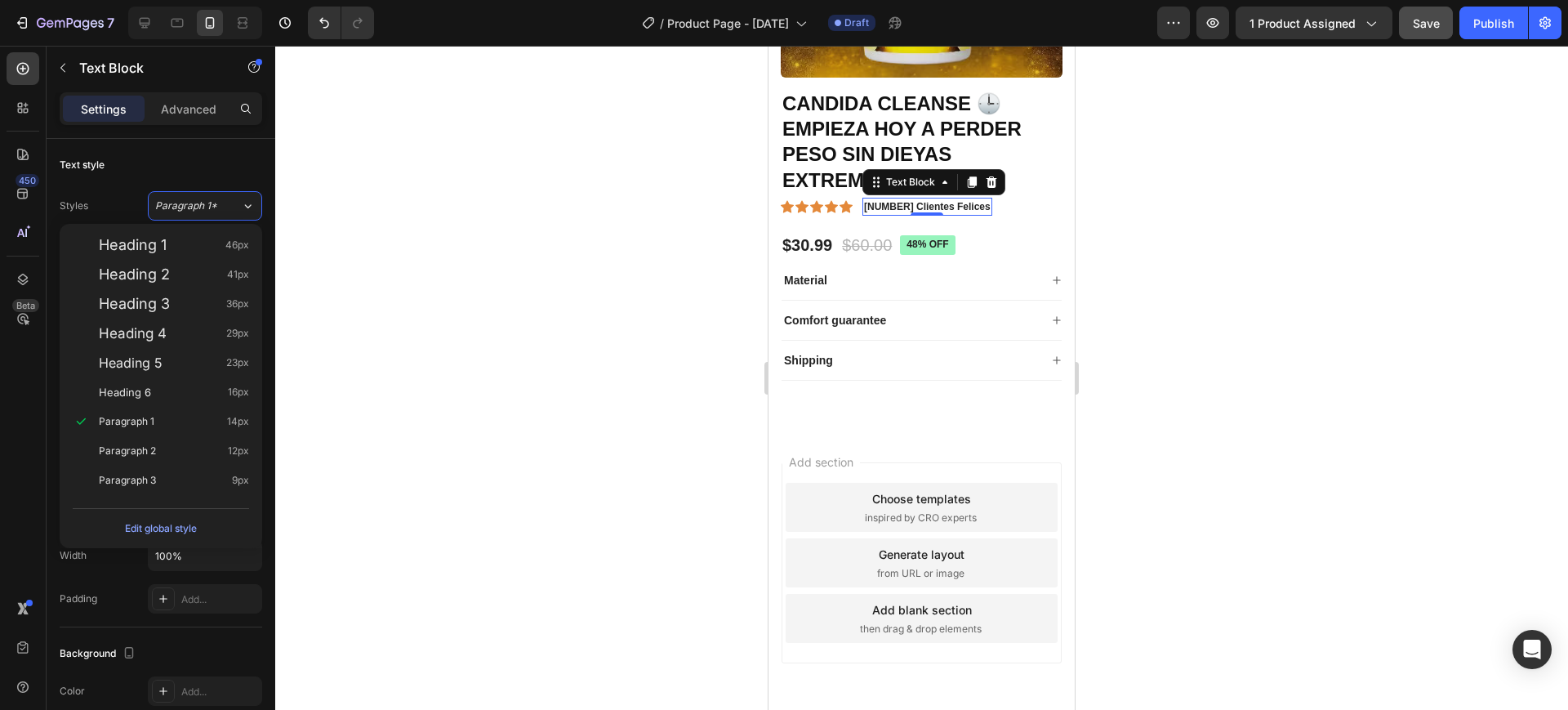 click 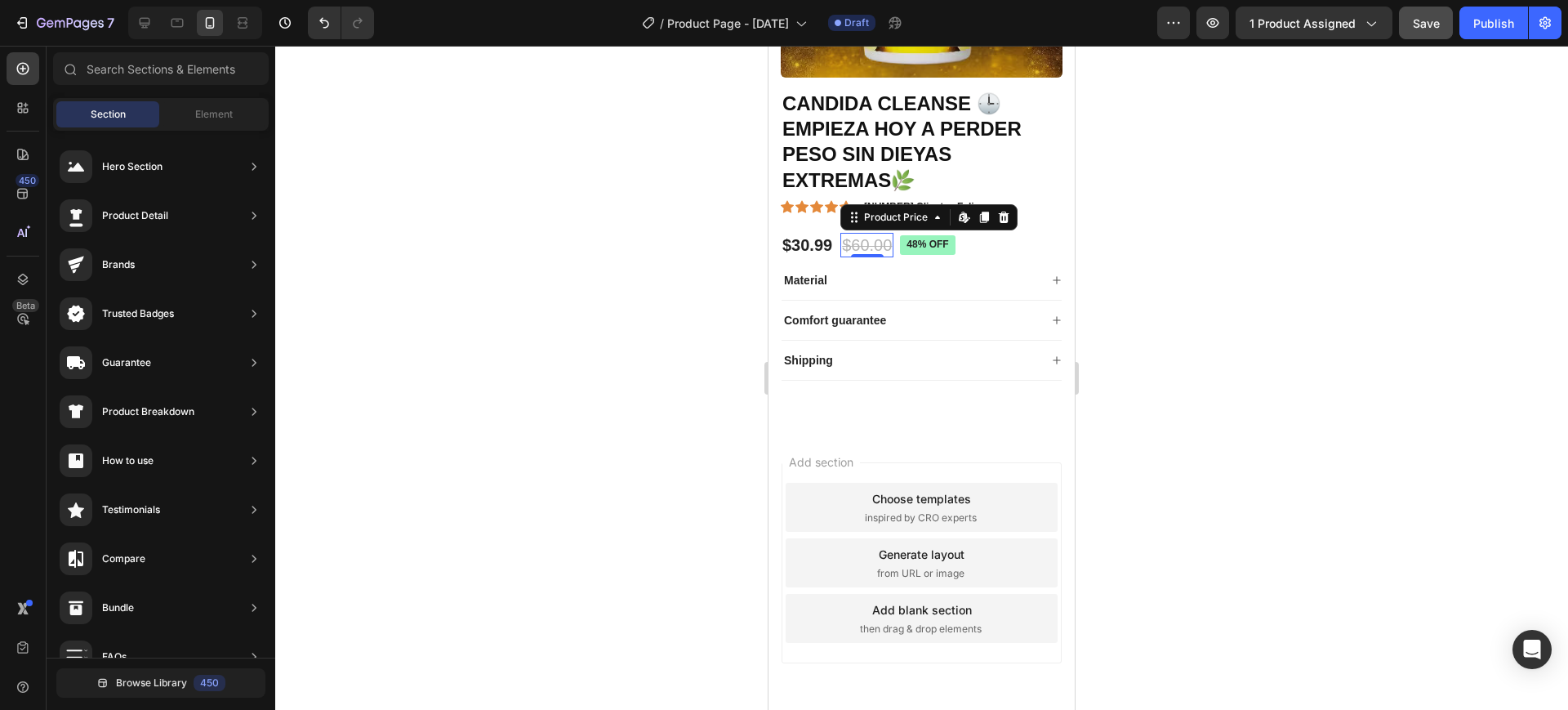 click on "$60.00" at bounding box center [866, 245] 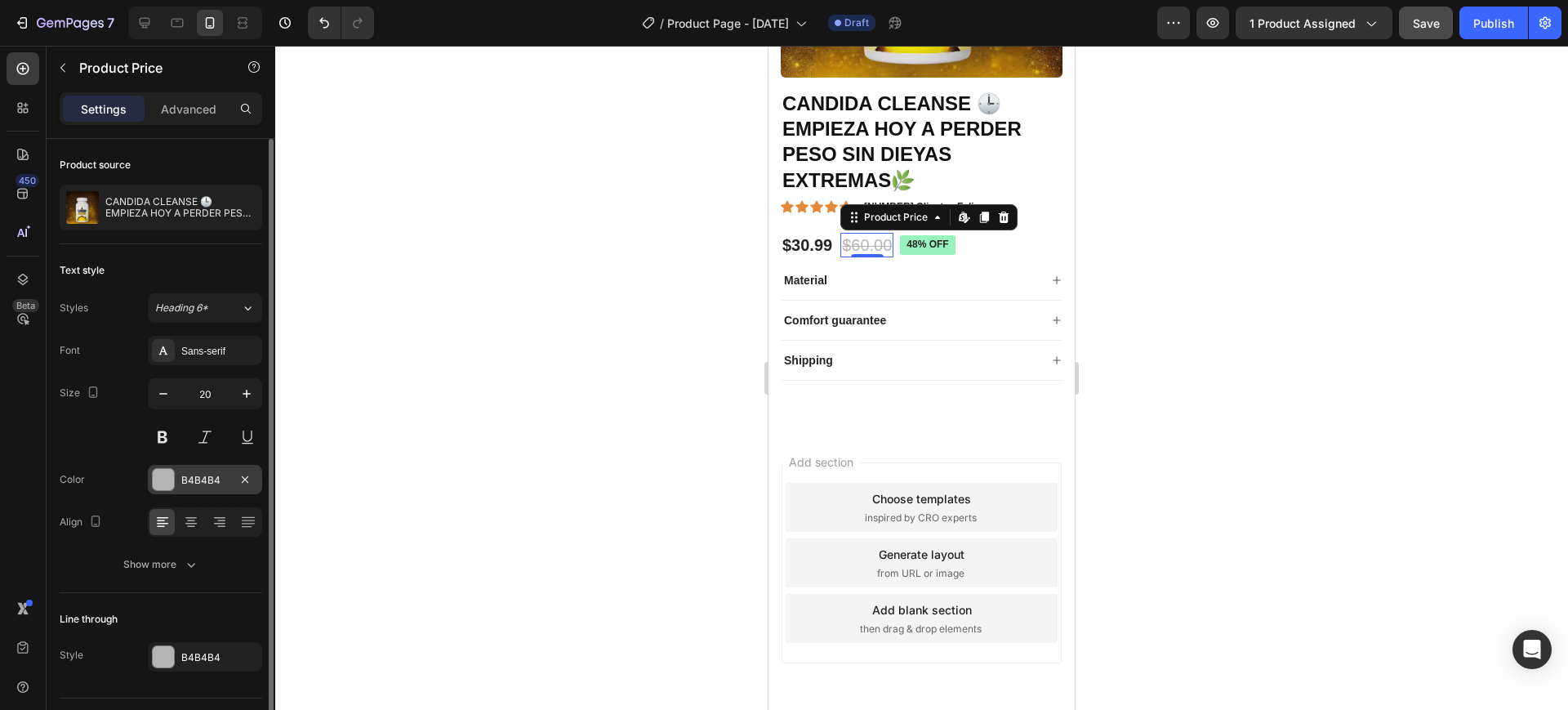 click at bounding box center (163, 480) 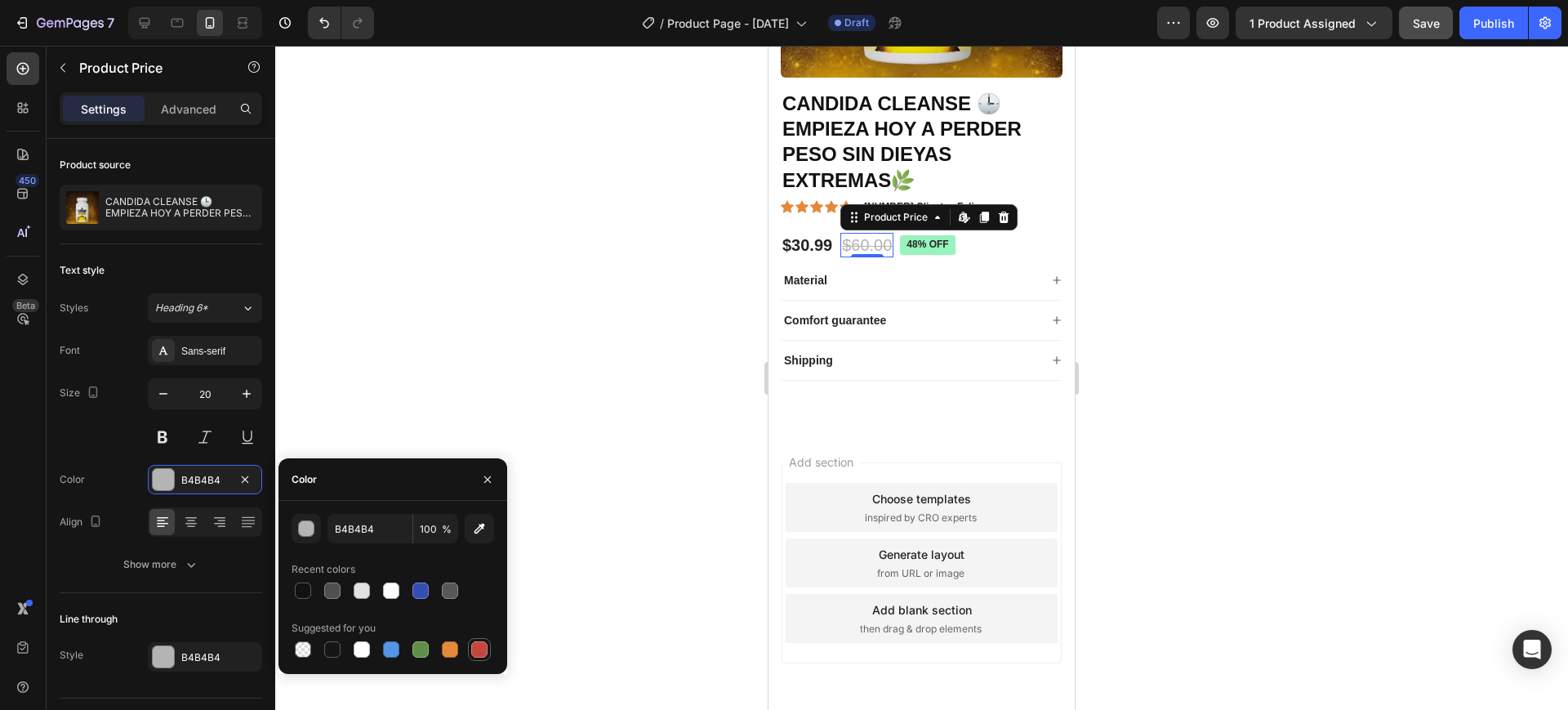 click at bounding box center (479, 650) 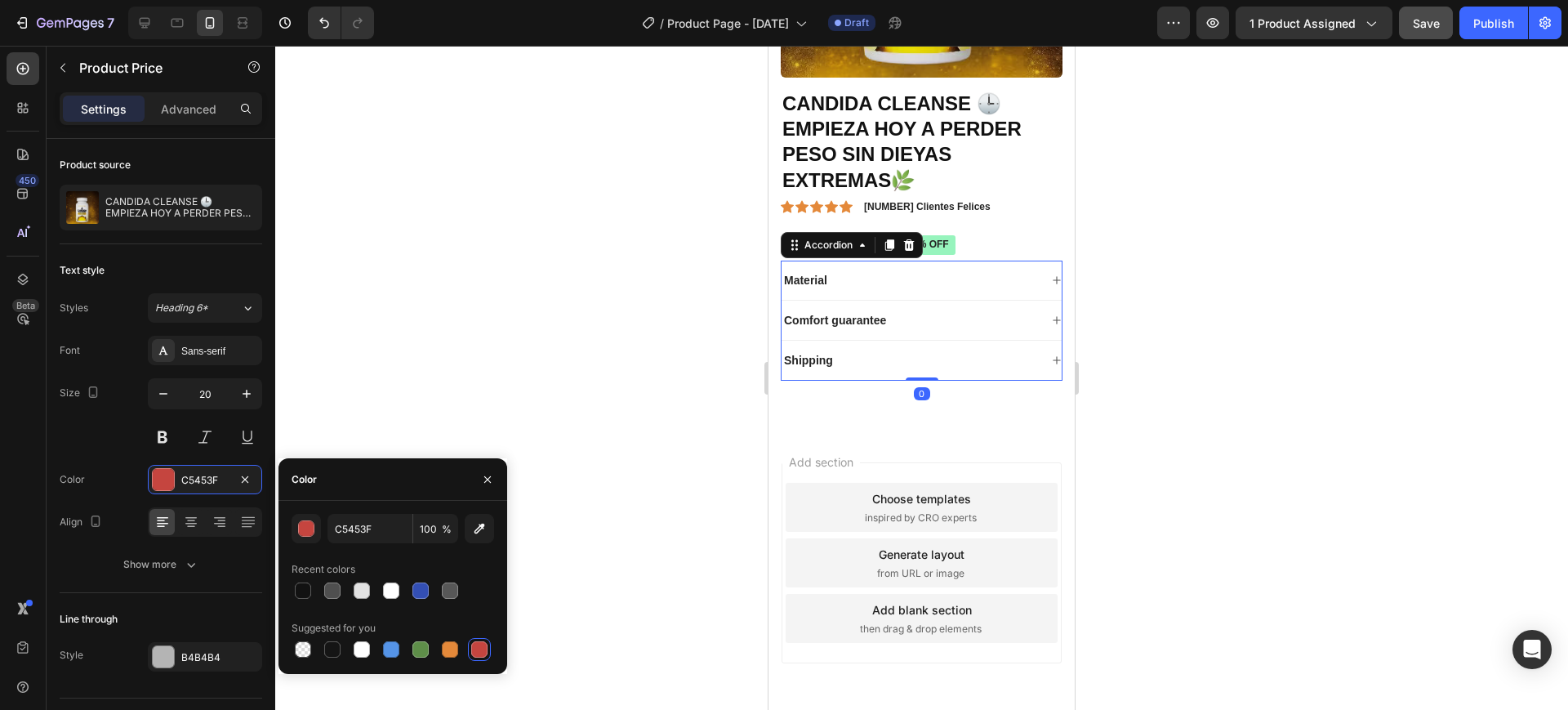 click on "Shipping" at bounding box center [921, 360] 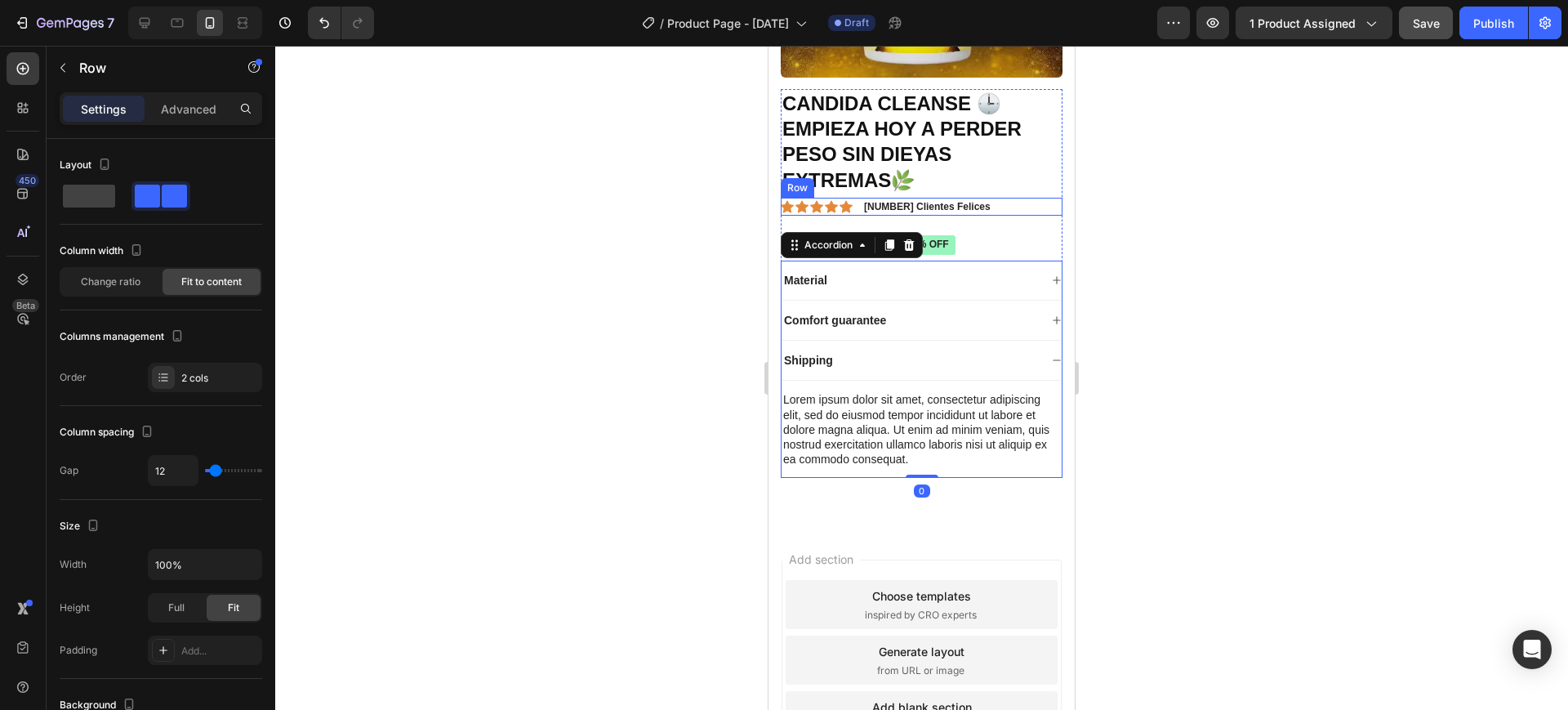 click on "Icon Icon Icon Icon Icon Icon List [NUMBER] Clientes Felices Text Block Row" at bounding box center [921, 207] 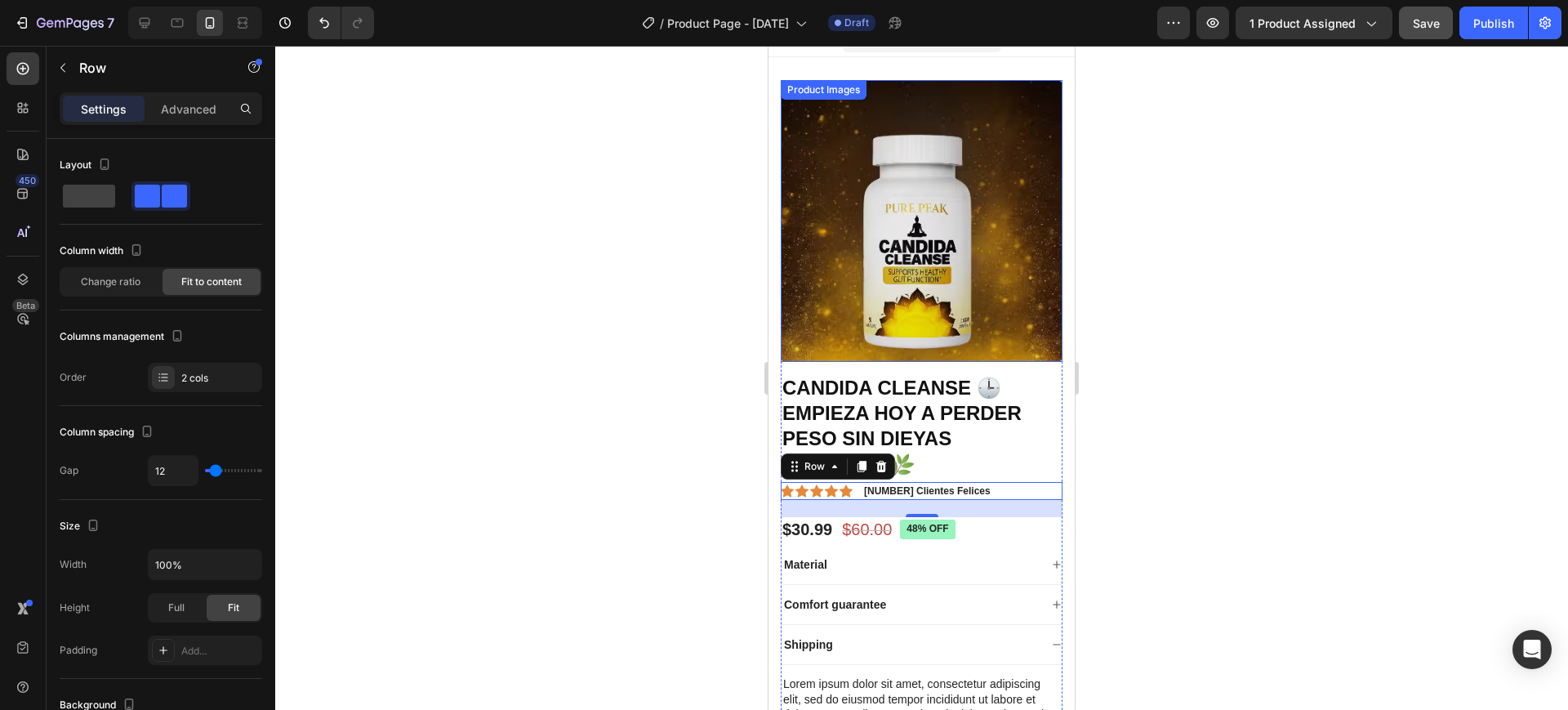 scroll, scrollTop: 0, scrollLeft: 0, axis: both 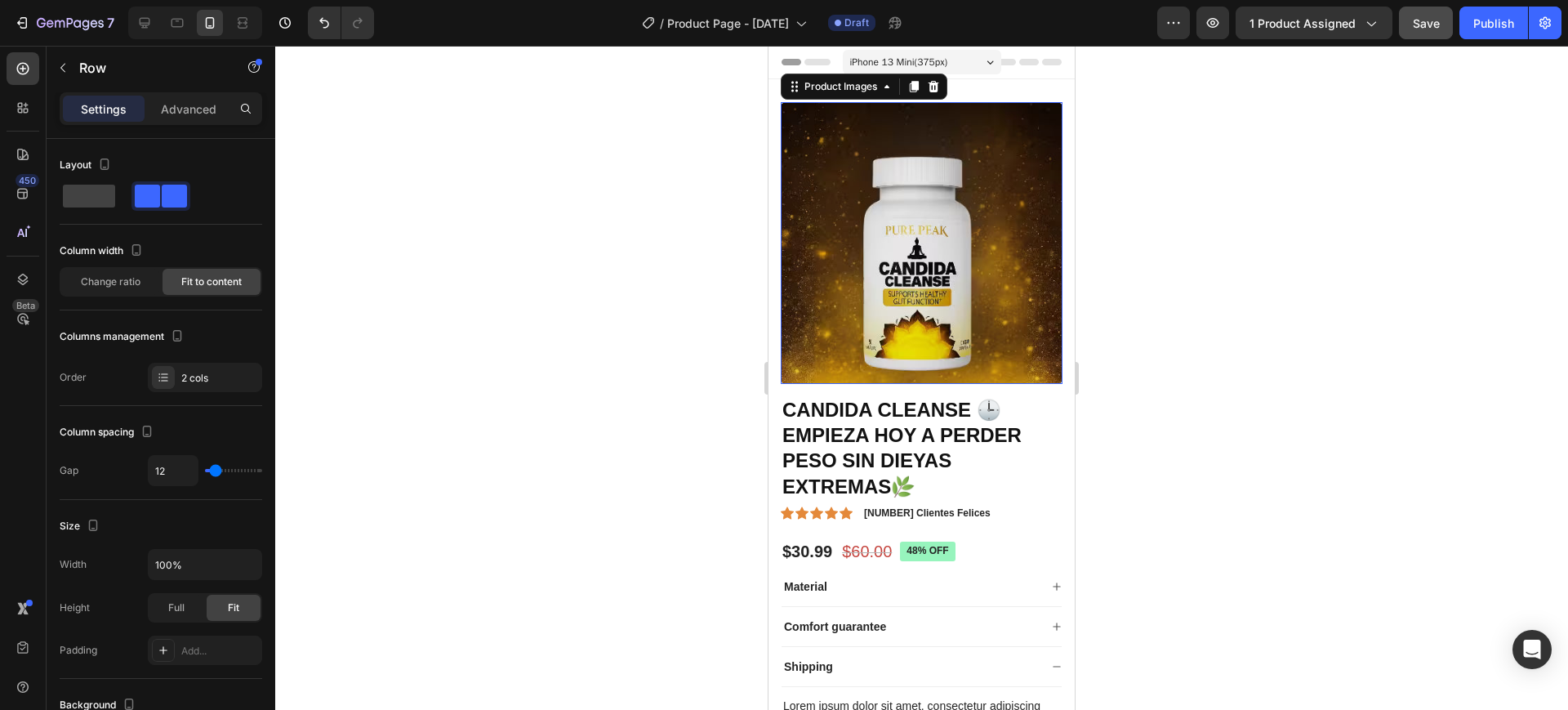 click at bounding box center (921, 243) 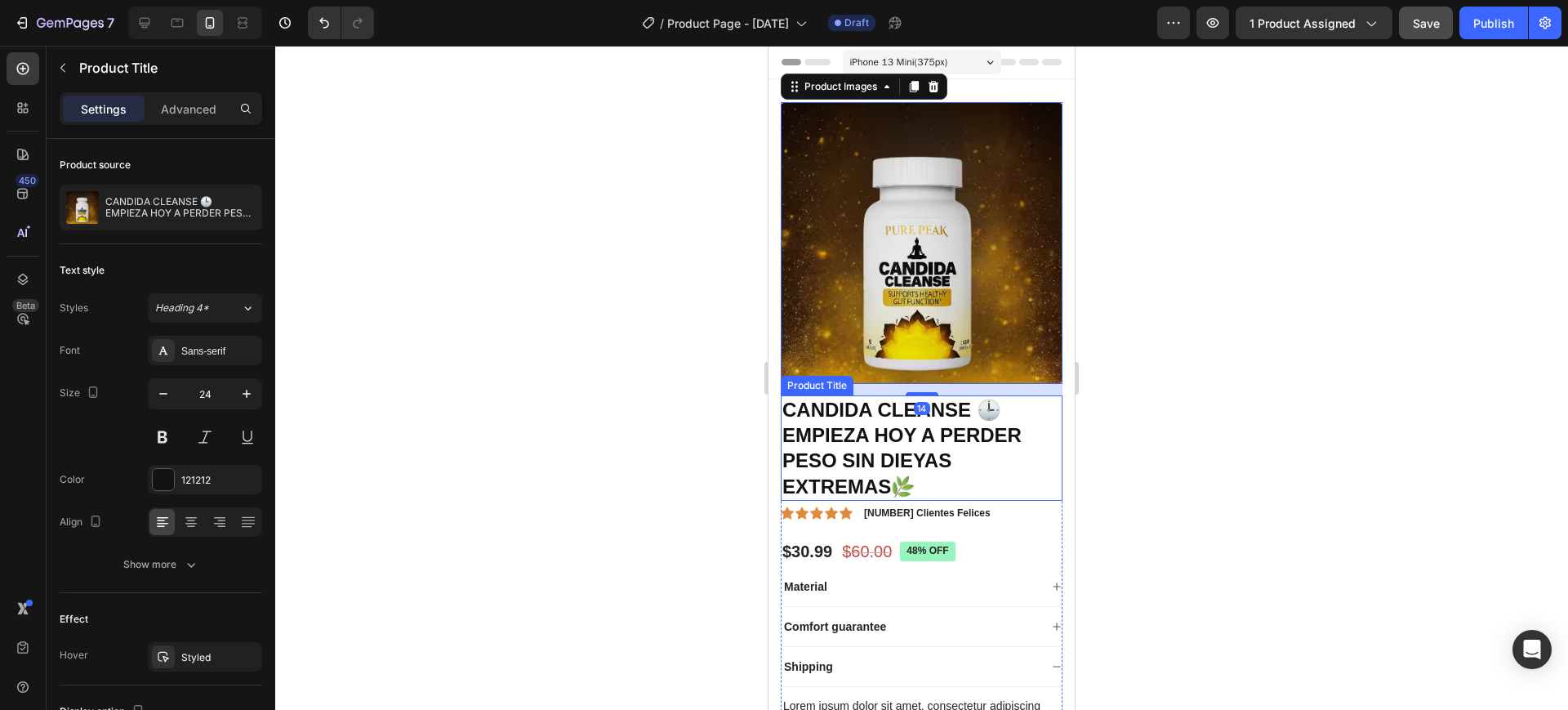 click on "CANDIDA CLEANSE 🕒 EMPIEZA HOY A PERDER PESO SIN DIEYAS EXTREMAS🌿" at bounding box center [921, 448] 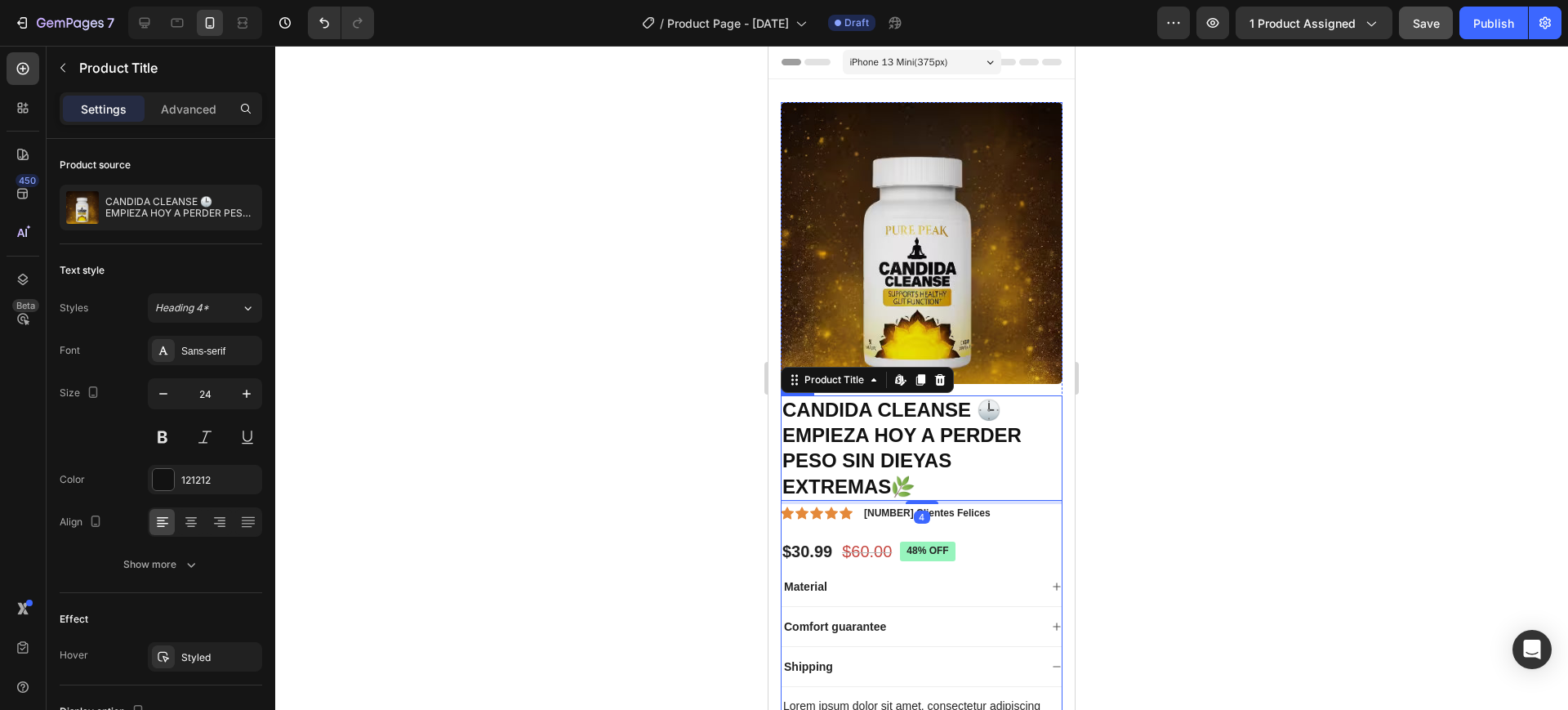 click on "CANDIDA CLEANSE 🕒 EMPIEZA HOY A PERDER PESO SIN DIEYAS EXTREMAS🌿 Product Title   Edit content in Shopify 4 Icon Icon Icon Icon Icon Icon List [NUMBER] Clientes Felices Text Block Row $30.99 Product Price Product Price $60.00 Product Price Product Price 48% off Product Badge Row
Material
Comfort guarantee
Shipping Lorem ipsum dolor sit amet, consectetur adipiscing elit, sed do eiusmod tempor incididunt ut labore et dolore magna aliqua. Ut enim ad minim veniam, quis nostrud exercitation ullamco laboris nisi ut aliquip ex ea commodo consequat. Text Block Accordion" at bounding box center (921, 590) 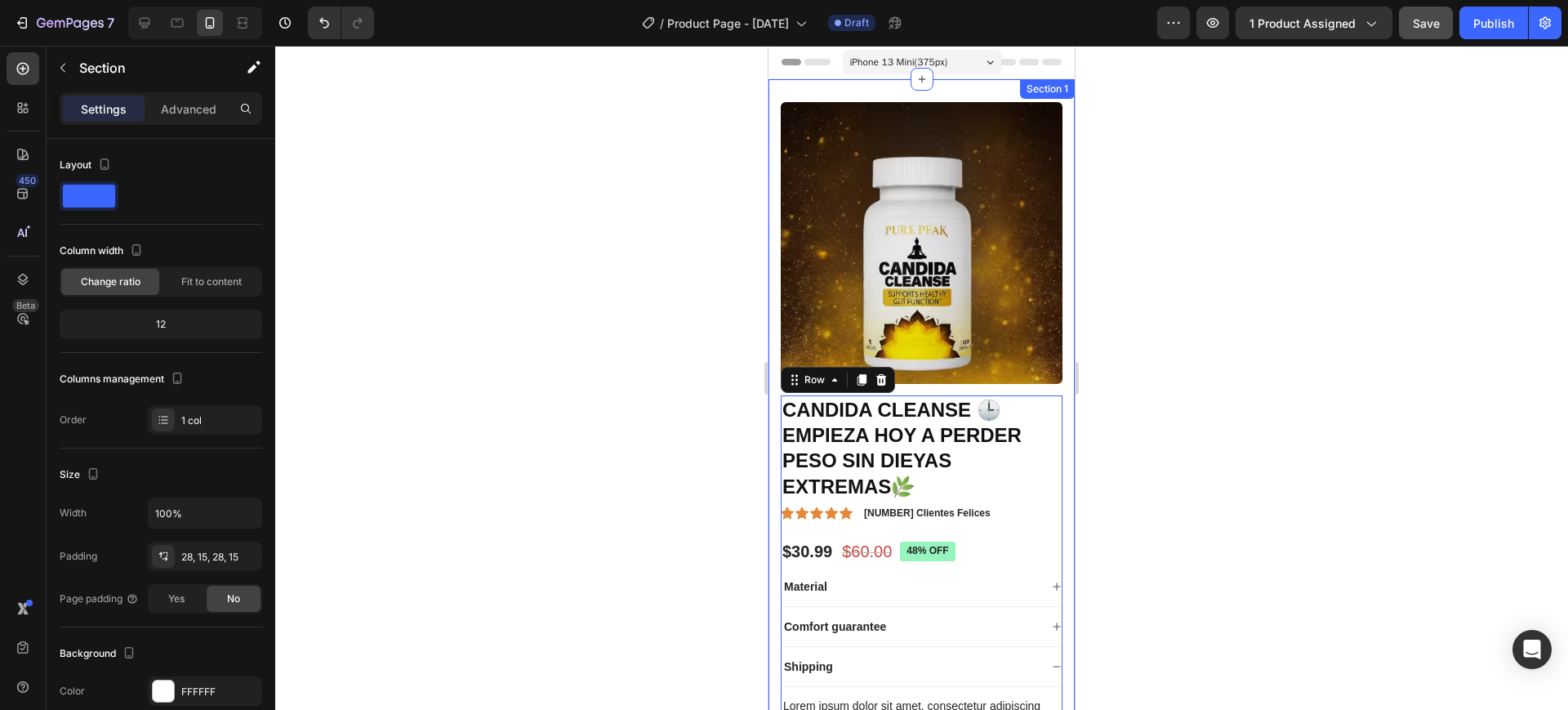 click on "Product Images CANDIDA CLEANSE 🕒 EMPIEZA HOY A PERDER PESO SIN DIEYAS EXTREMAS🌿 Product Title Icon Icon Icon Icon Icon Icon List [NUMBER] Clientes Felices Text Block Row $30.99 Product Price Product Price $60.00 Product Price Product Price 48% off Product Badge Row
Material
Comfort guarantee
Shipping Lorem ipsum dolor sit amet, consectetur adipiscing elit, sed do eiusmod tempor incididunt ut labore et dolore magna aliqua. Ut enim ad minim veniam, quis nostrud exercitation ullamco laboris nisi ut aliquip ex ea commodo consequat. Text Block Accordion Row   16 Product Section 1" at bounding box center [921, 456] 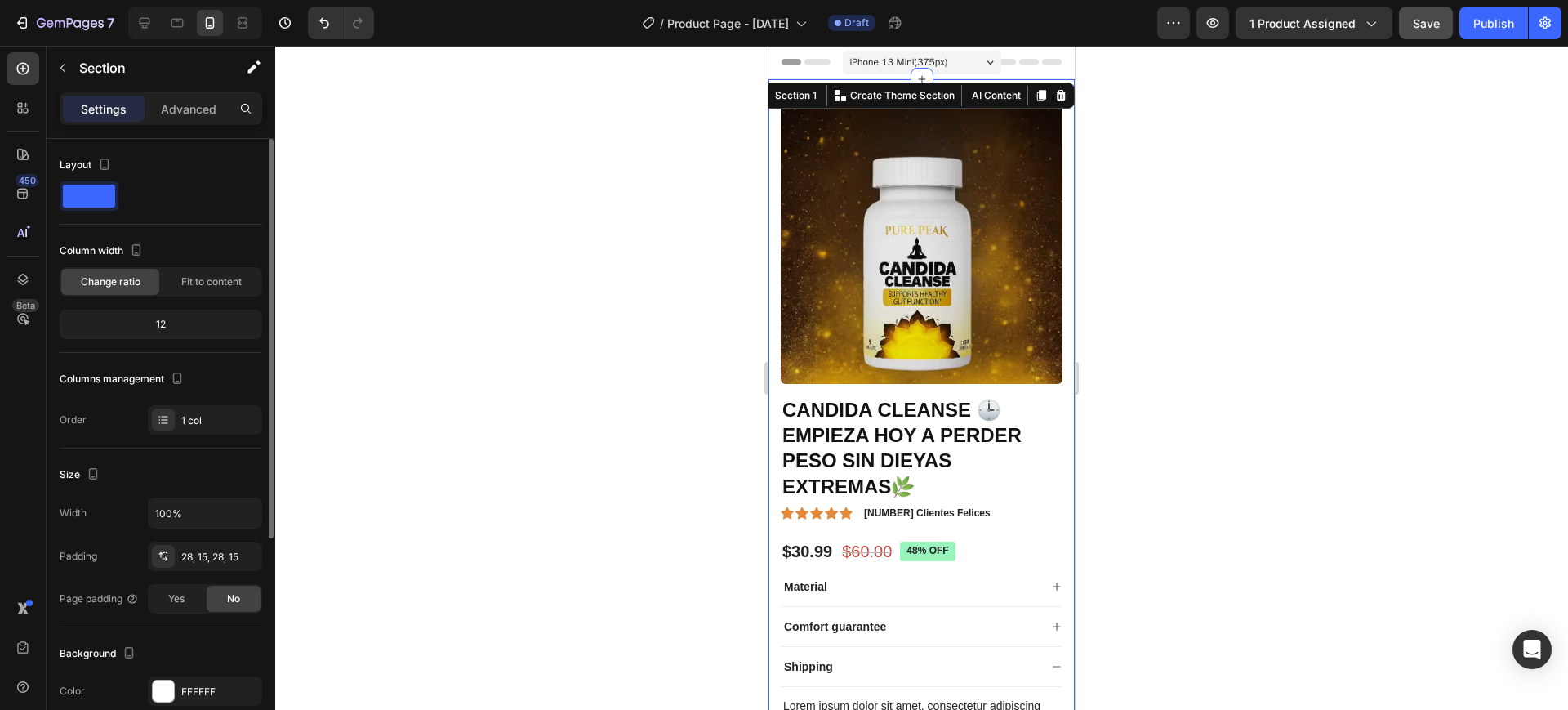 scroll, scrollTop: 204, scrollLeft: 0, axis: vertical 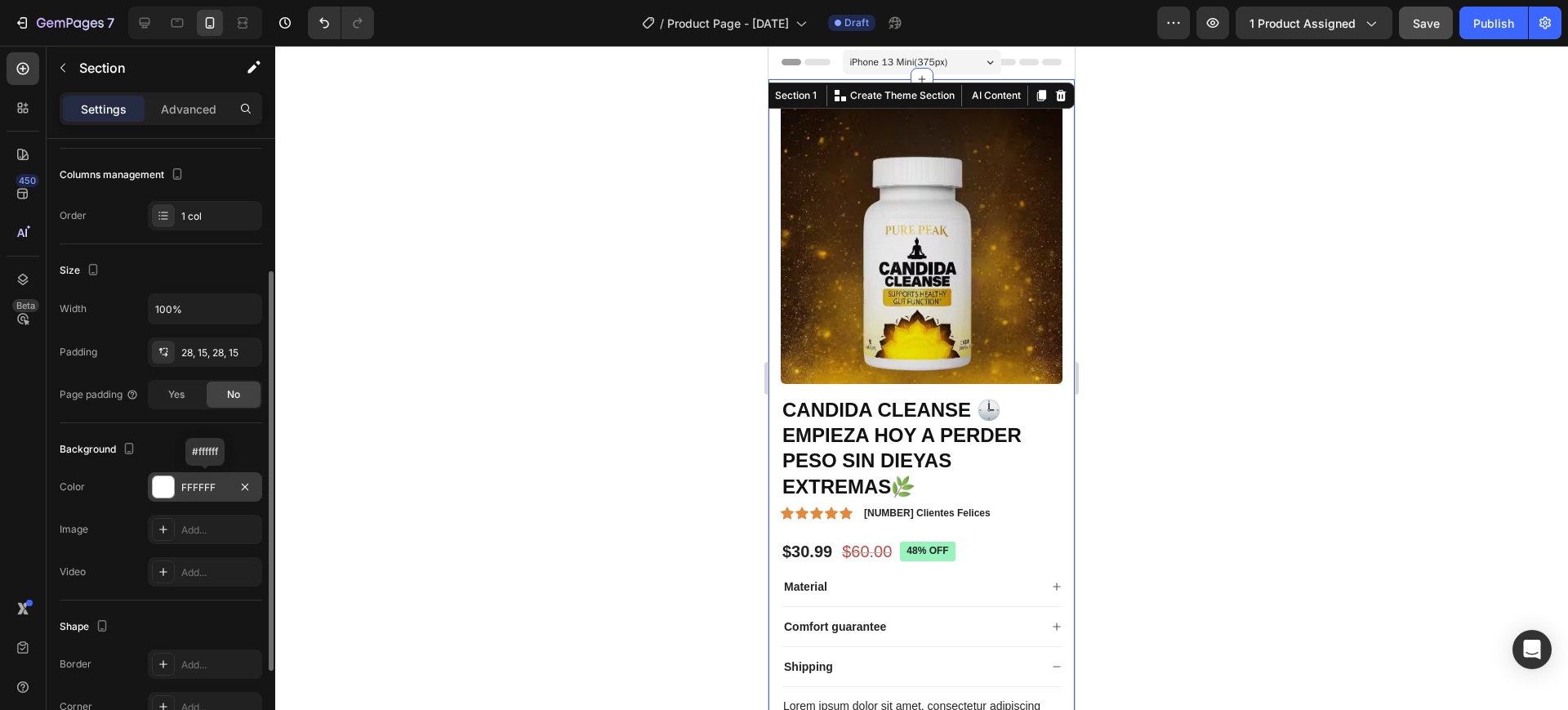 click at bounding box center (163, 487) 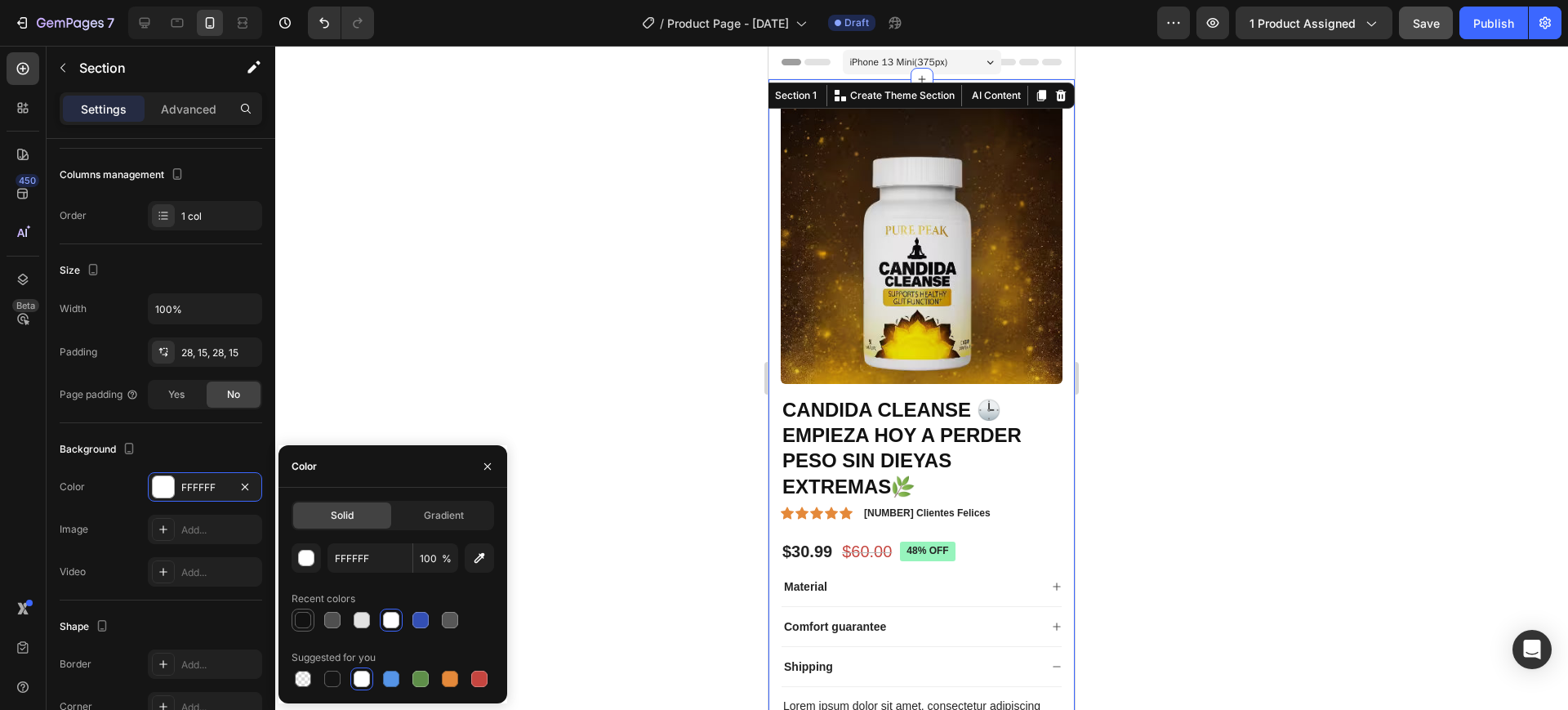 click at bounding box center [303, 620] 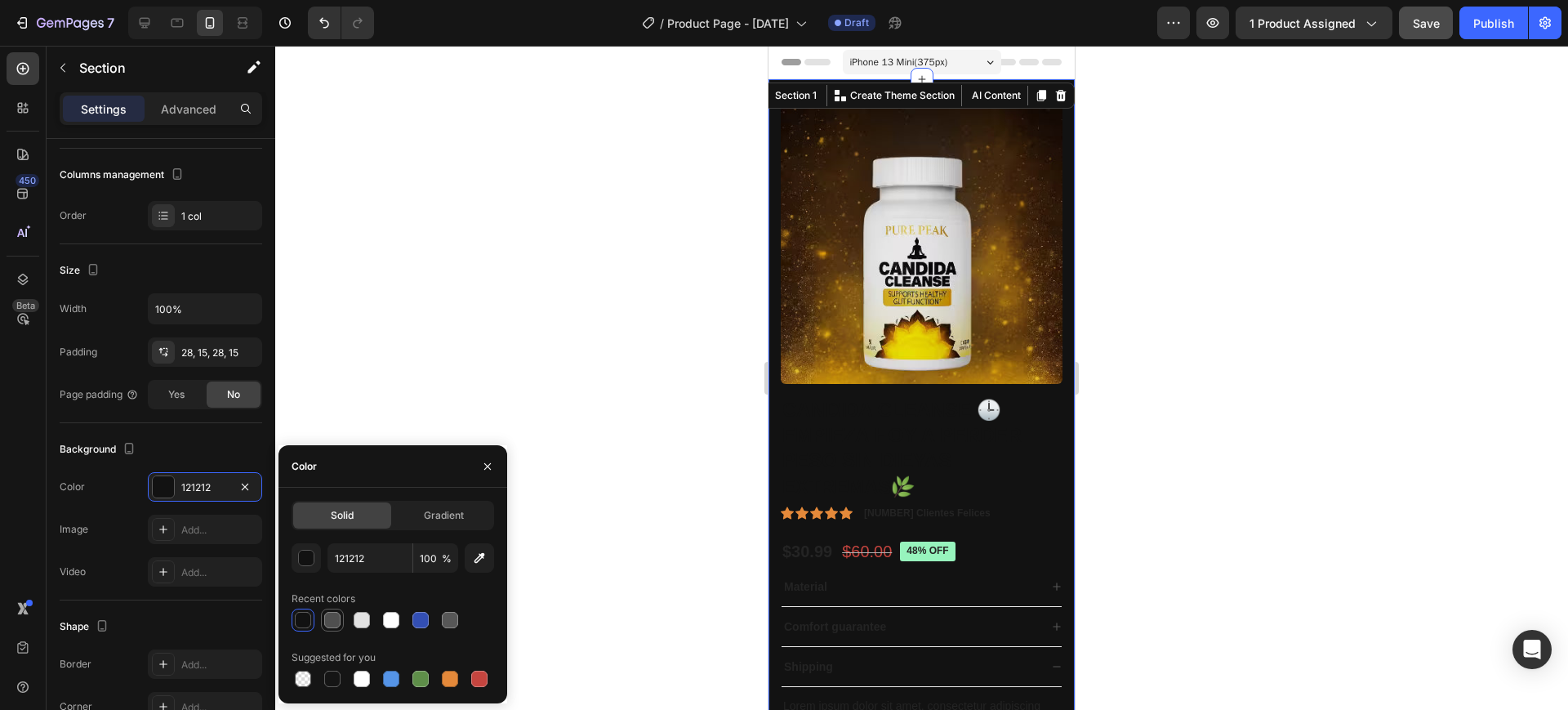 click at bounding box center [332, 620] 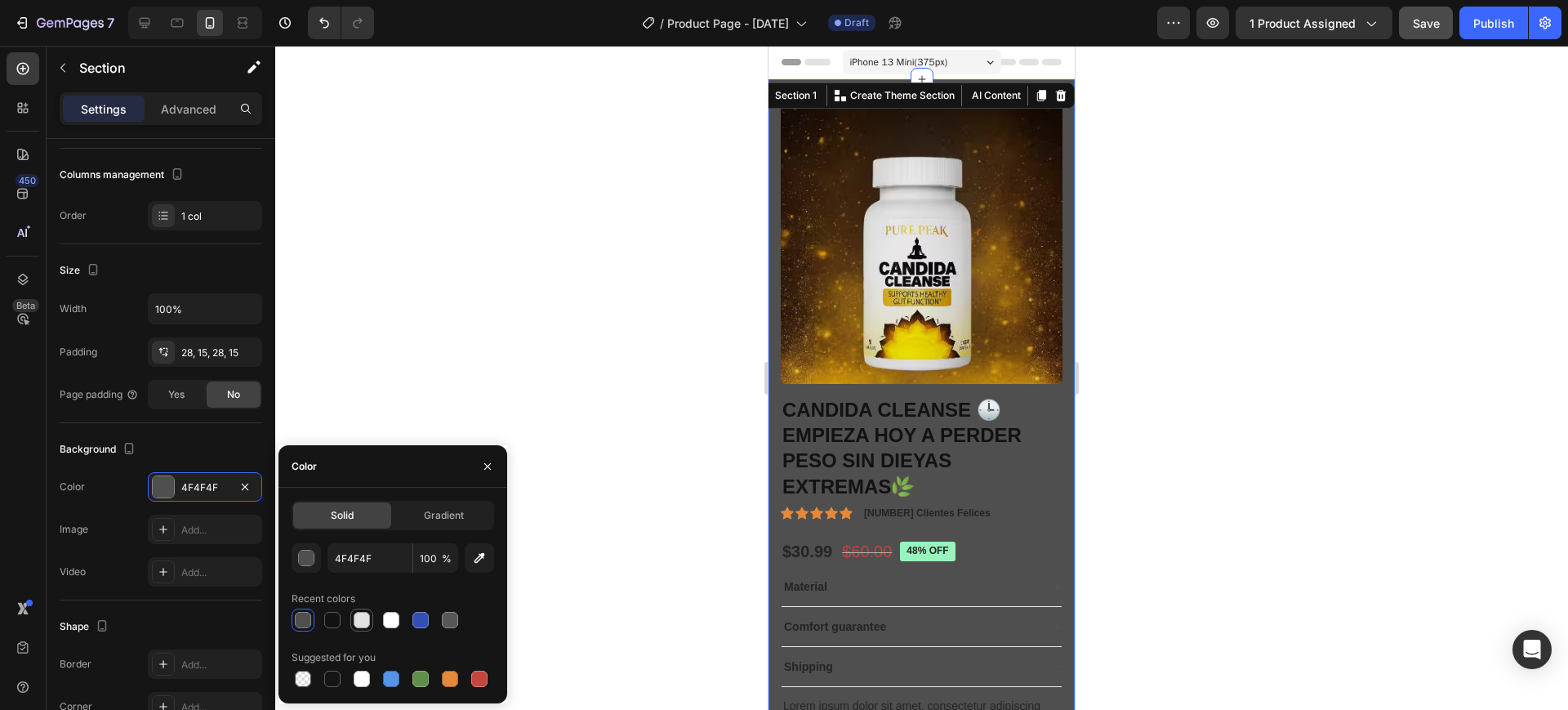 click at bounding box center (362, 620) 